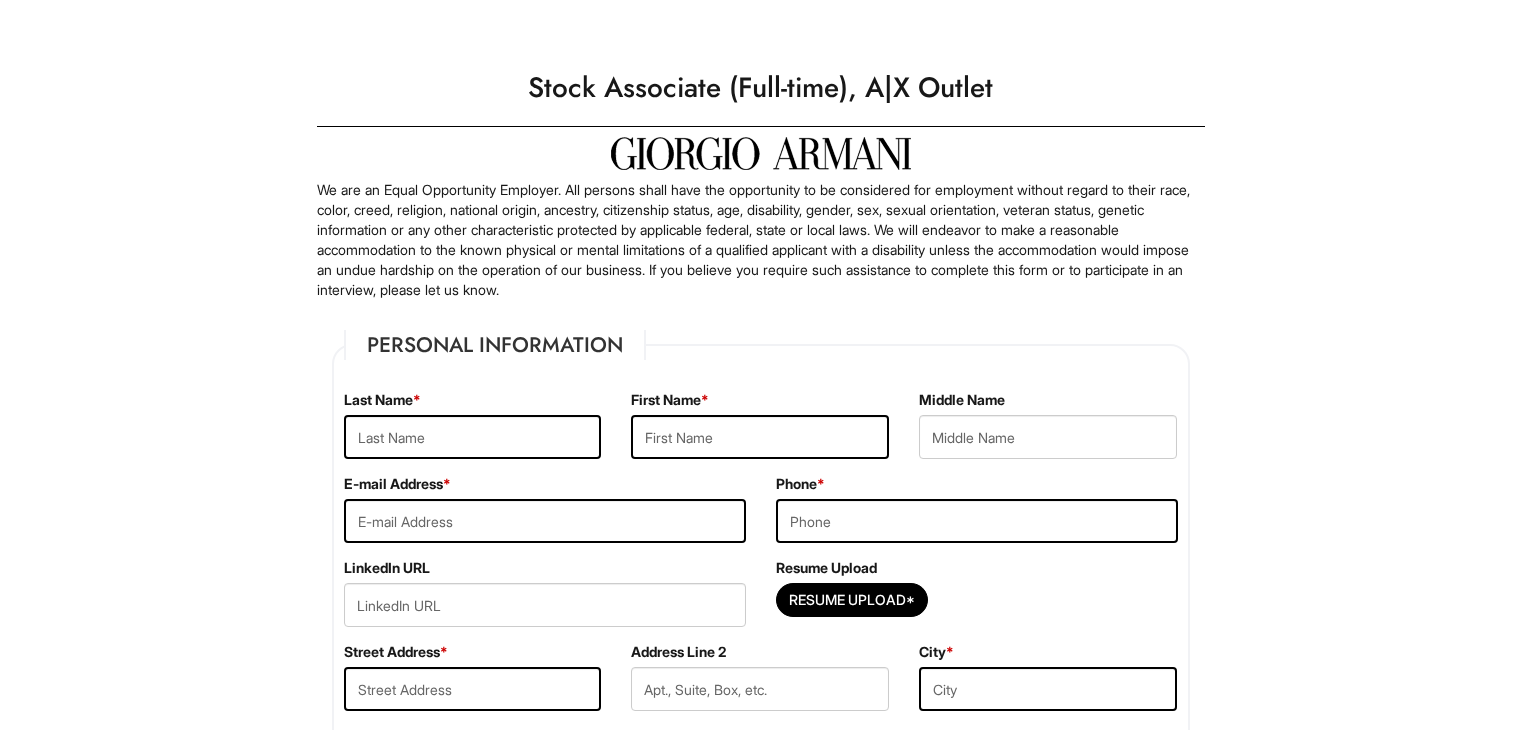 scroll, scrollTop: 0, scrollLeft: 0, axis: both 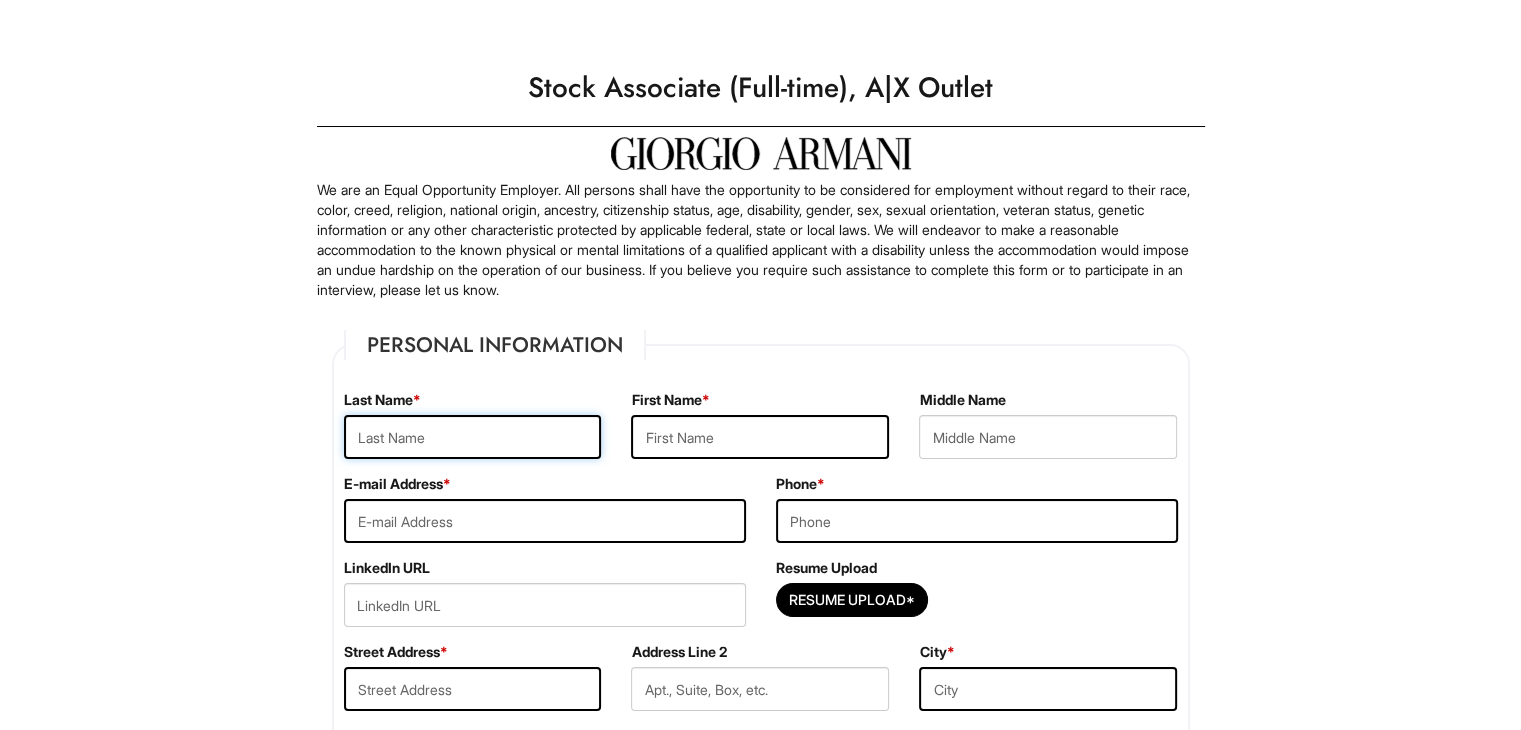 click at bounding box center [473, 437] 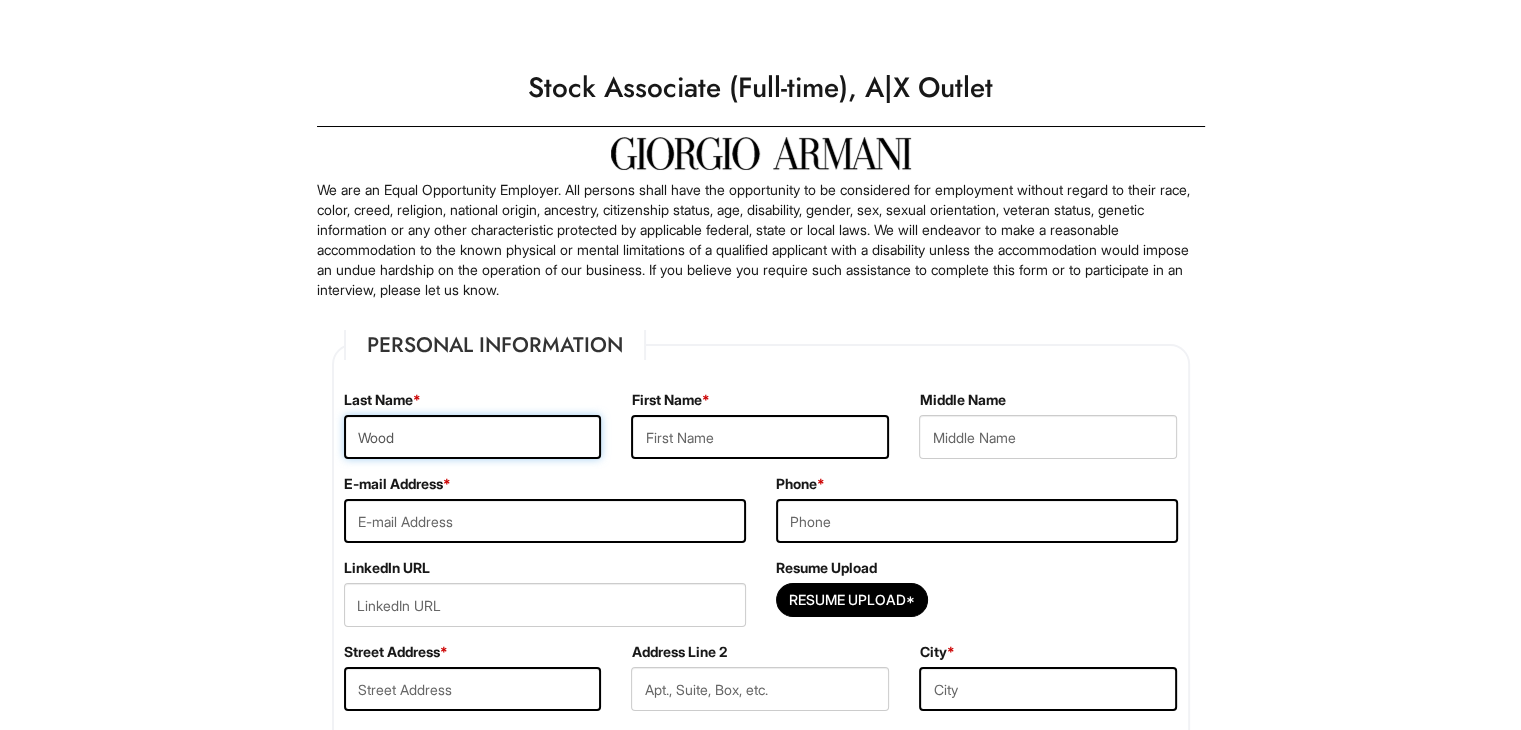 type on "Wood" 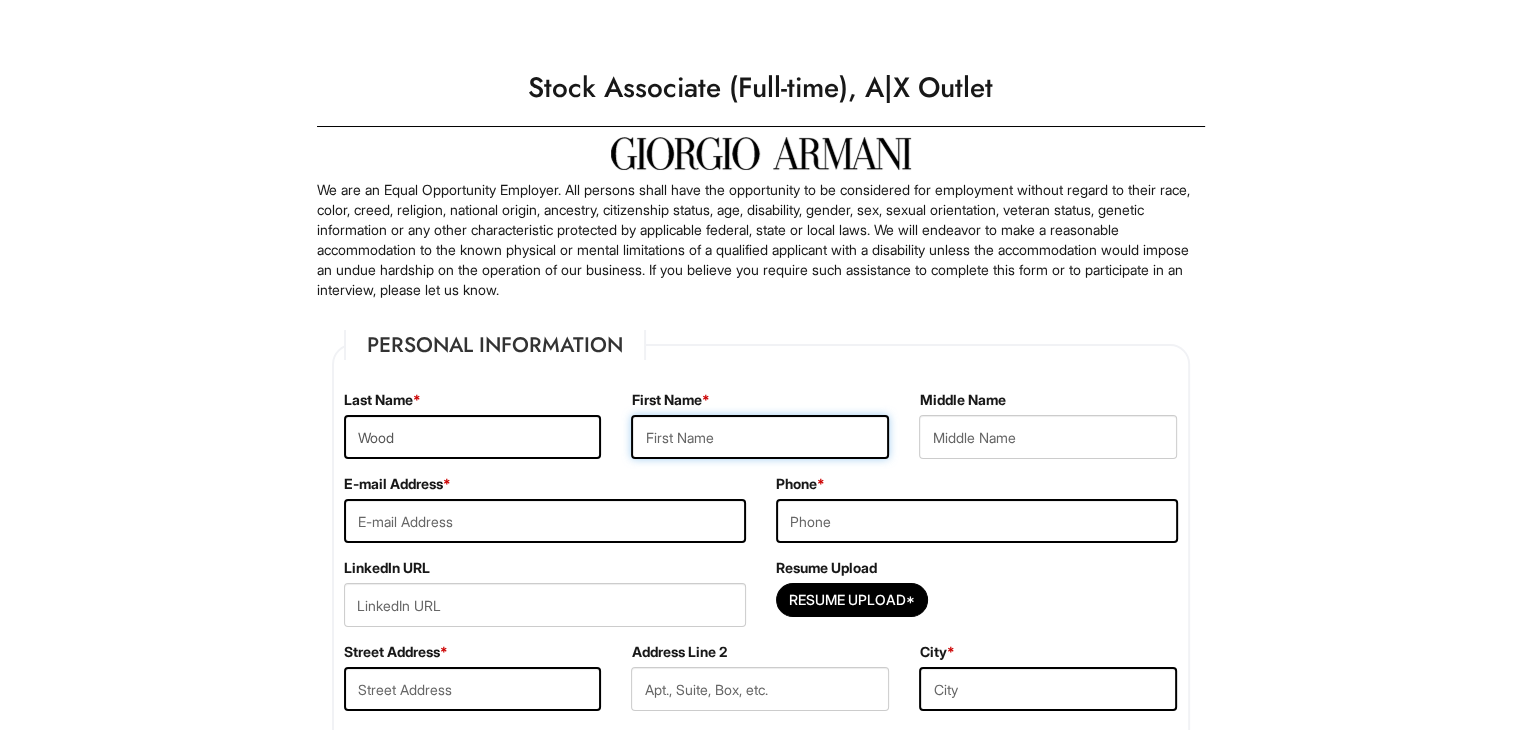 click at bounding box center [760, 437] 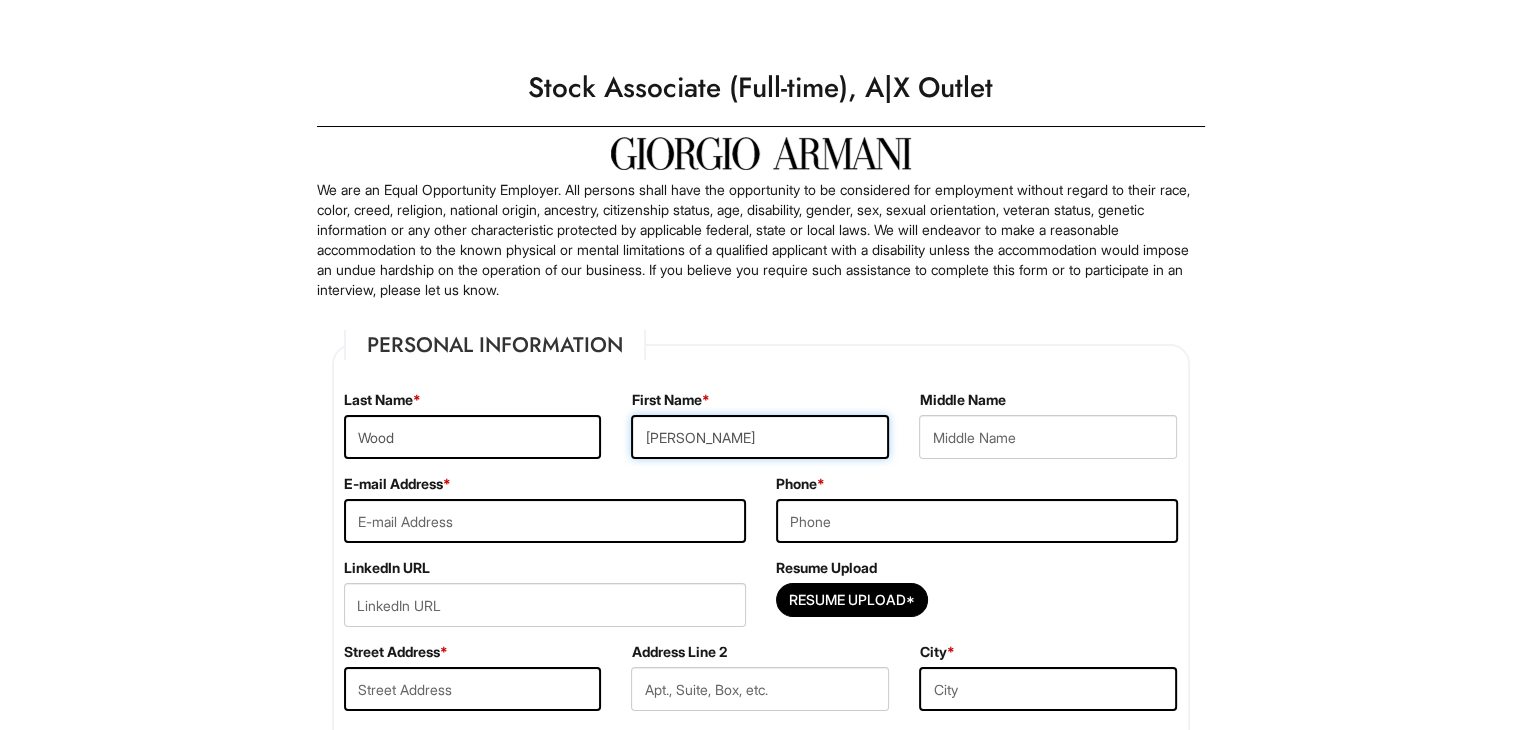 type on "Rayna" 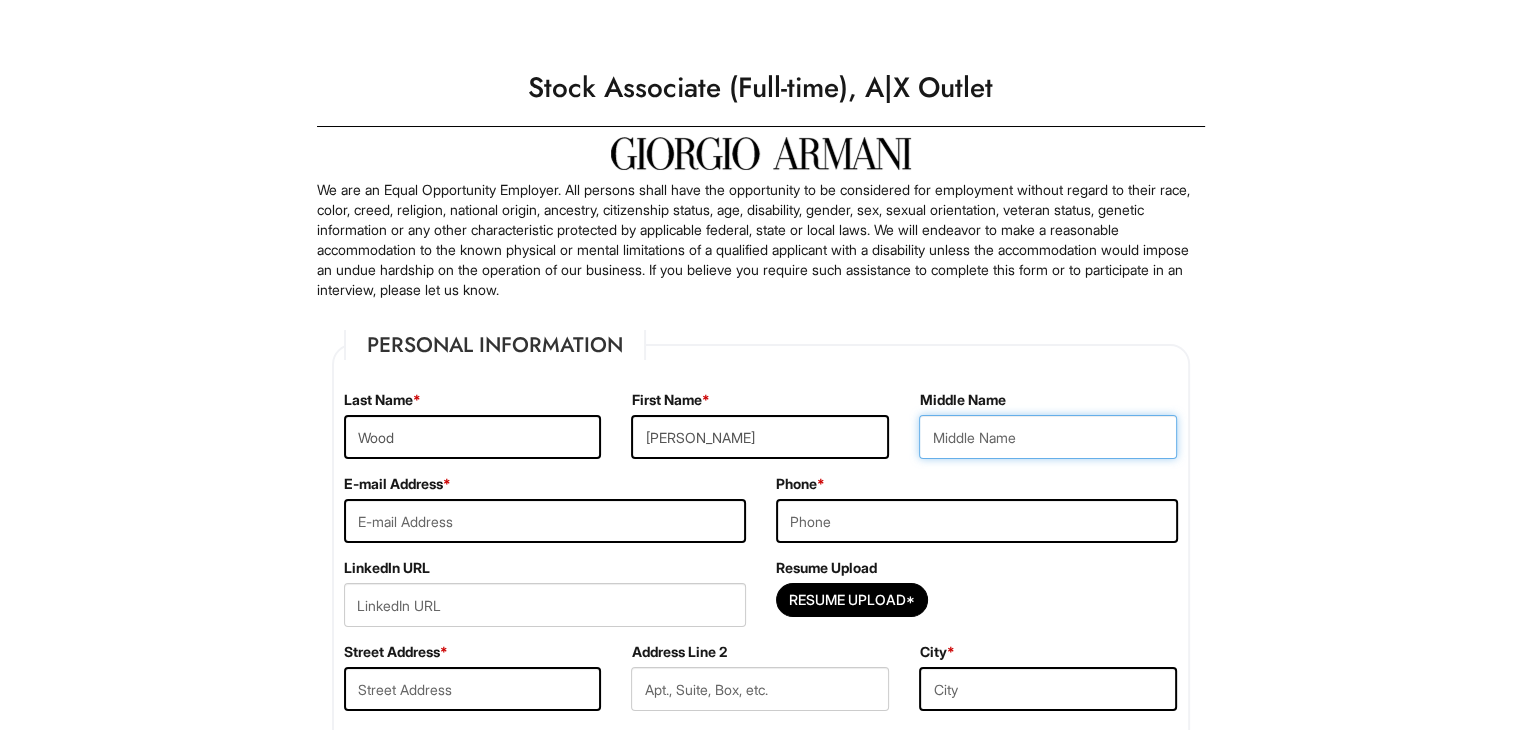 click at bounding box center (1048, 437) 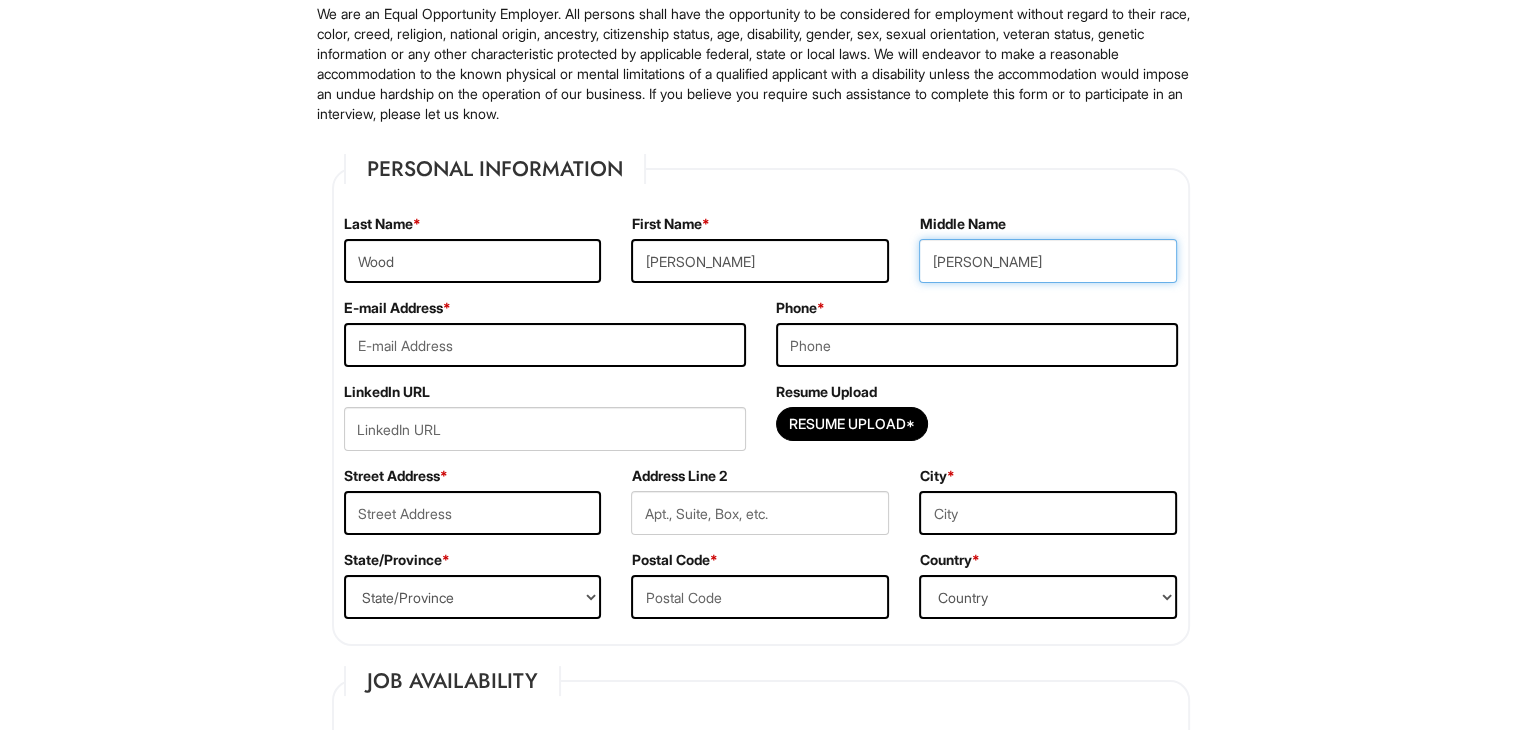 scroll, scrollTop: 178, scrollLeft: 0, axis: vertical 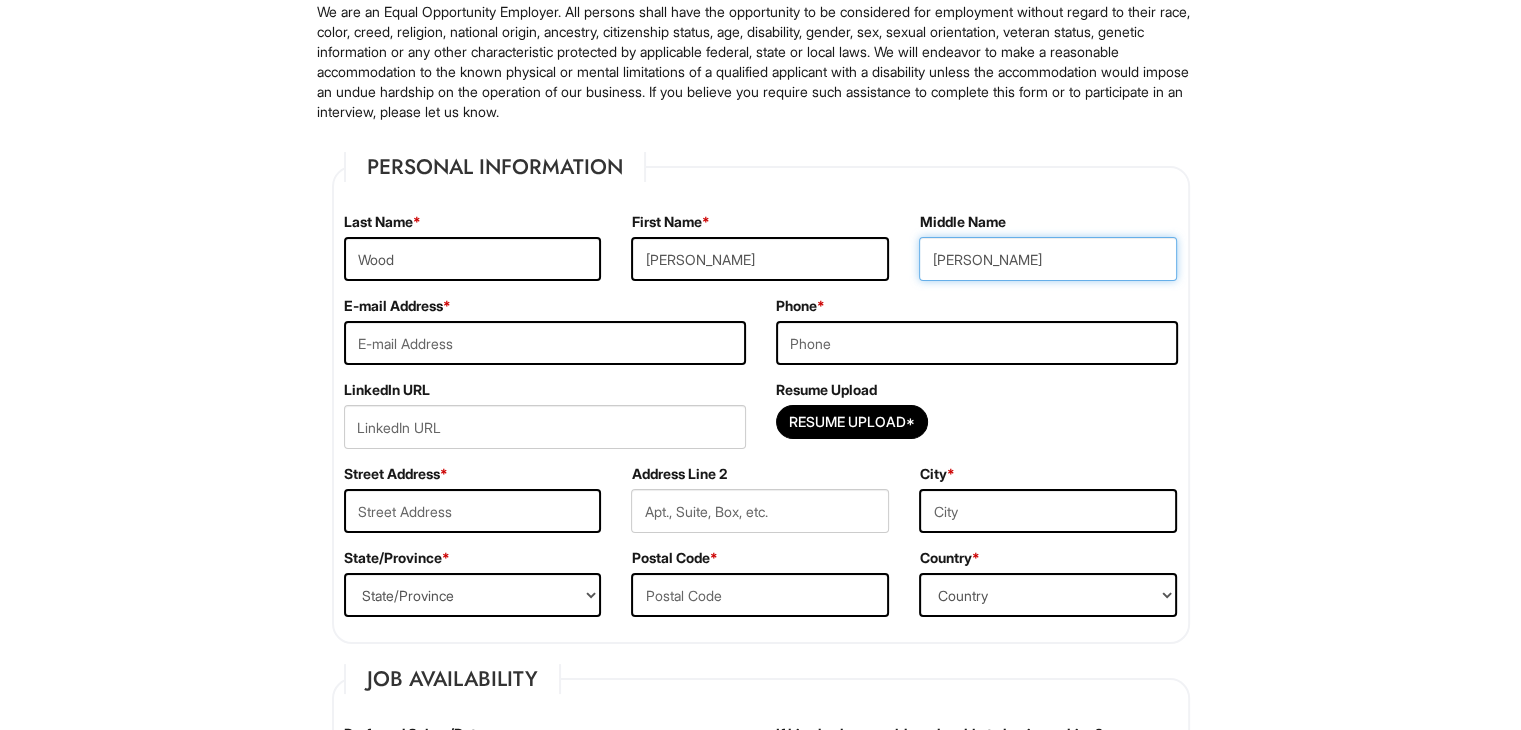 type on "NIcole" 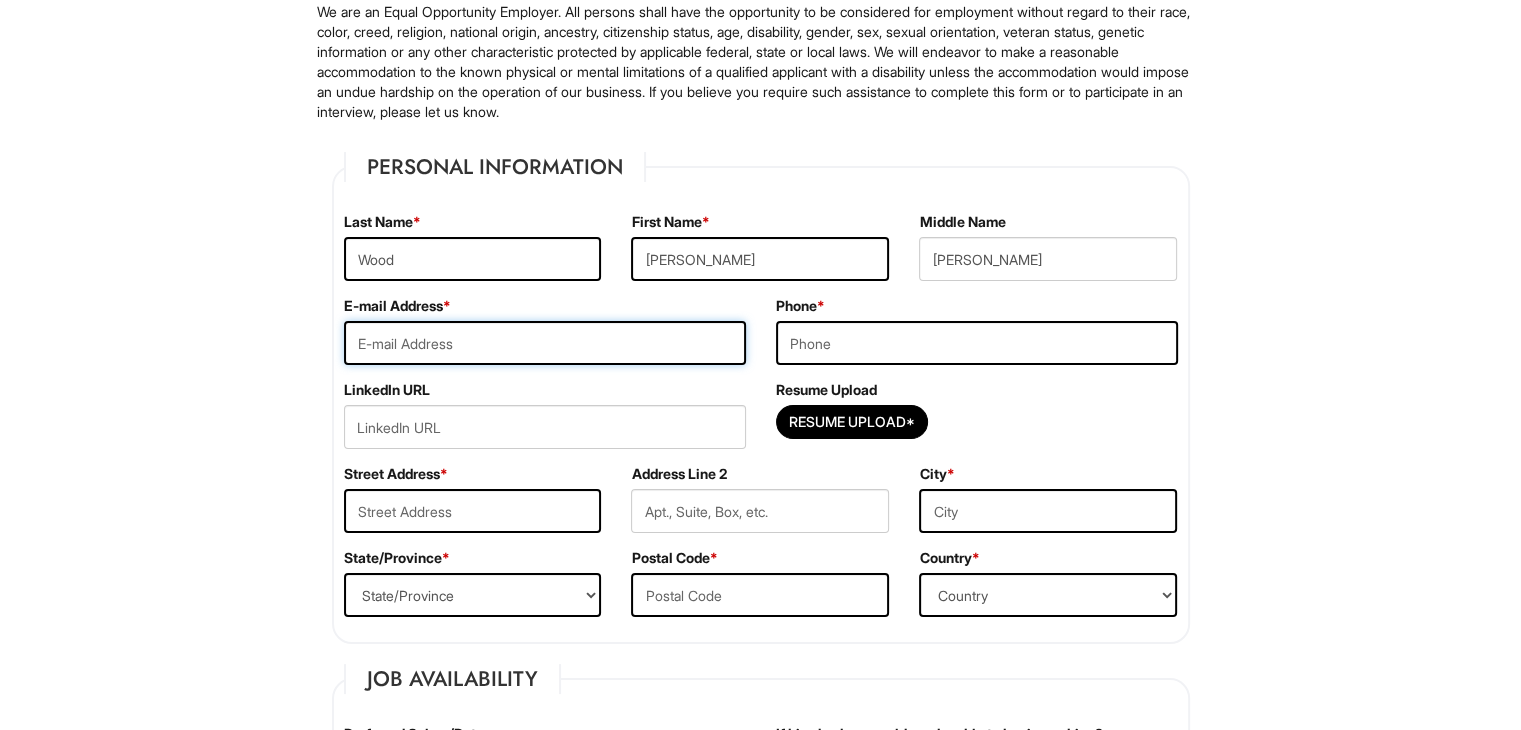 click at bounding box center (545, 343) 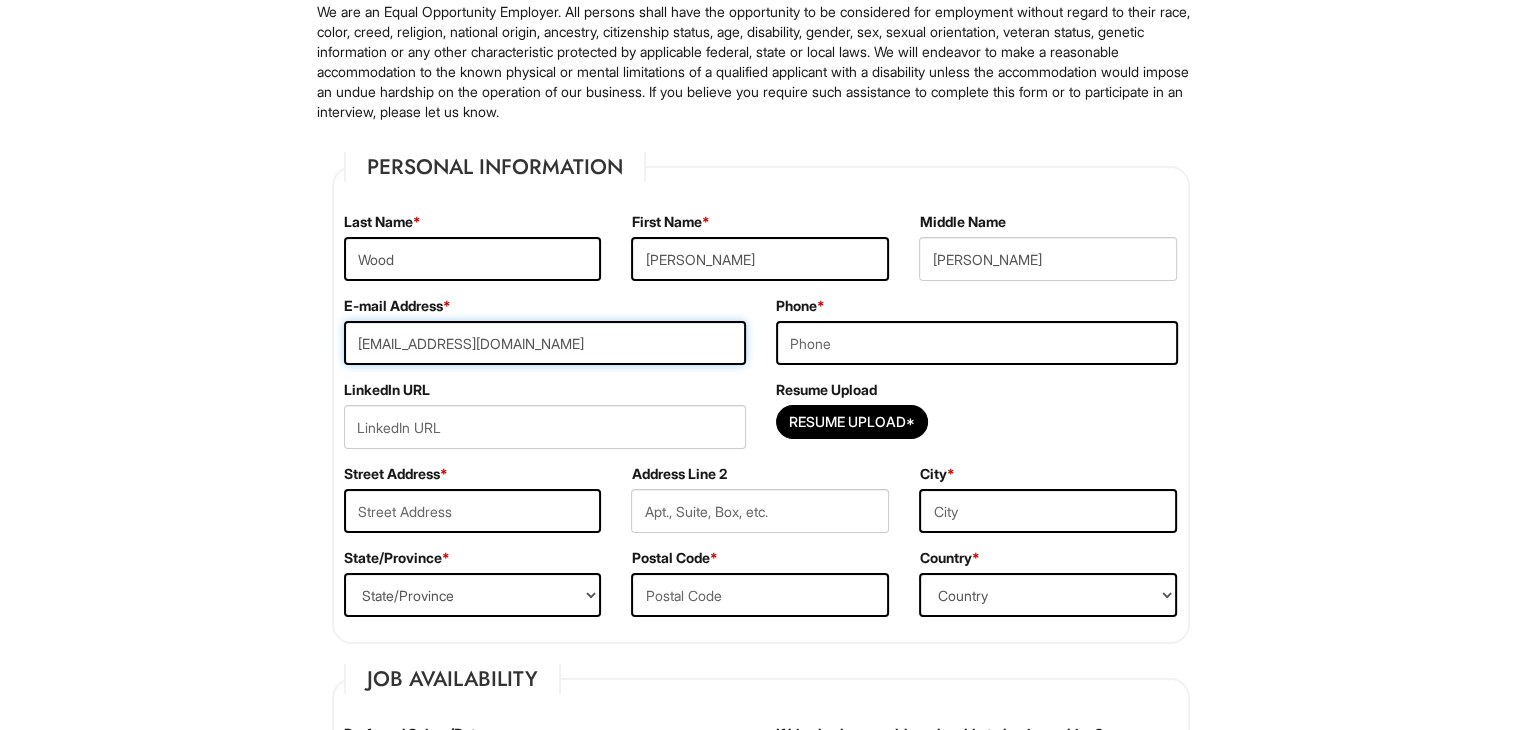 type on "rayna555930@gmail.com" 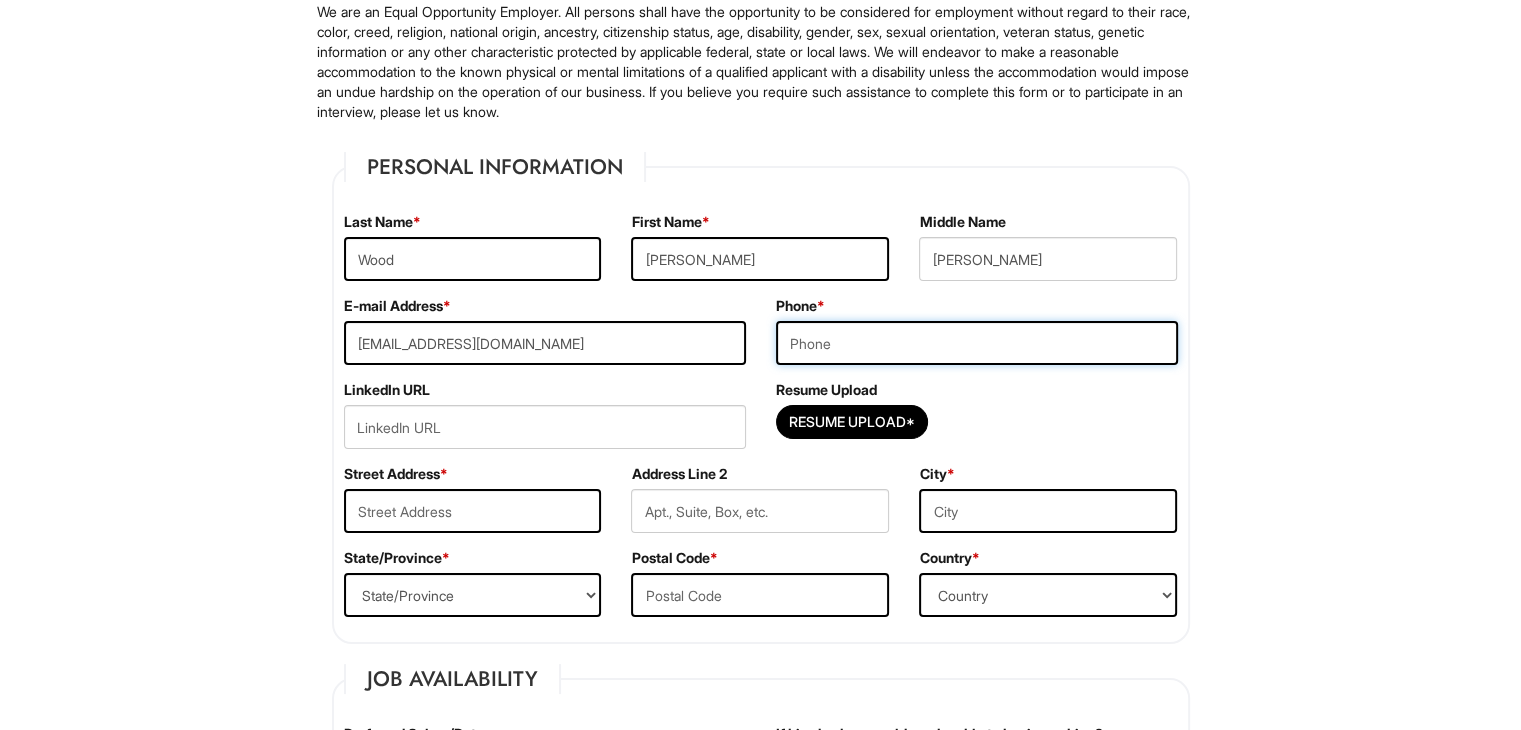click at bounding box center (977, 343) 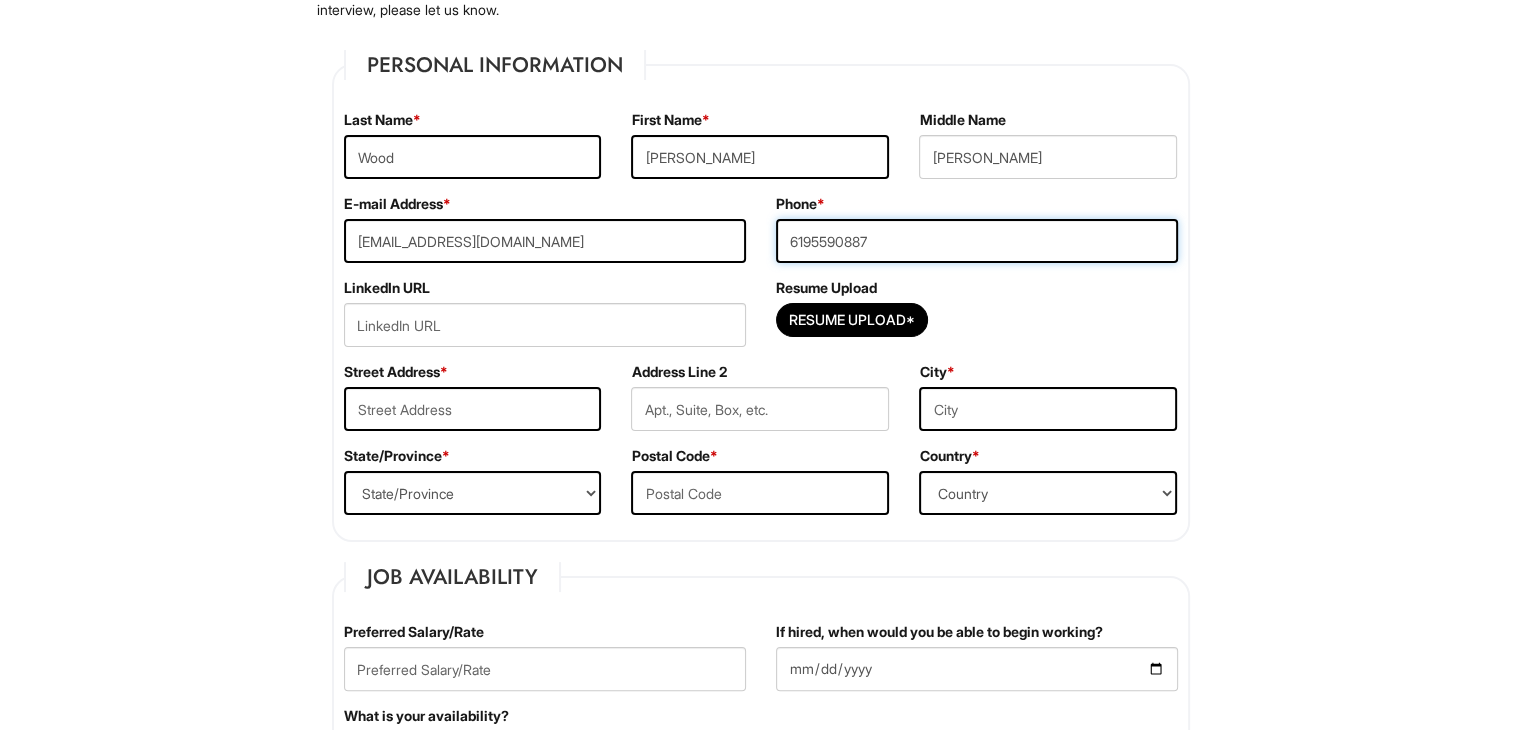scroll, scrollTop: 282, scrollLeft: 0, axis: vertical 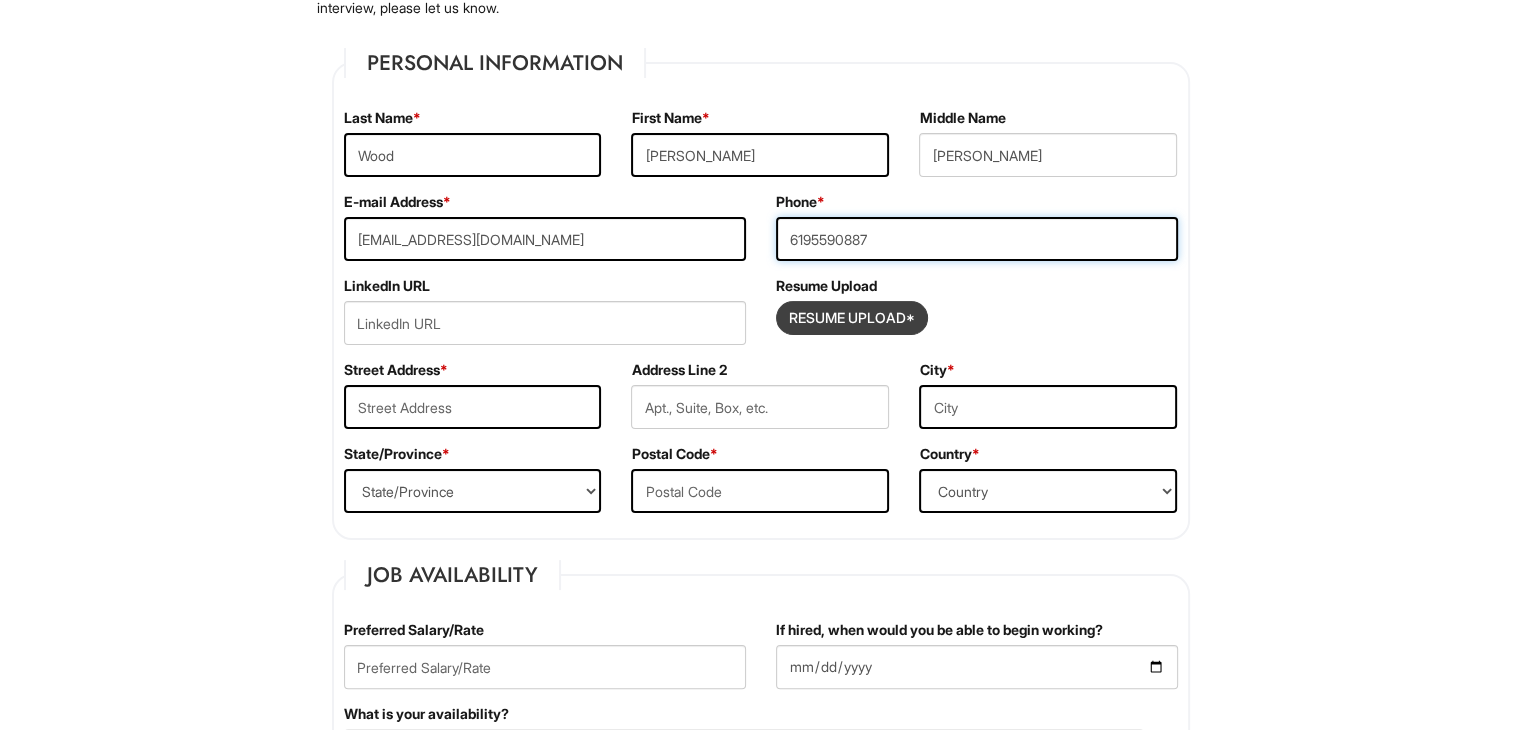 type on "6195590887" 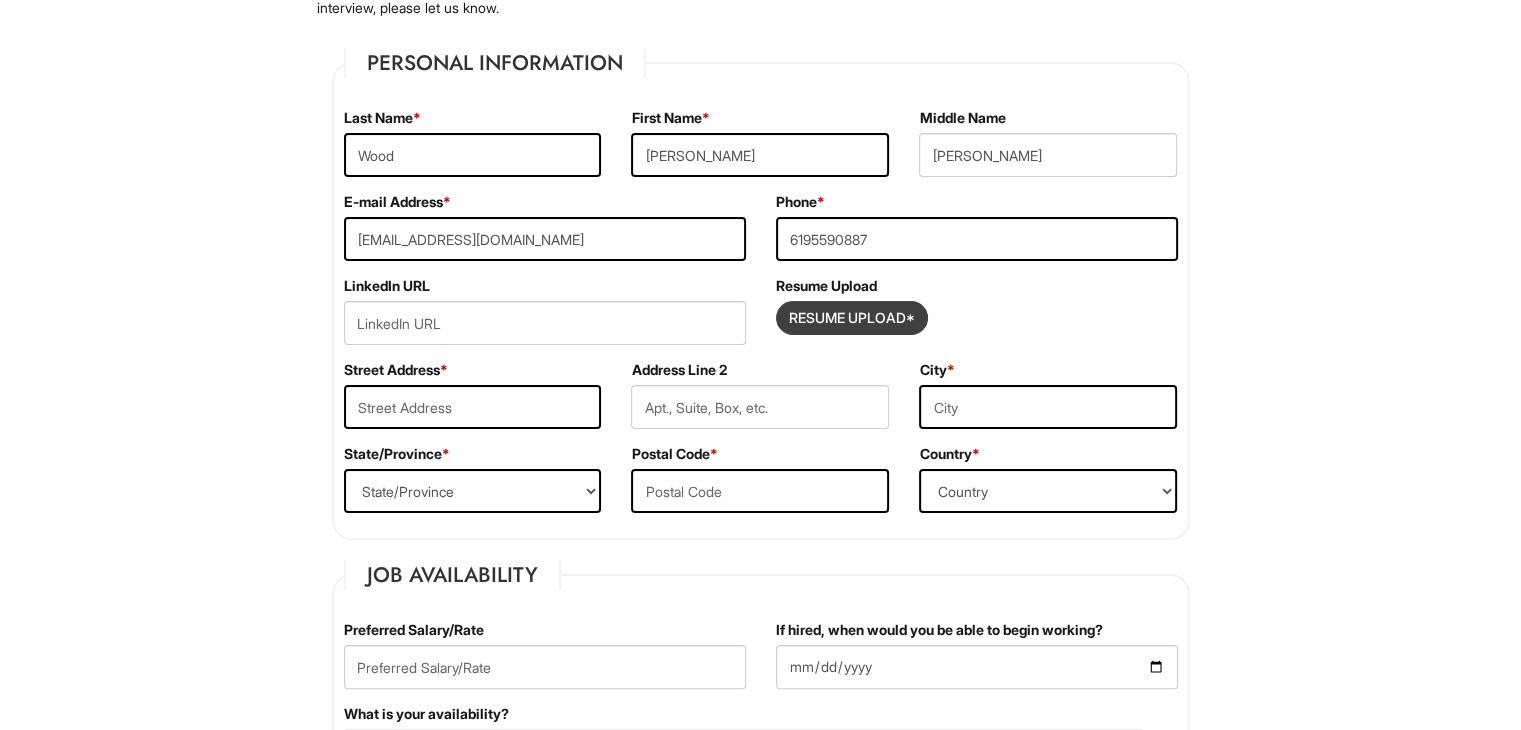 click at bounding box center [852, 318] 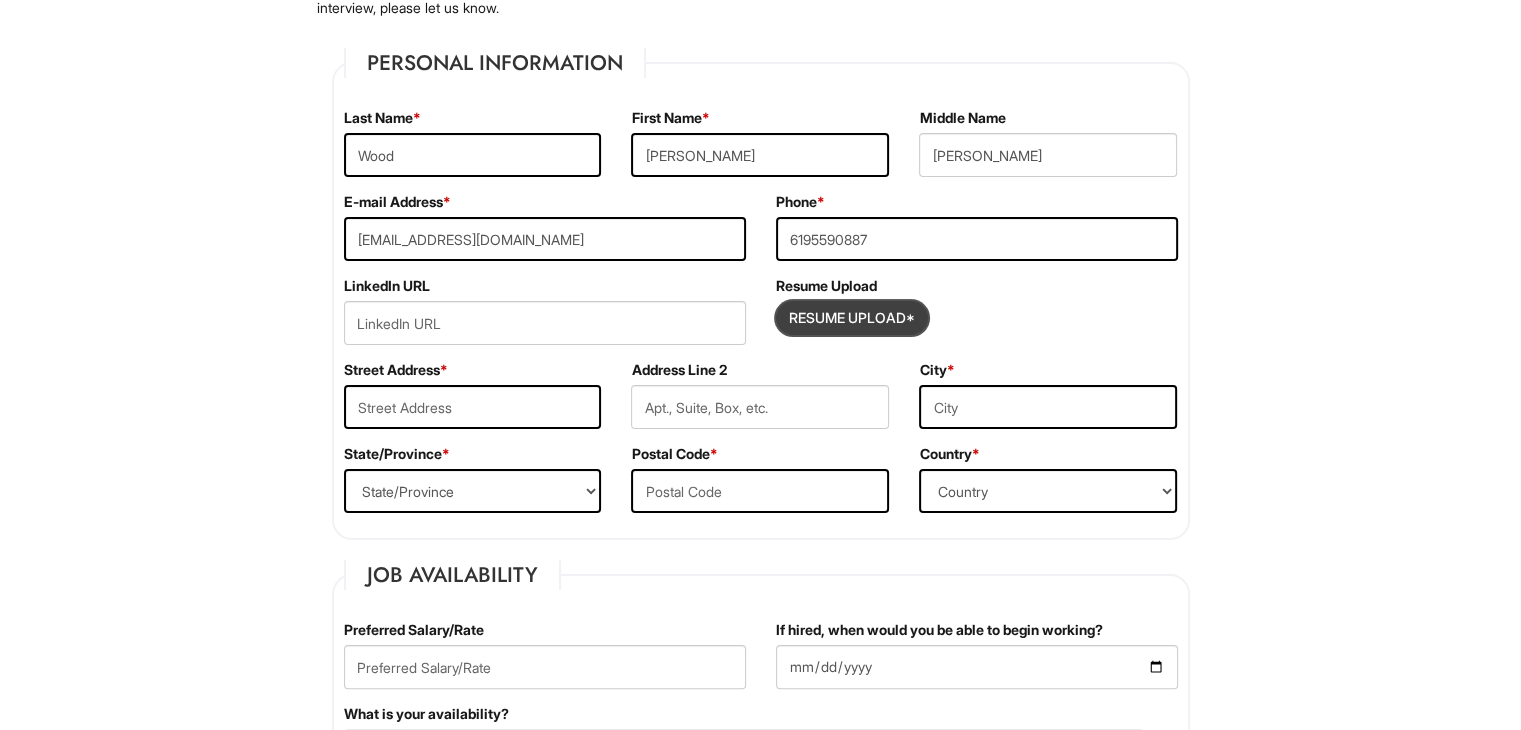 type on "C:\fakepath\Rayna Wood Resume (3).pdf" 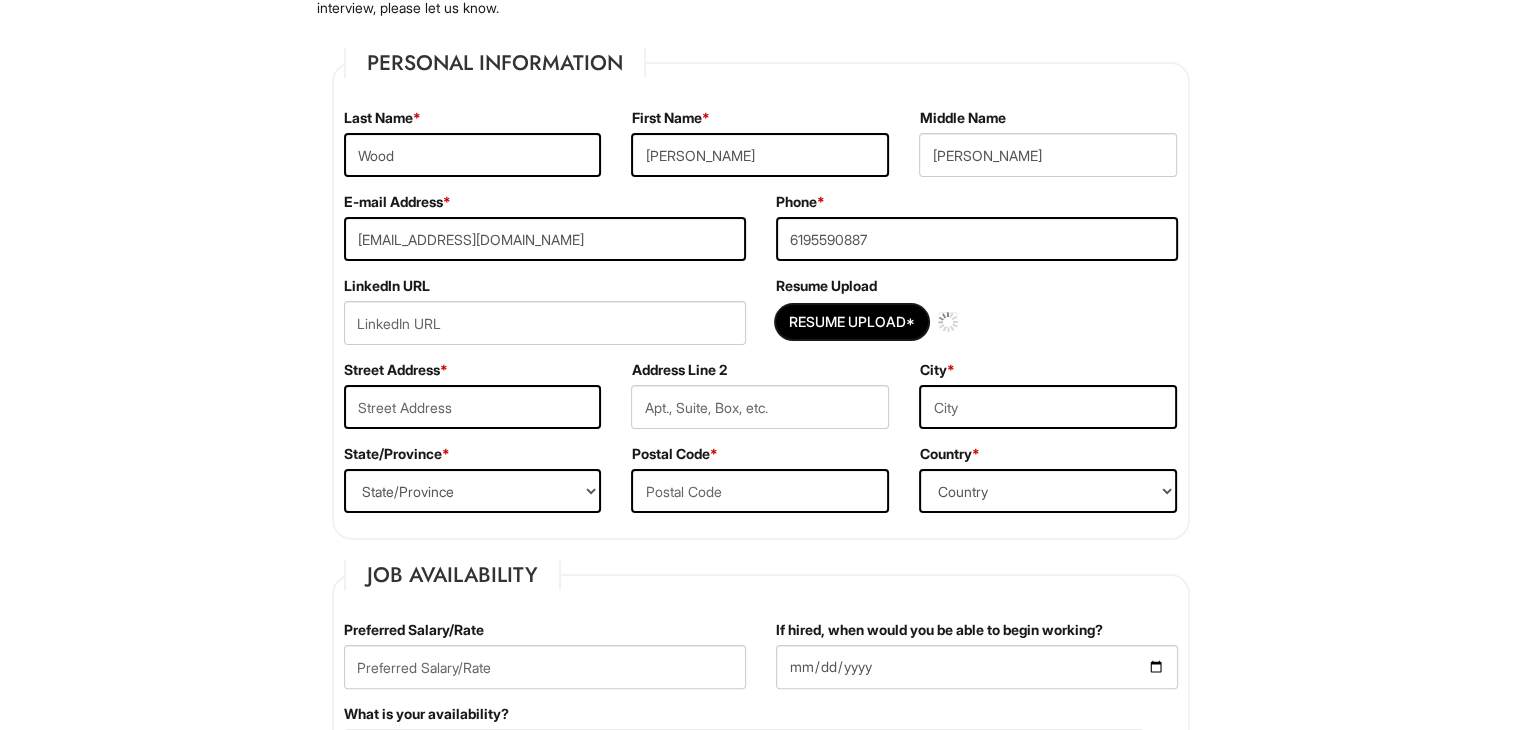 type 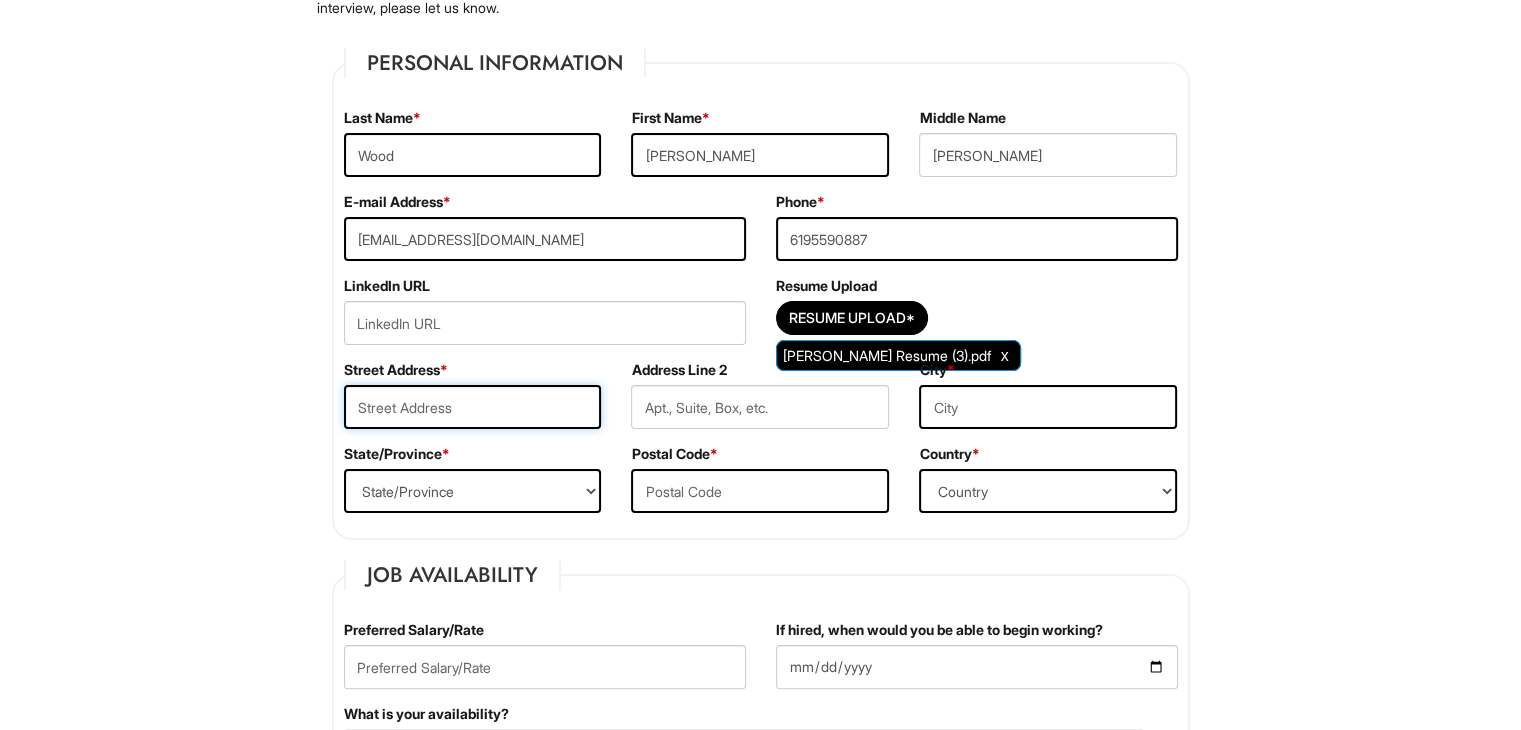 click at bounding box center [473, 407] 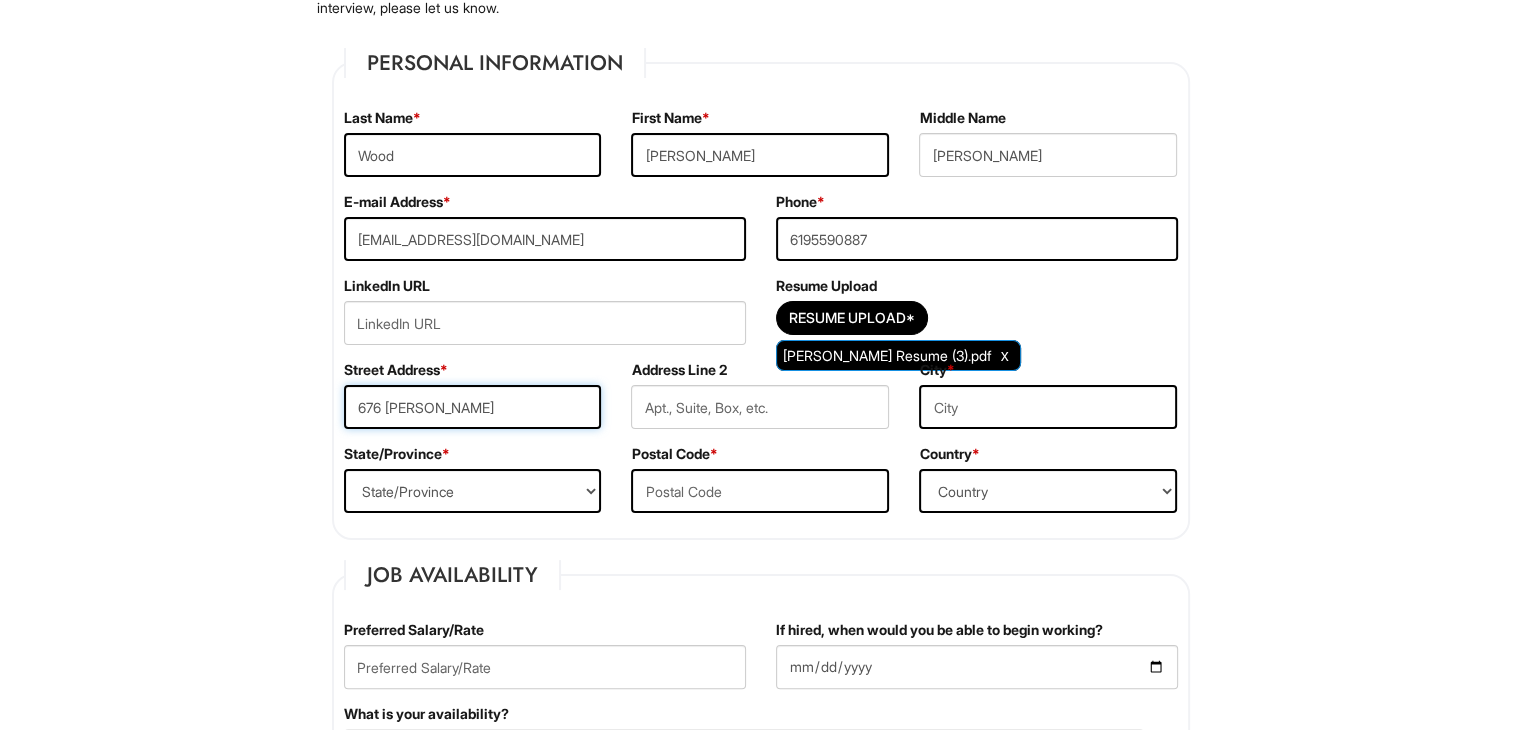 type on "676 Heinrich Bend" 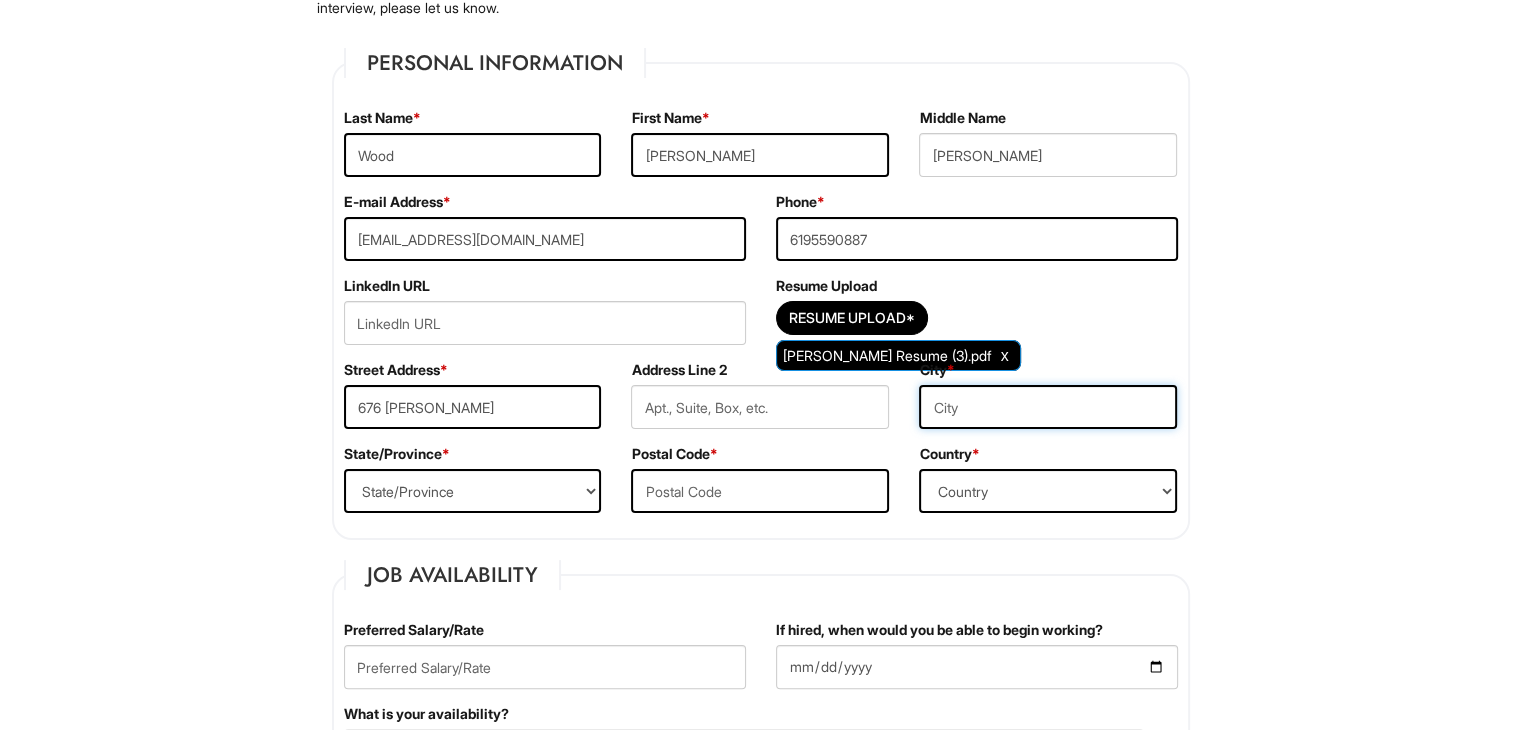 click at bounding box center [1048, 407] 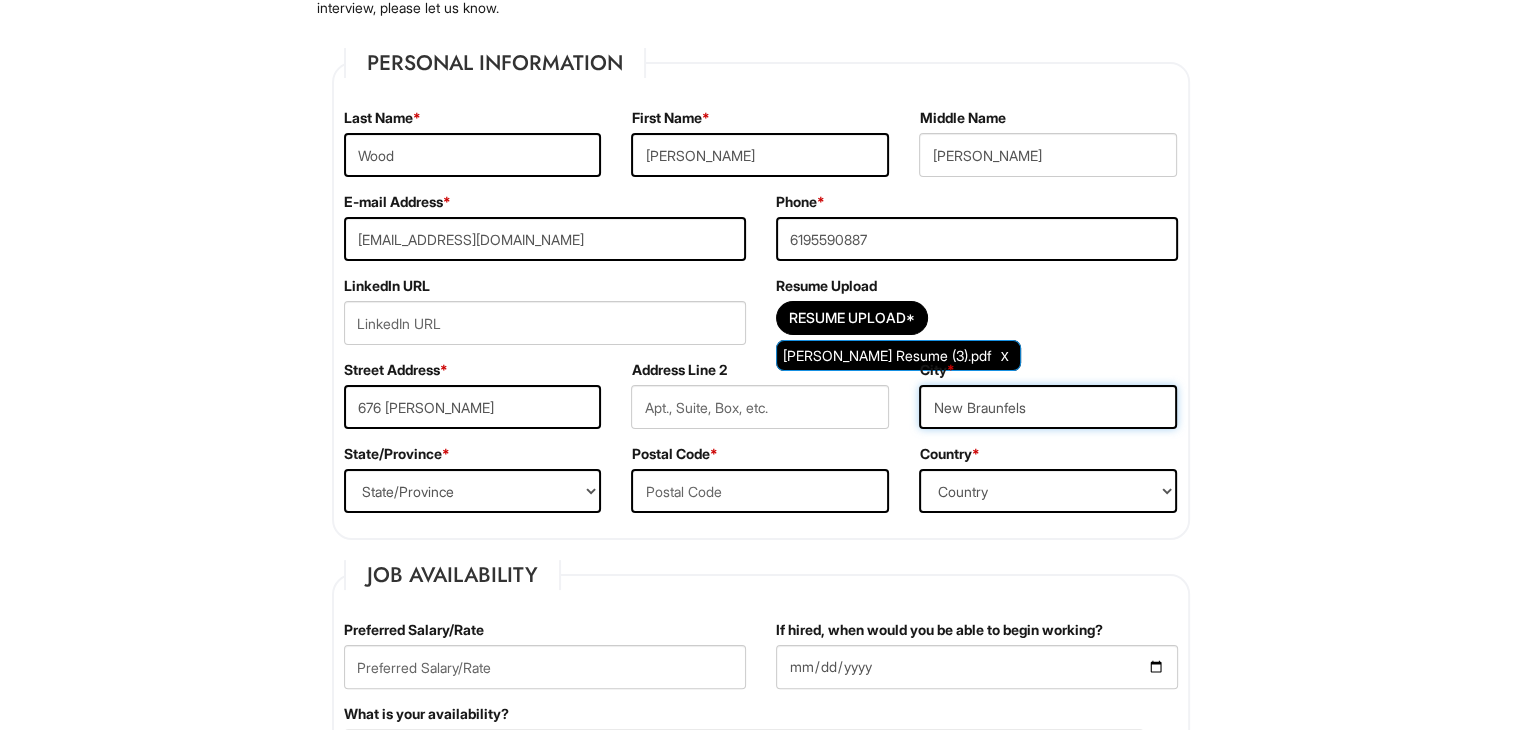 type on "New Braunfels" 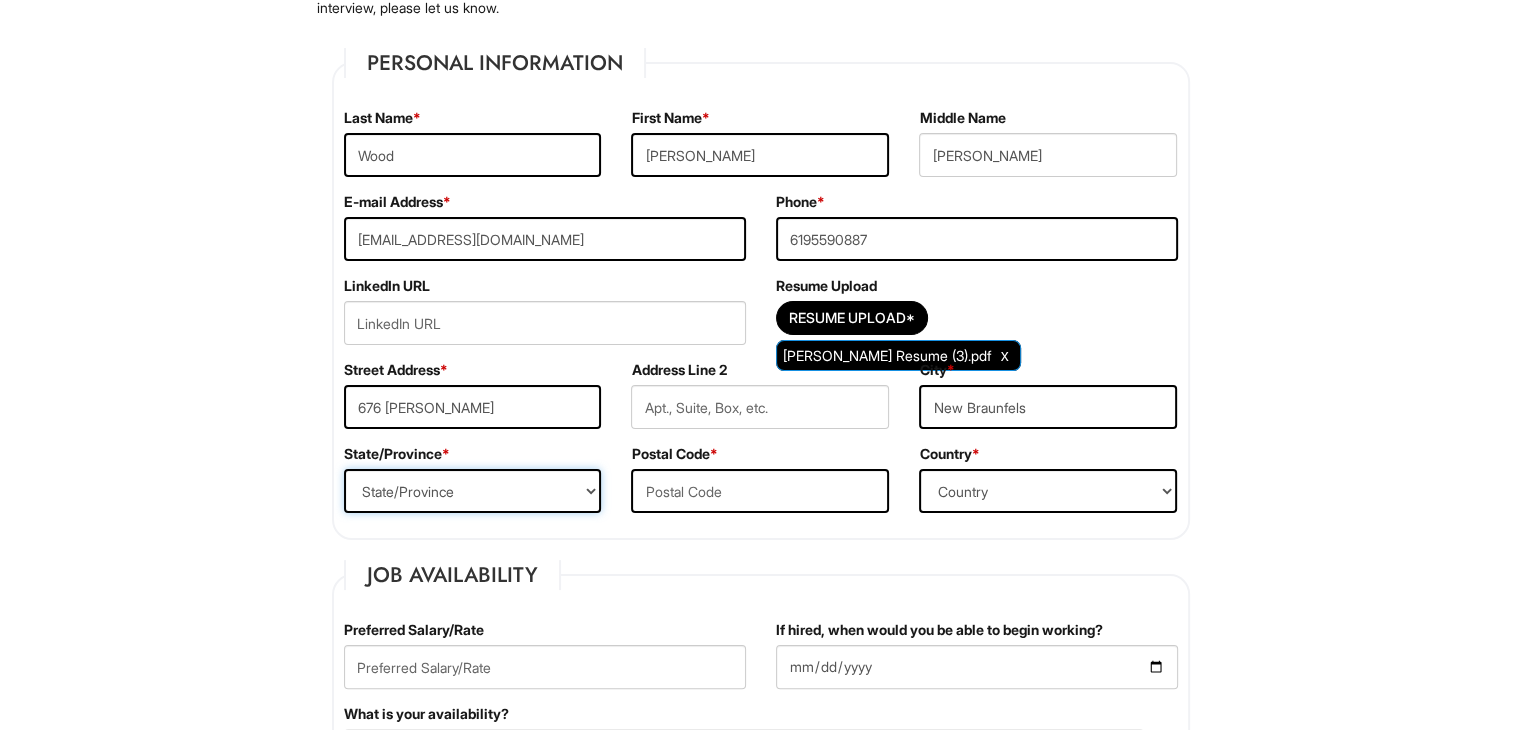 click on "State/Province ALABAMA ALASKA ARIZONA ARKANSAS CALIFORNIA COLORADO CONNECTICUT DELAWARE DISTRICT OF COLUMBIA FLORIDA GEORGIA HAWAII IDAHO ILLINOIS INDIANA IOWA KANSAS KENTUCKY LOUISIANA MAINE MARYLAND MASSACHUSETTS MICHIGAN MINNESOTA MISSISSIPPI MISSOURI MONTANA NEBRASKA NEVADA NEW HAMPSHIRE NEW JERSEY NEW MEXICO NEW YORK NORTH CAROLINA NORTH DAKOTA OHIO OKLAHOMA OREGON PENNSYLVANIA RHODE ISLAND SOUTH CAROLINA SOUTH DAKOTA TENNESSEE TEXAS UTAH VERMONT VIRGINIA WASHINGTON WEST VIRGINIA WISCONSIN WYOMING CA-ALBERTA CA-BRITISH COLUMBIA CA-MANITOBA CA-NEW BRUNSWICK CA-NEWFOUNDLAND CA-NOVA SCOTIA CA-NORTHWEST TERRITORIES CA-NUNAVUT CA-ONTARIO CA-PRINCE EDWARD ISLAND CA-QUEBEC CA-SASKATCHEWAN CA-YUKON TERRITORY US-AMERICAN SAMOA US-FEDERATED STATES OF MICRONESIA US-GUAM US-MARSHALL ISLANDS US-NORTHERN MARIANA ISLANDS US-PALAU US-PUERTO RICO" at bounding box center [473, 491] 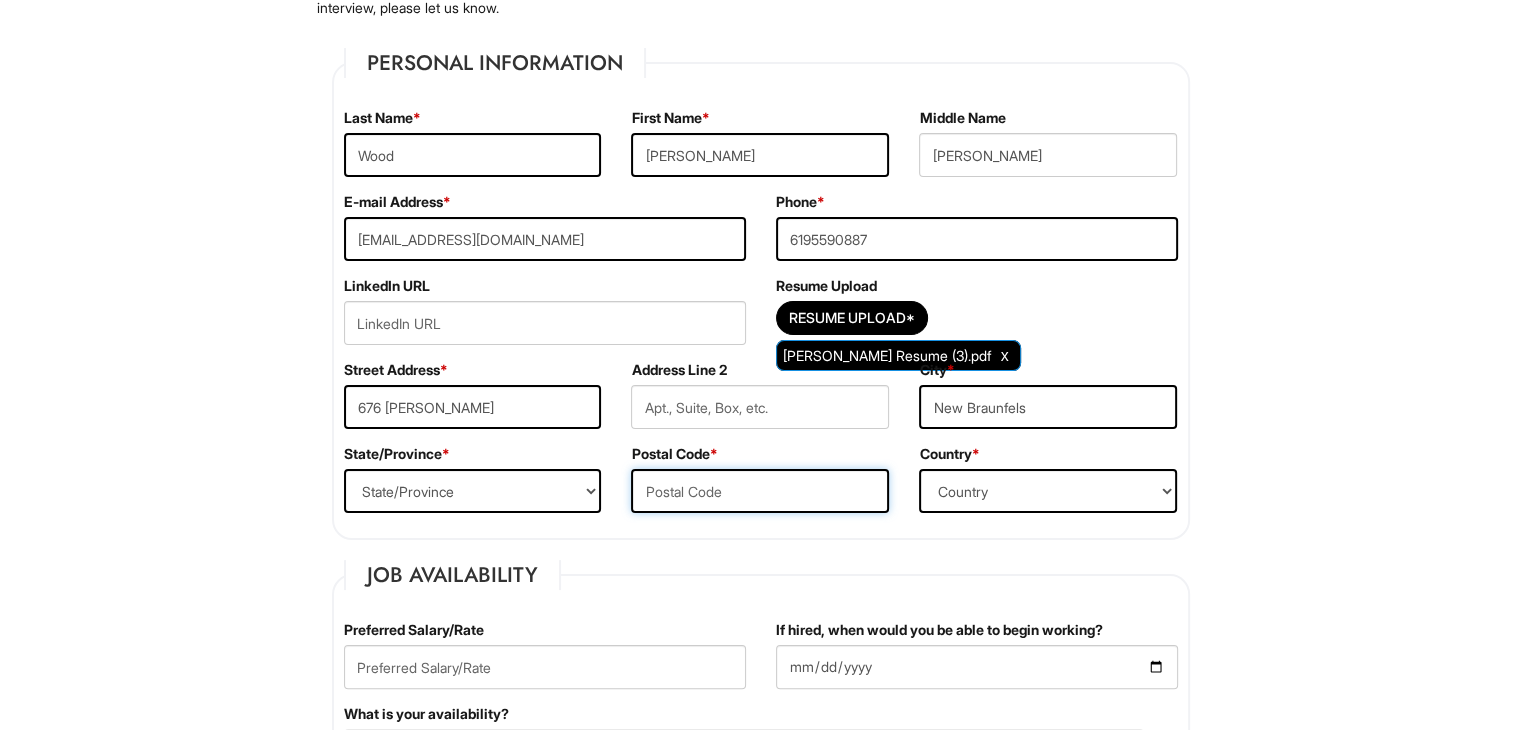 click at bounding box center (760, 491) 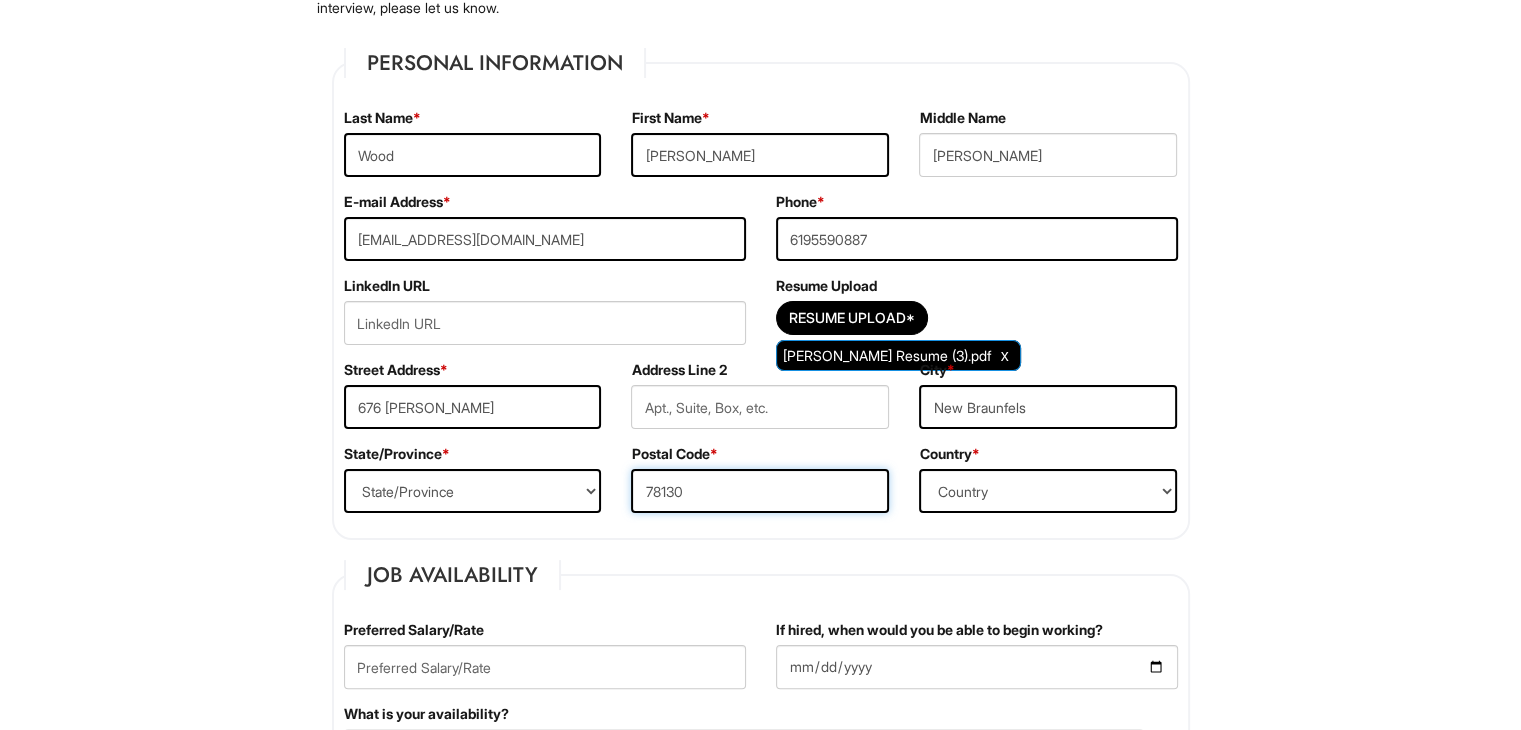 type on "78130" 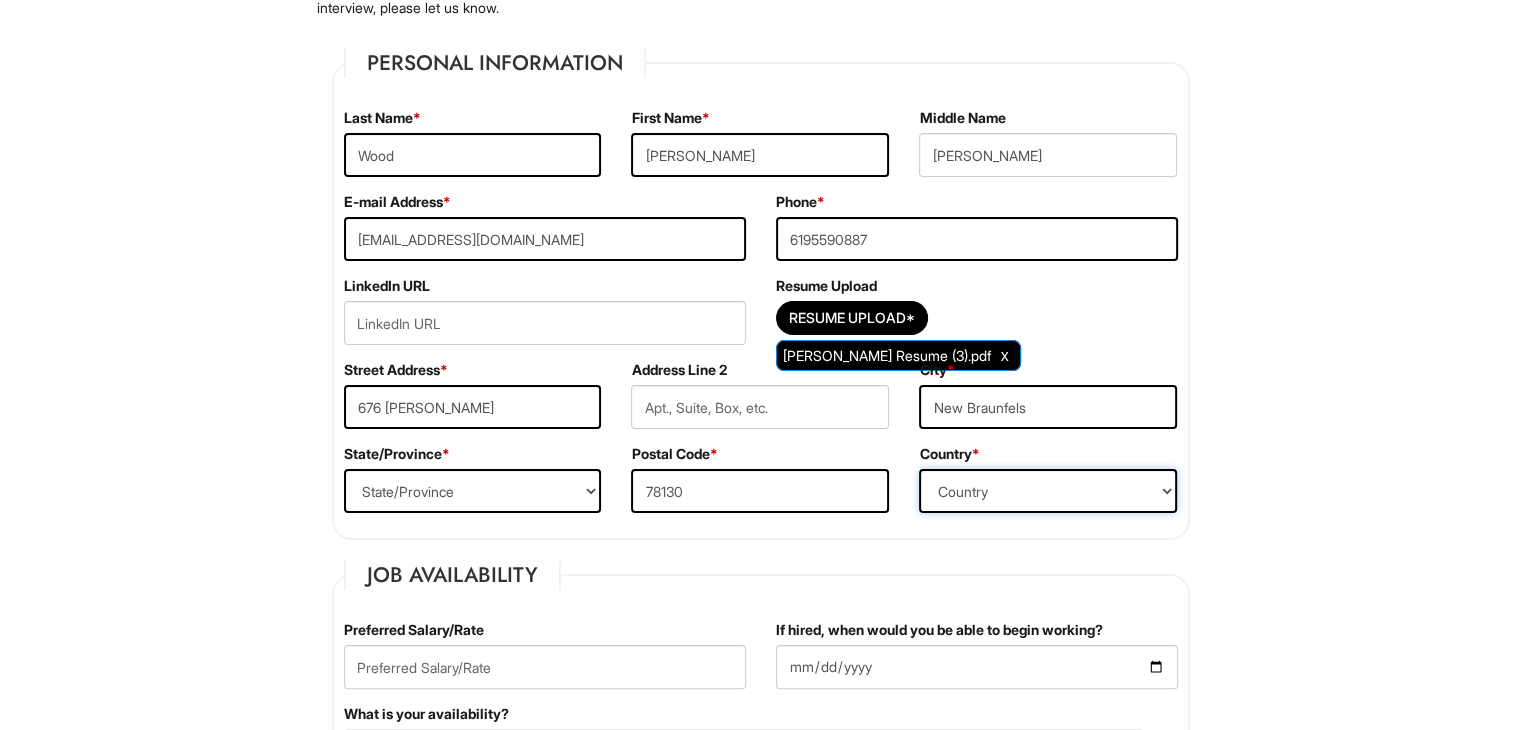 click on "Country Afghanistan Albania Algeria American Samoa Andorra Angola Anguilla Antarctica Antigua Argentina Armenia Aruba Ascension Australia Austria Azerbaijan Bahamas Bahrain Bangladesh Barbados Barbuda Belarus Belgium Belize Benin Bermuda Bhutan Bolivia Bosnia & Herzegovina Botswana Brazil British Virgin Islands Brunei Darussalam Bulgaria Burkina Faso Burundi Cambodia Cameroon Canada Cape Verde Islands Cayman Islands Central African Republic Chad Chatham Island Chile China Christmas Island Cocos-Keeling Islands Colombia Comoros Congo Cook Islands Costa Rica Croatia Cuba Curaçao Cyprus Czech Republic Democratic Republic of the Congo Denmark Diego Garcia Djibouti Dominica Dominican Republic East Timor Easter Island Ecuador Egypt El Salvador Ellipso (Mobile Satellite service) EMSAT (Mobile Satellite service) Equatorial Guinea Eritrea Estonia Ethiopia European Union Falkland Islands (Malvinas) Faroe Islands Fiji Islands Finland France French Antilles French Guiana French Polynesia Gabonese Republic Gambia Georgia" at bounding box center (1048, 491) 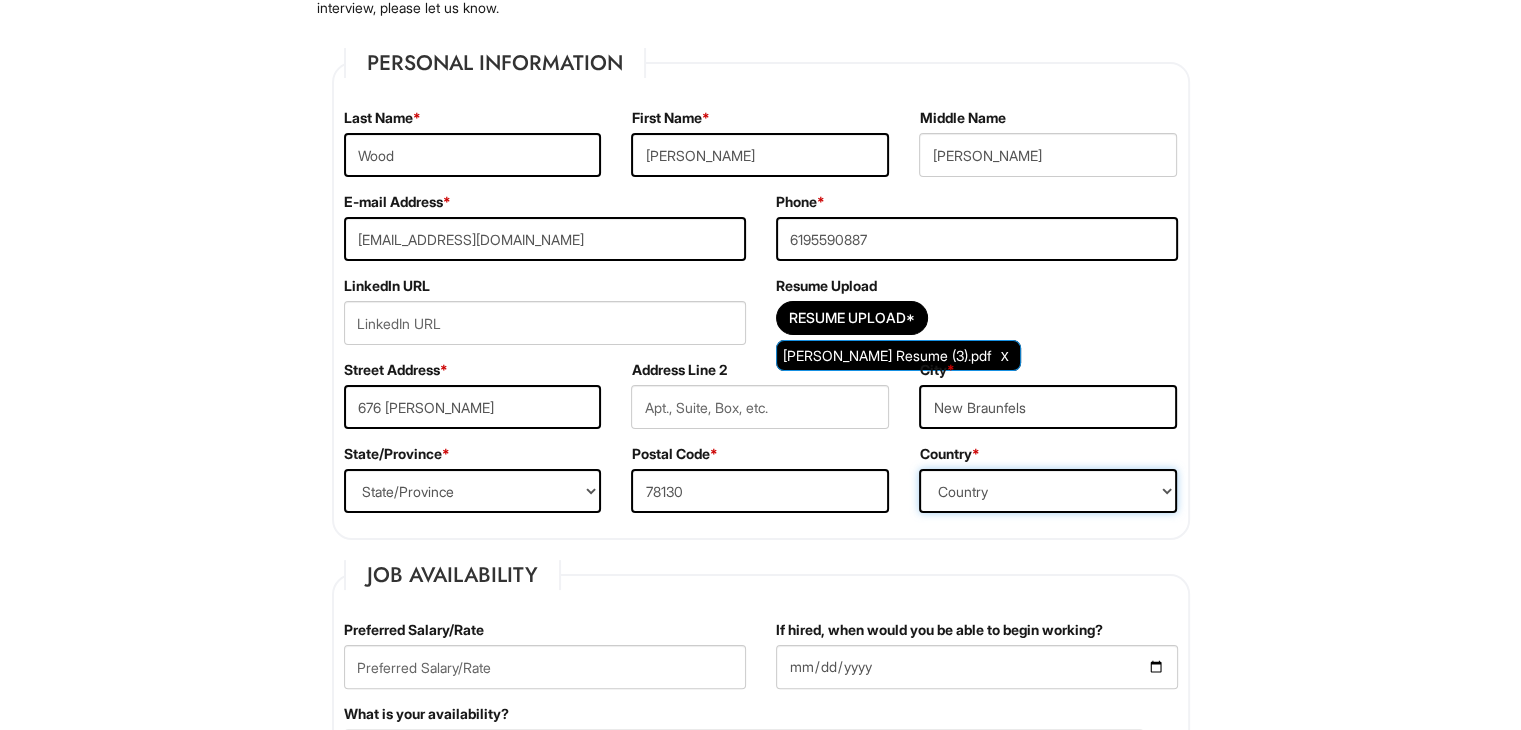 select on "United States of America" 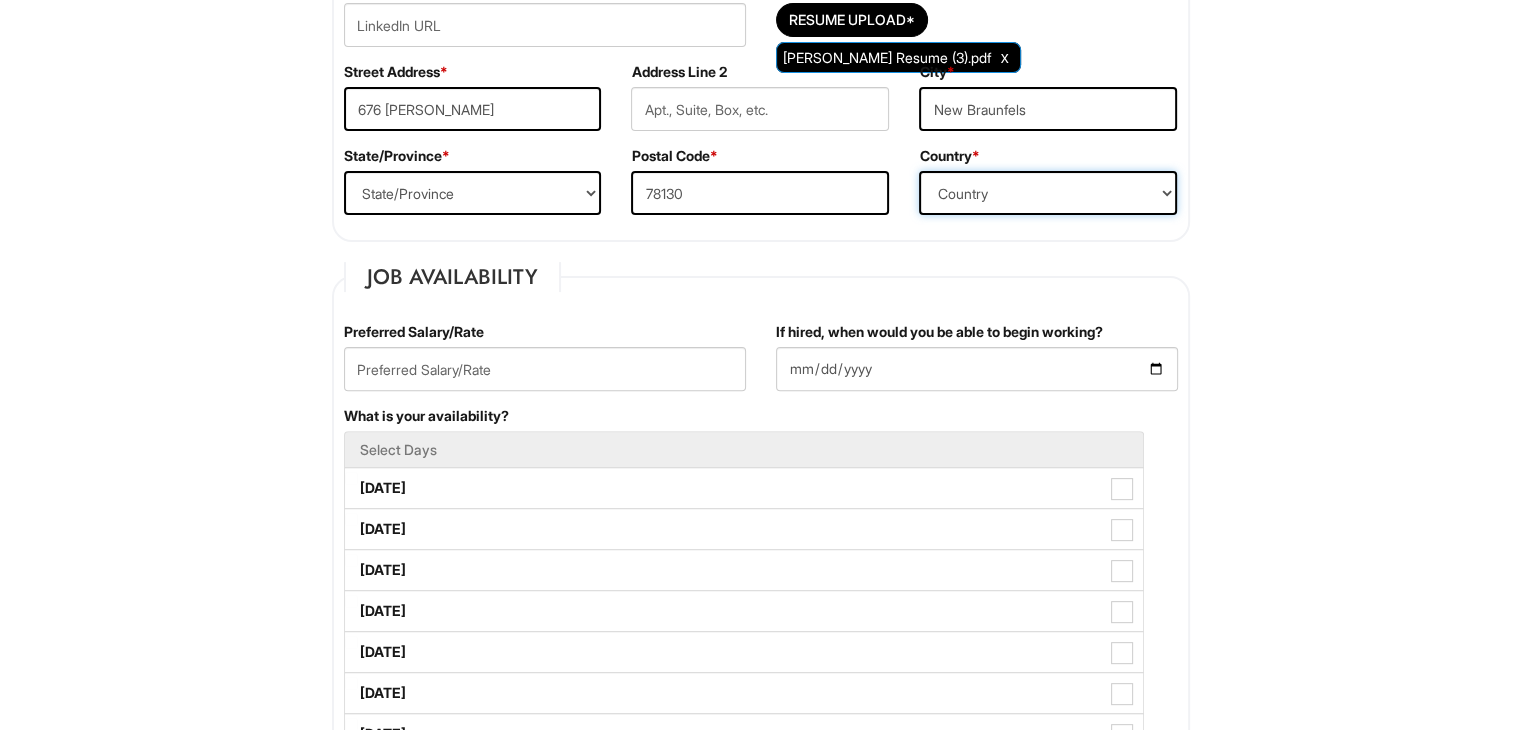 scroll, scrollTop: 595, scrollLeft: 0, axis: vertical 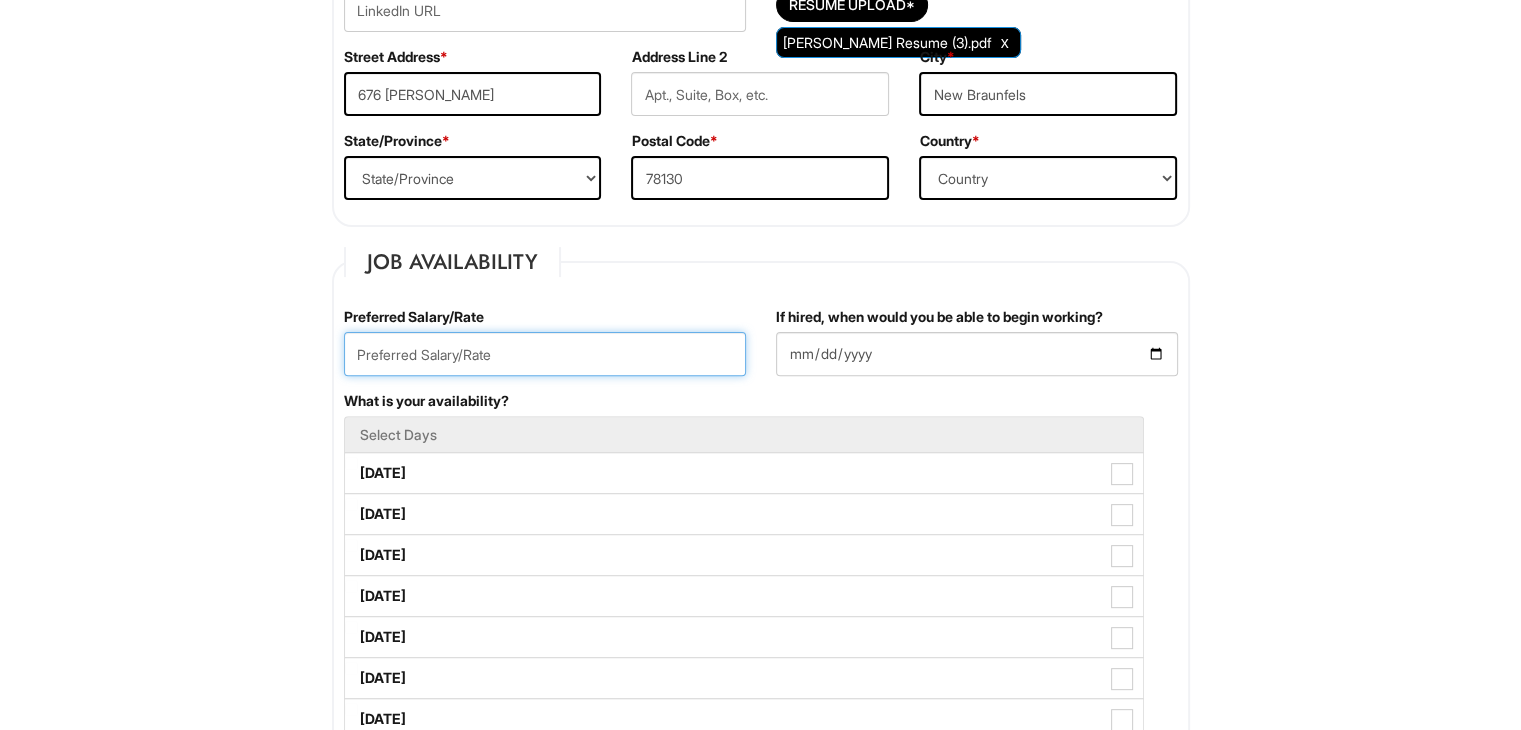click at bounding box center (545, 354) 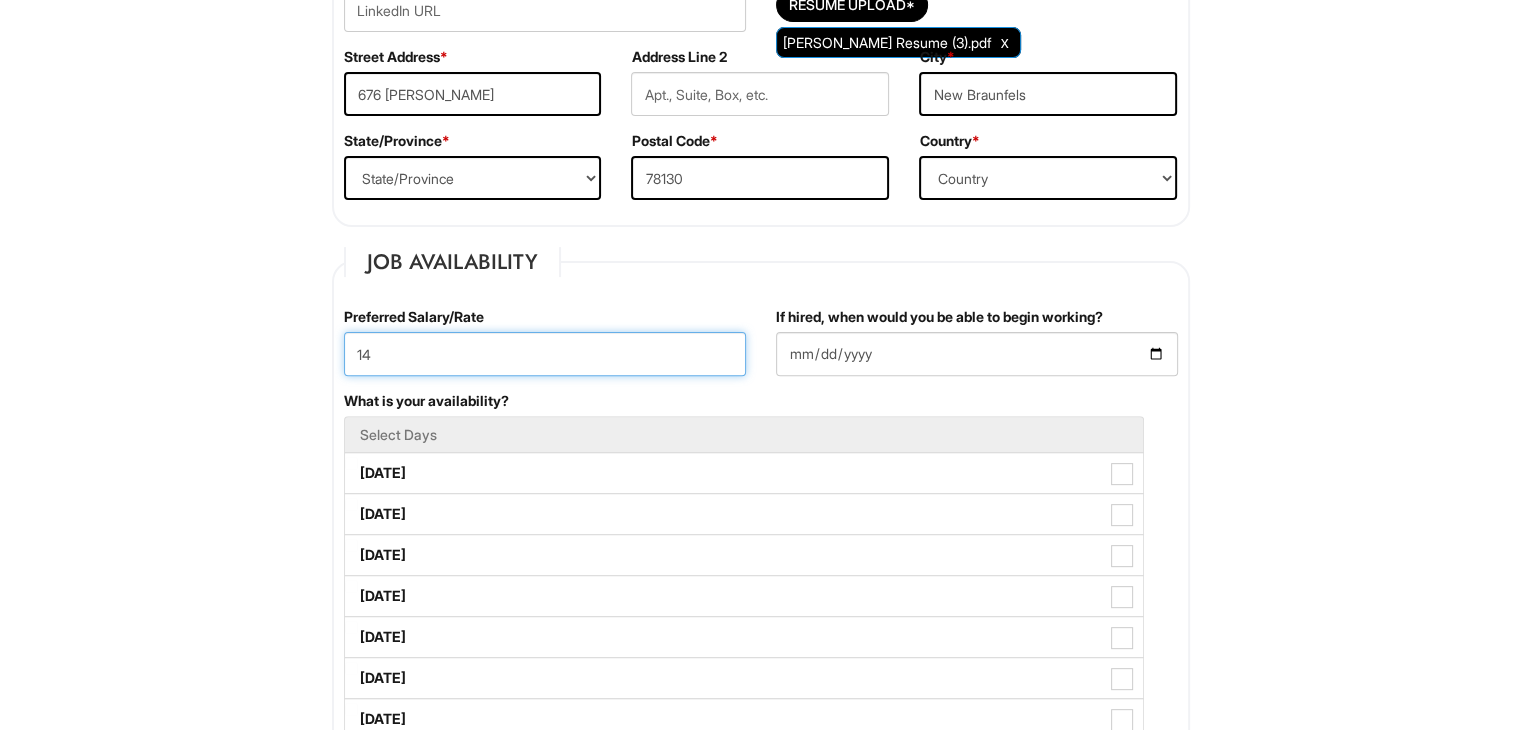 type on "14" 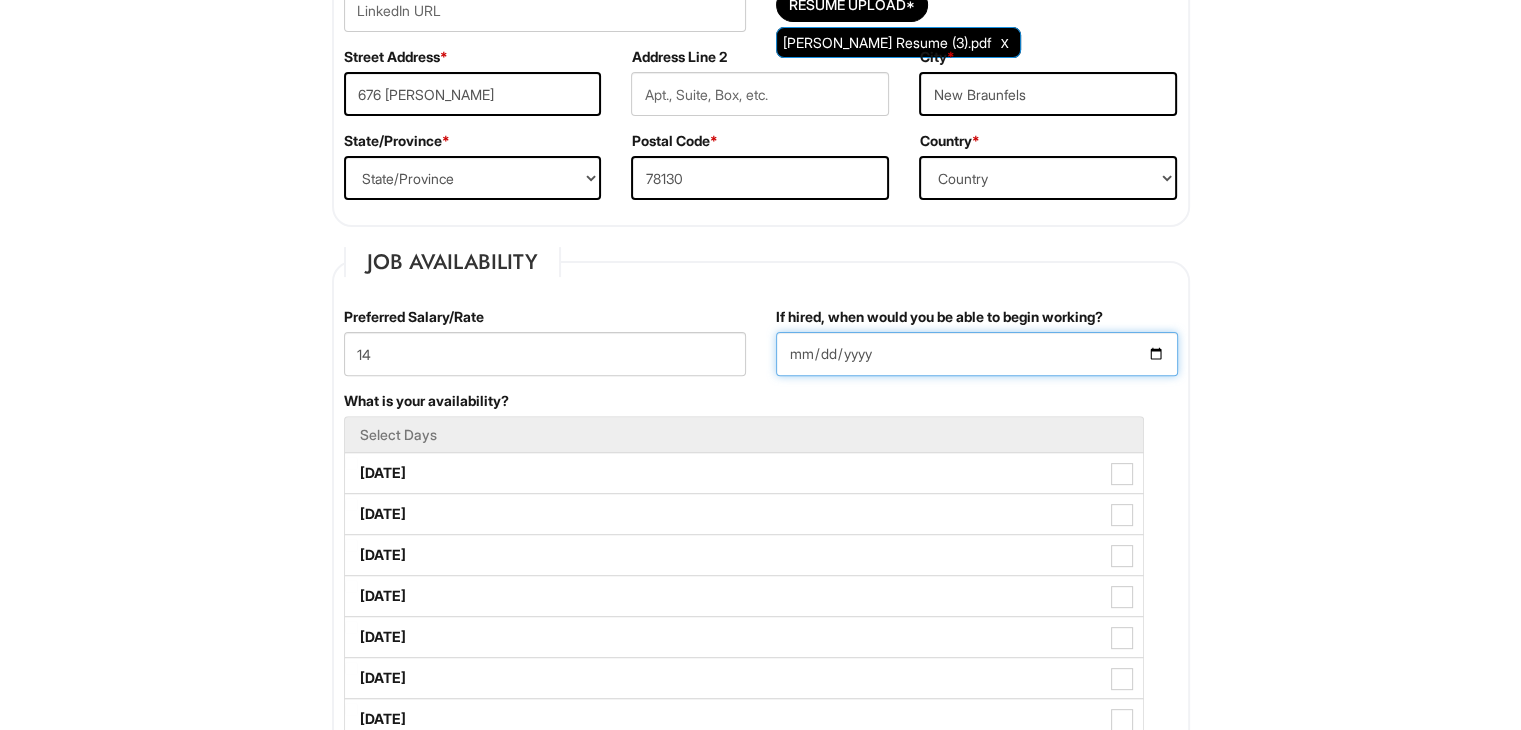 click on "If hired, when would you be able to begin working?" at bounding box center [977, 354] 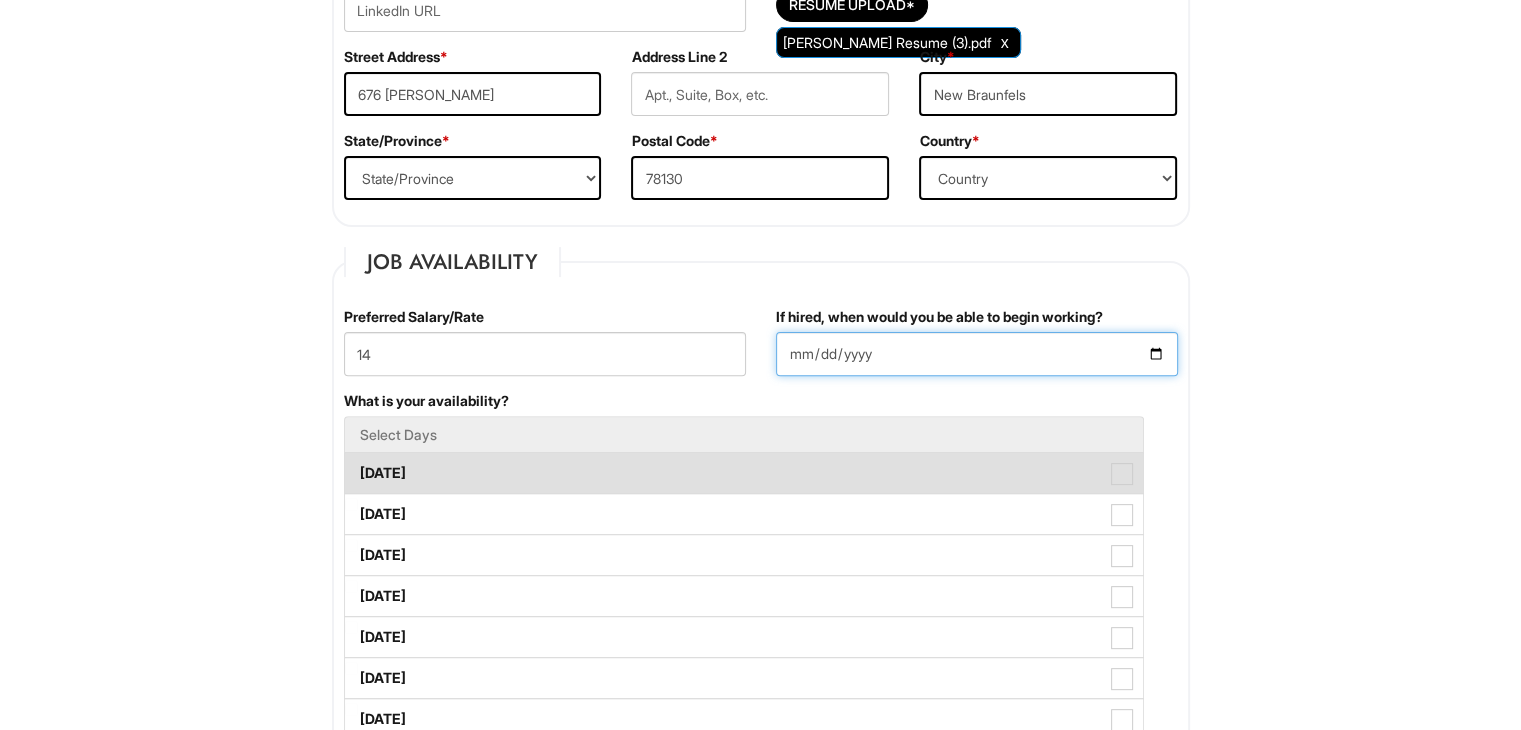 type on "2025-07-20" 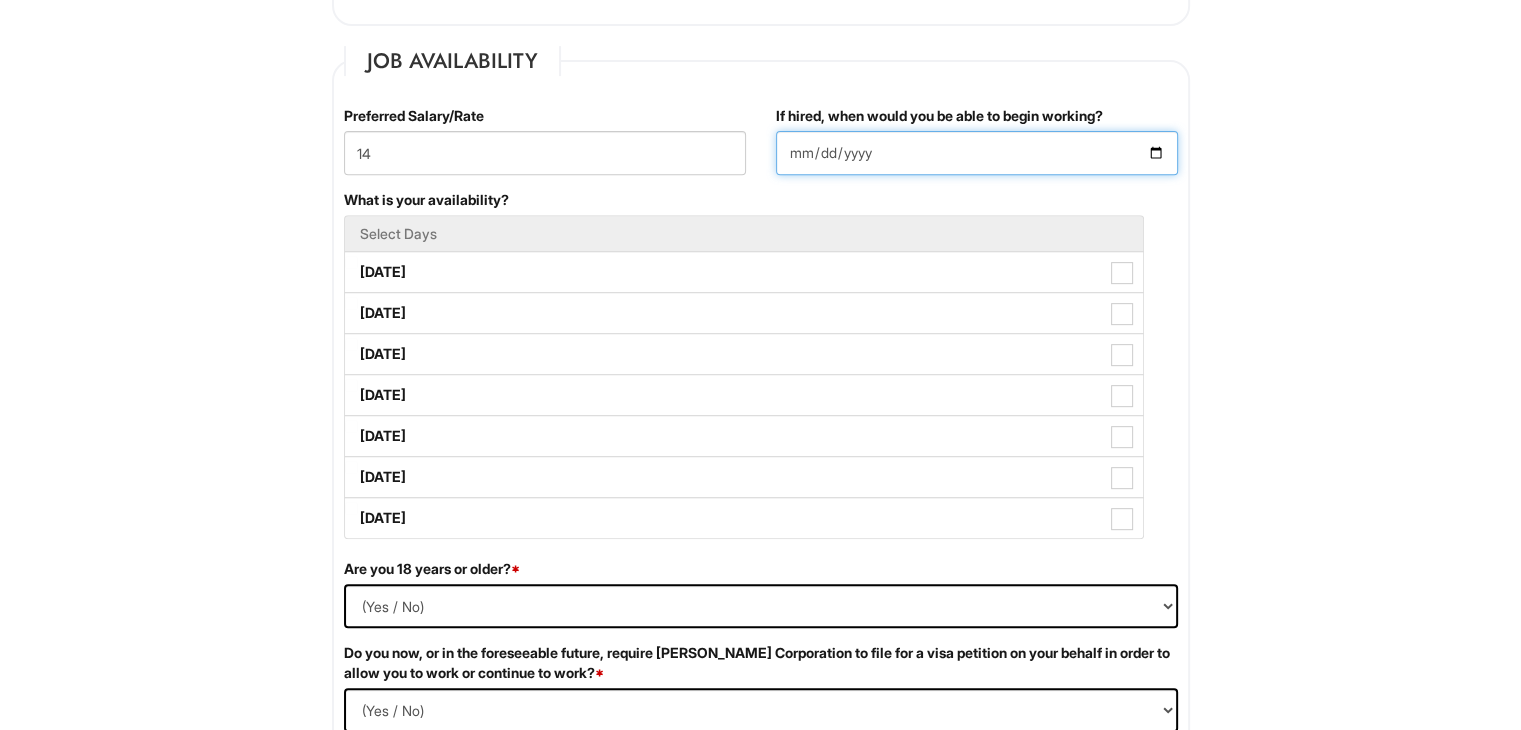scroll, scrollTop: 798, scrollLeft: 0, axis: vertical 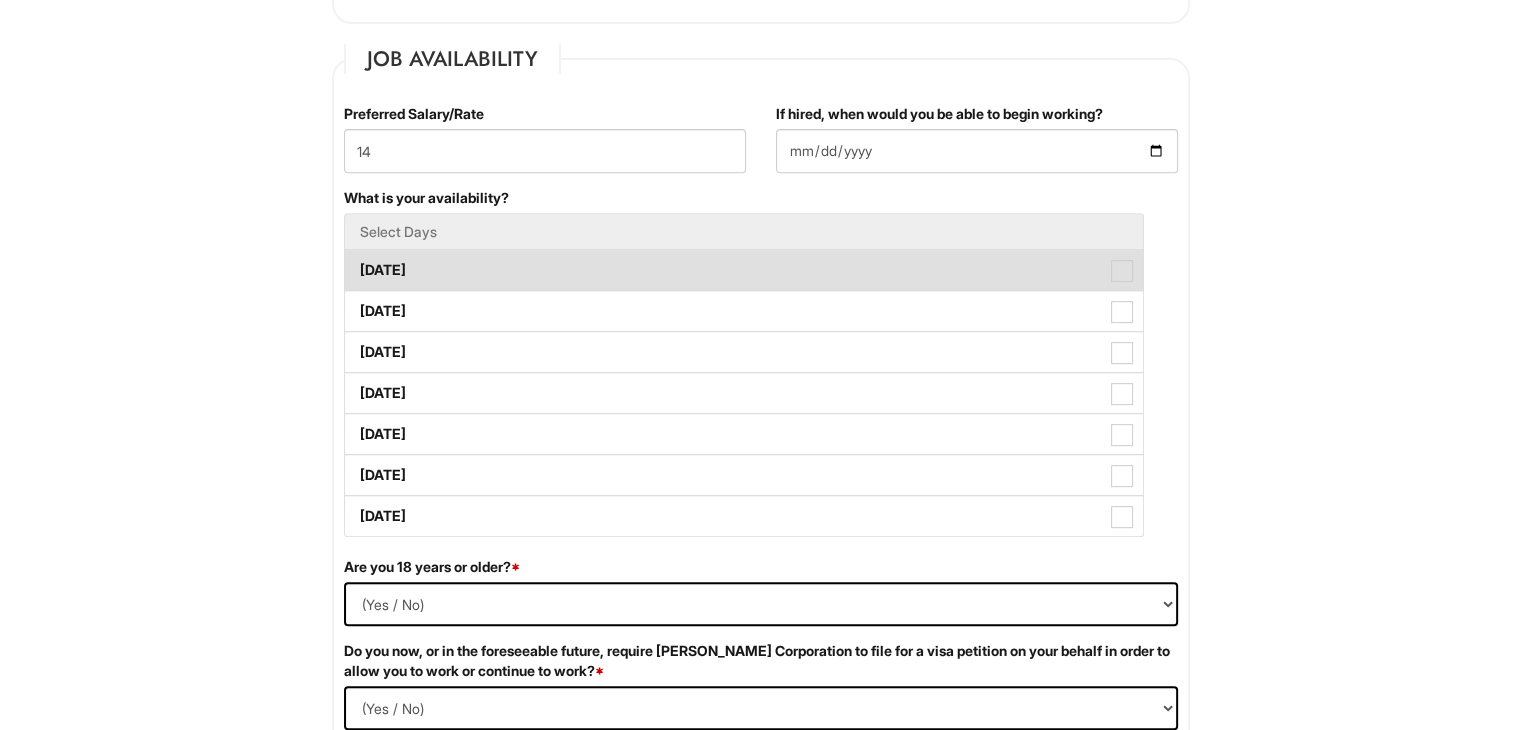 click at bounding box center [1122, 271] 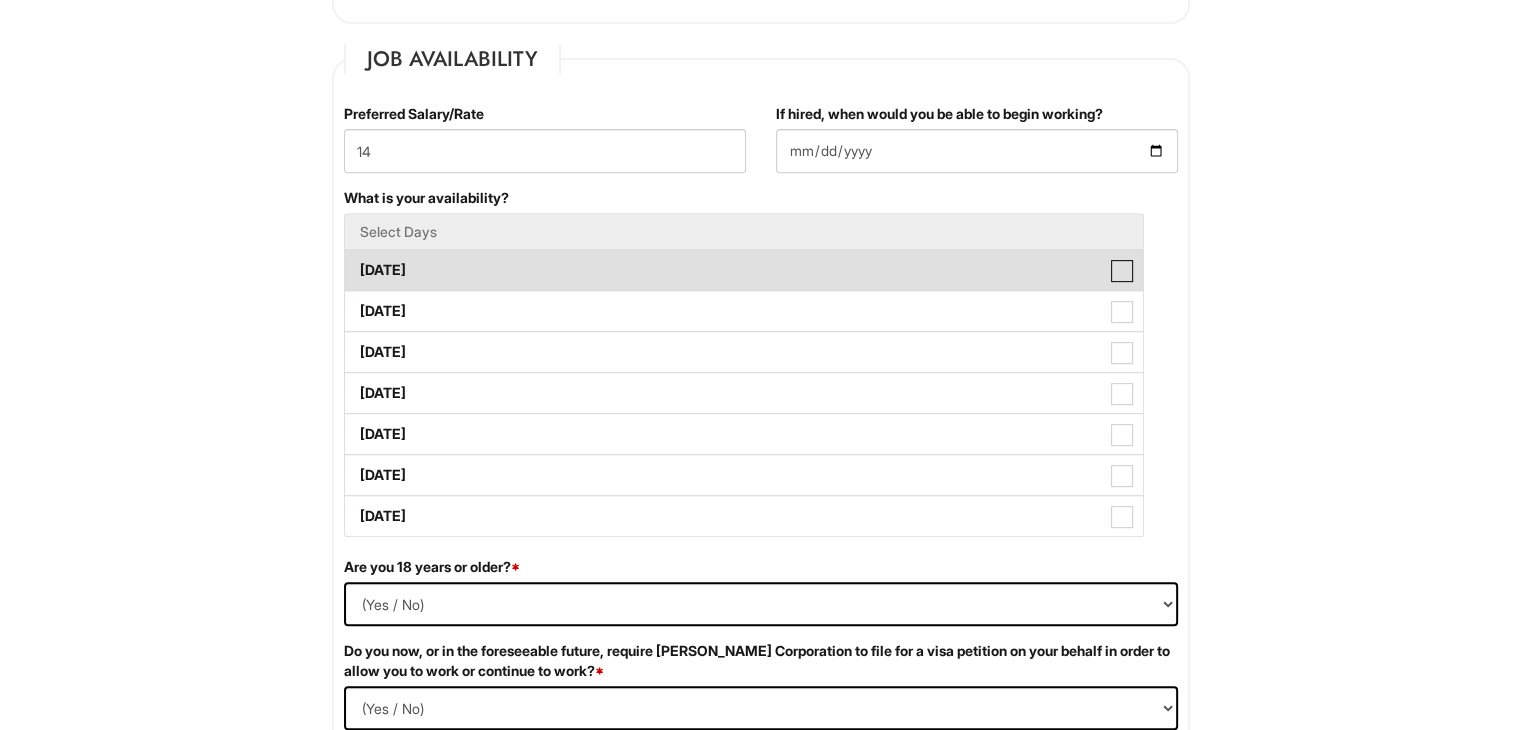 click on "Monday" at bounding box center [351, 260] 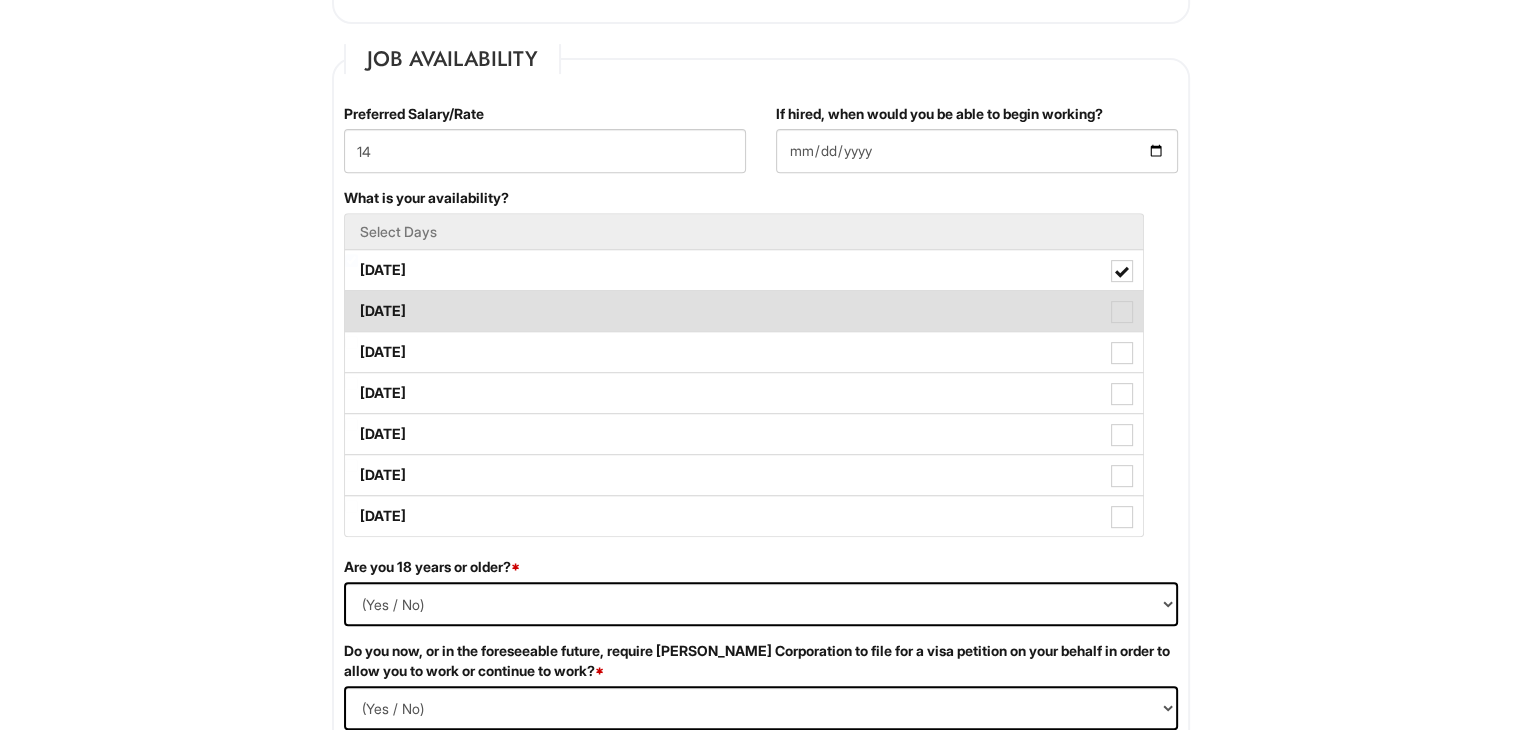 click at bounding box center (1122, 312) 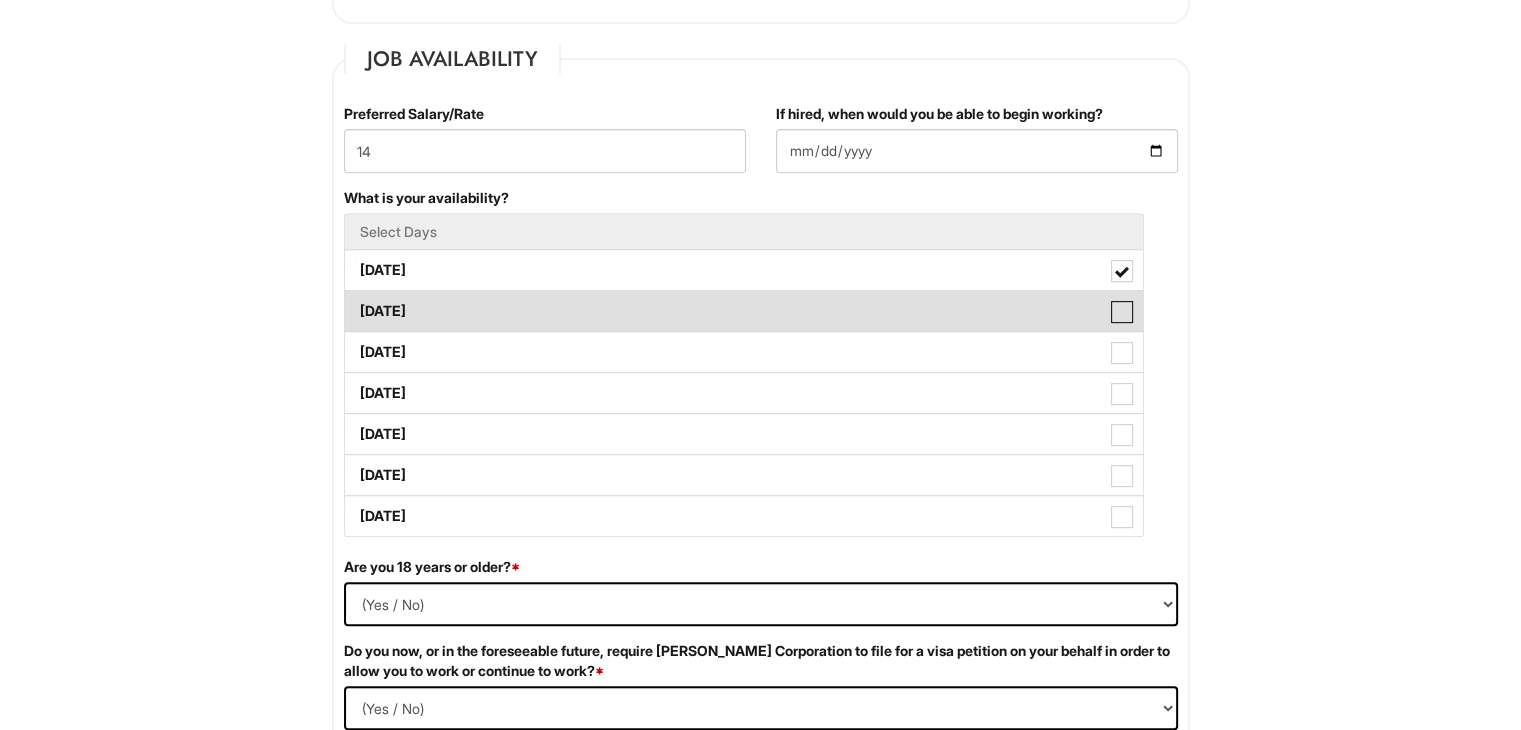 click on "Tuesday" at bounding box center [351, 301] 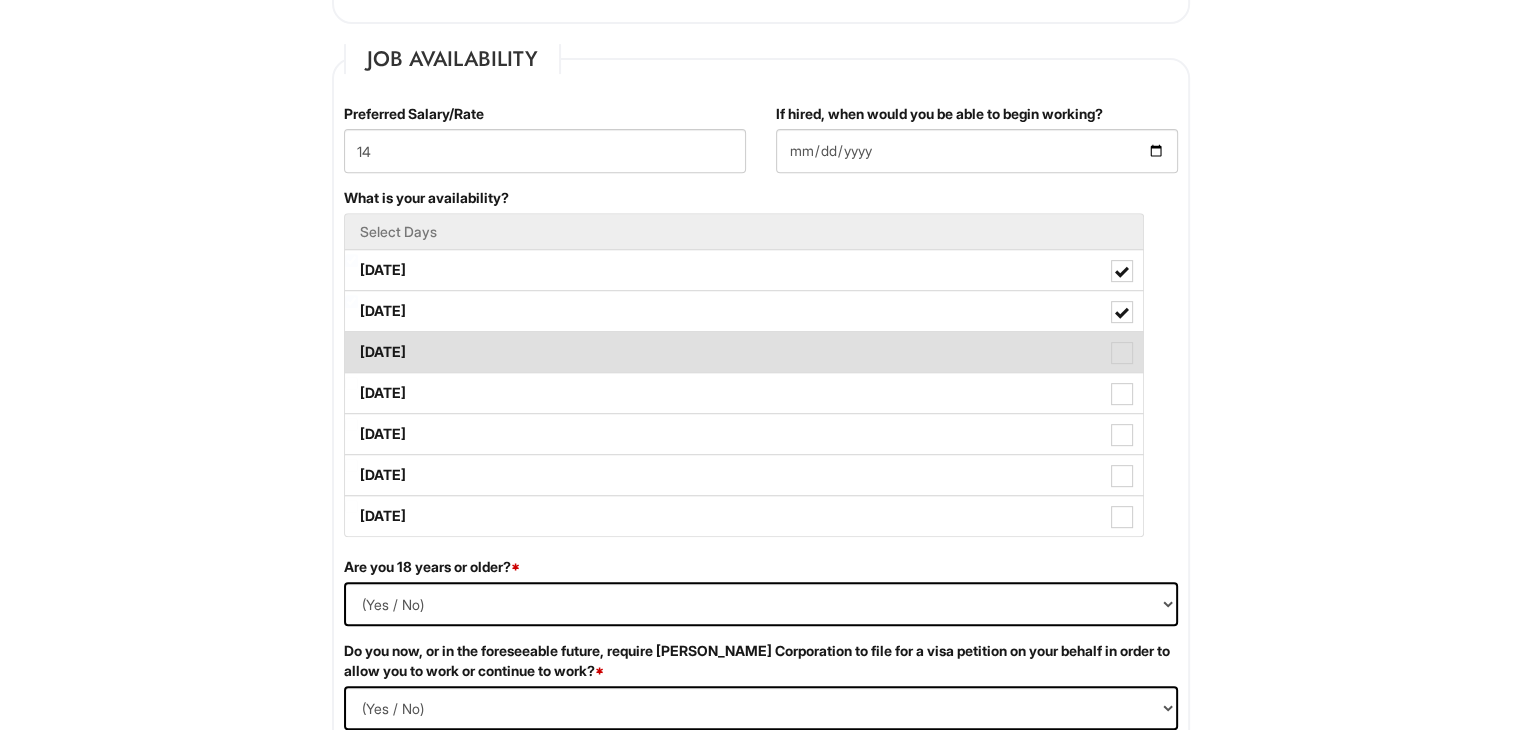 click at bounding box center (1122, 353) 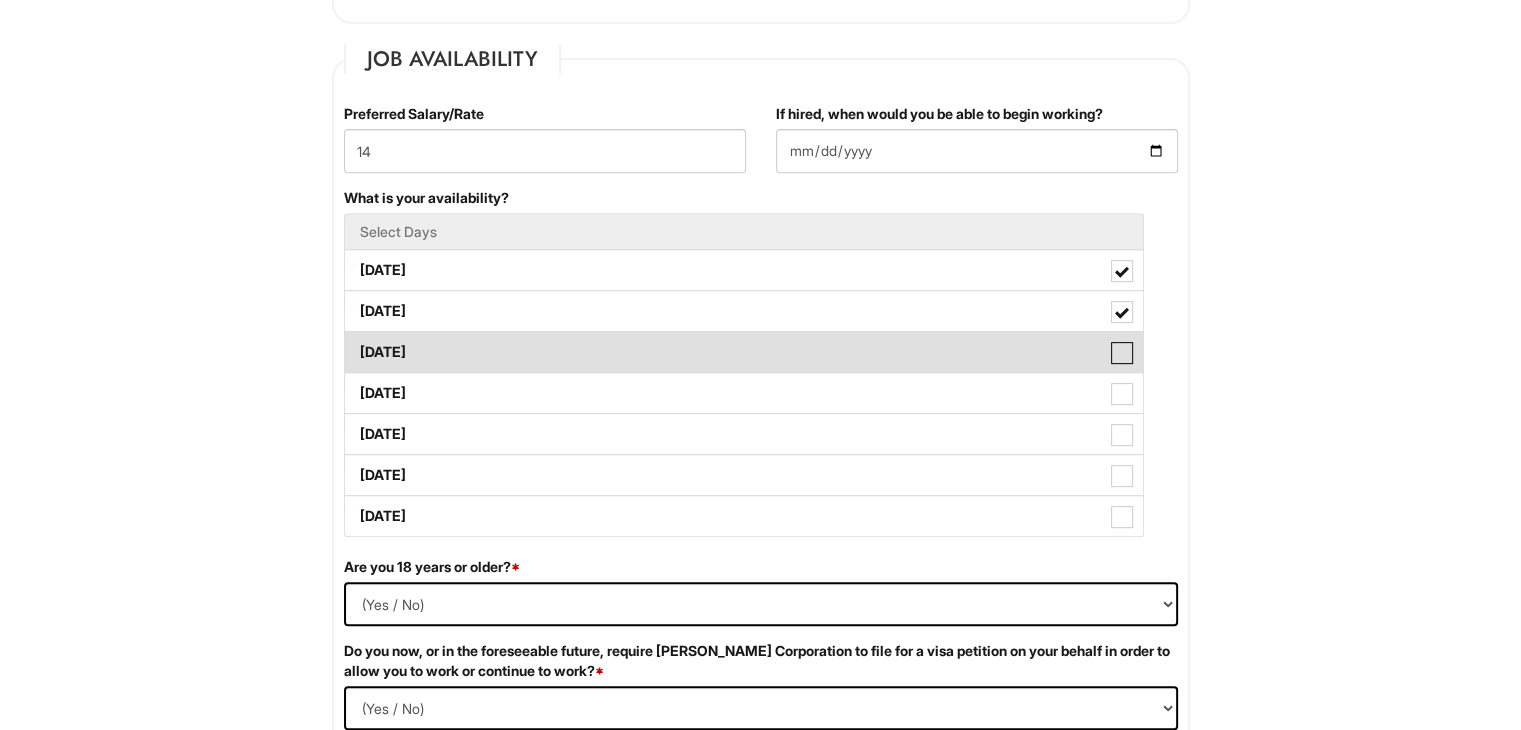 click on "Wednesday" at bounding box center [351, 342] 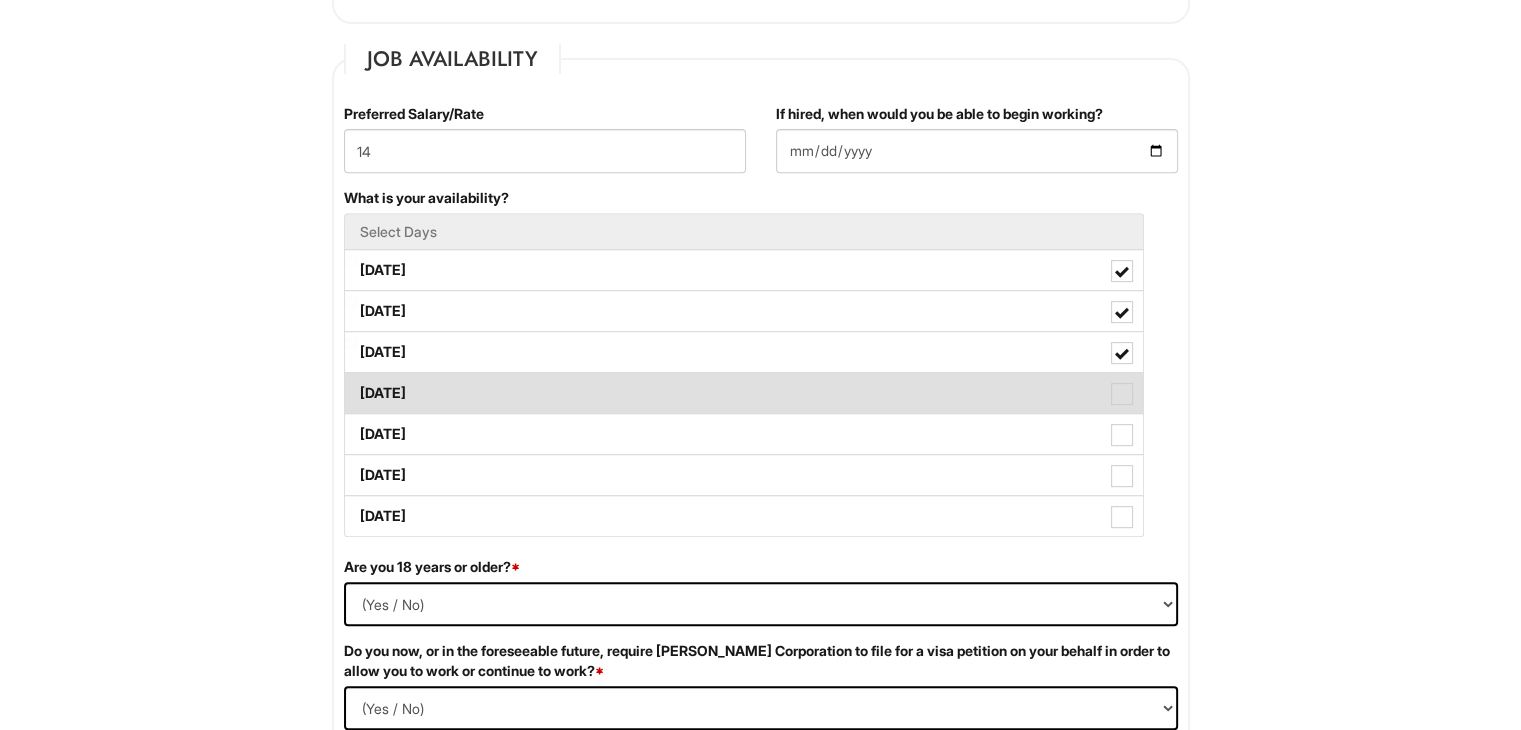 click at bounding box center [1122, 394] 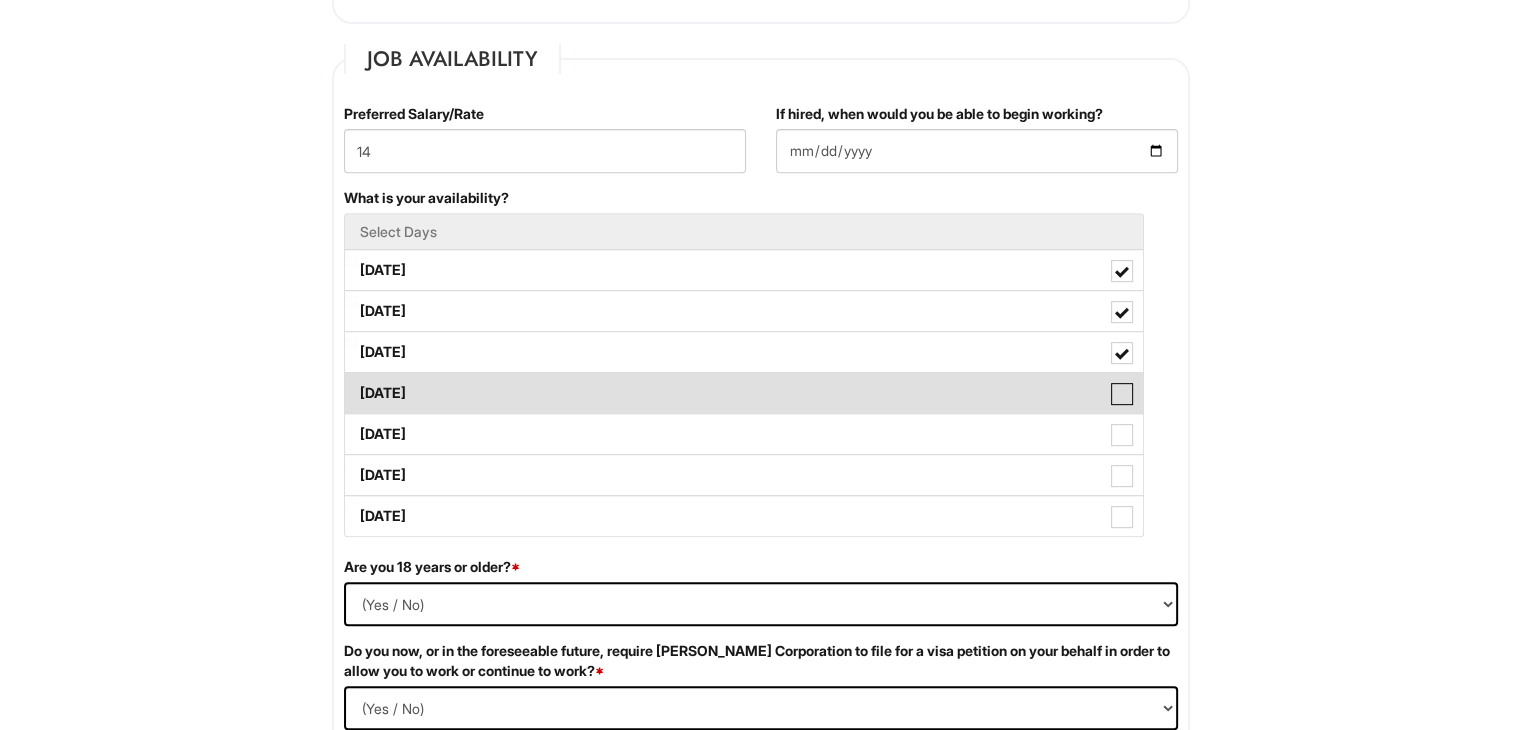 click on "Thursday" at bounding box center (351, 383) 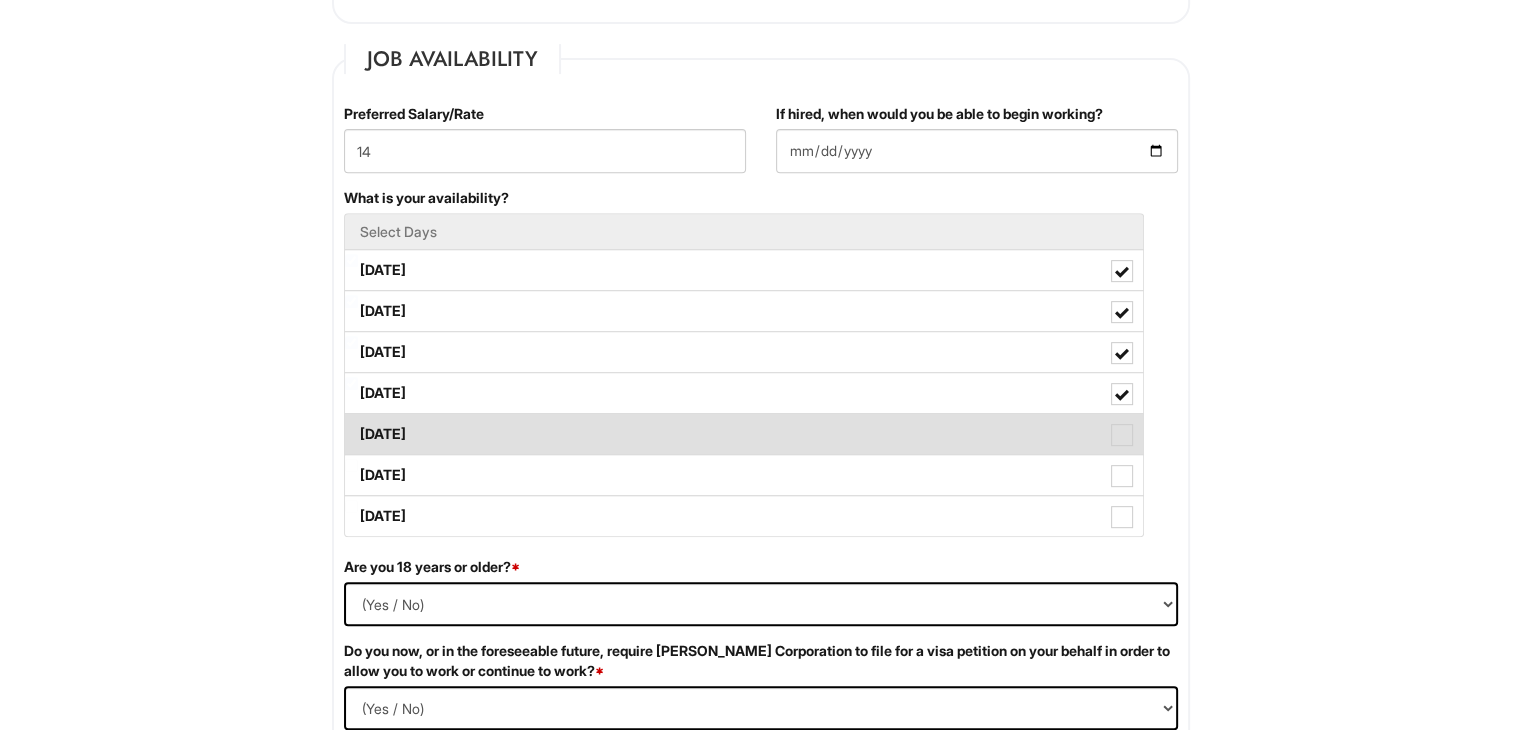 click on "Friday" at bounding box center [744, 434] 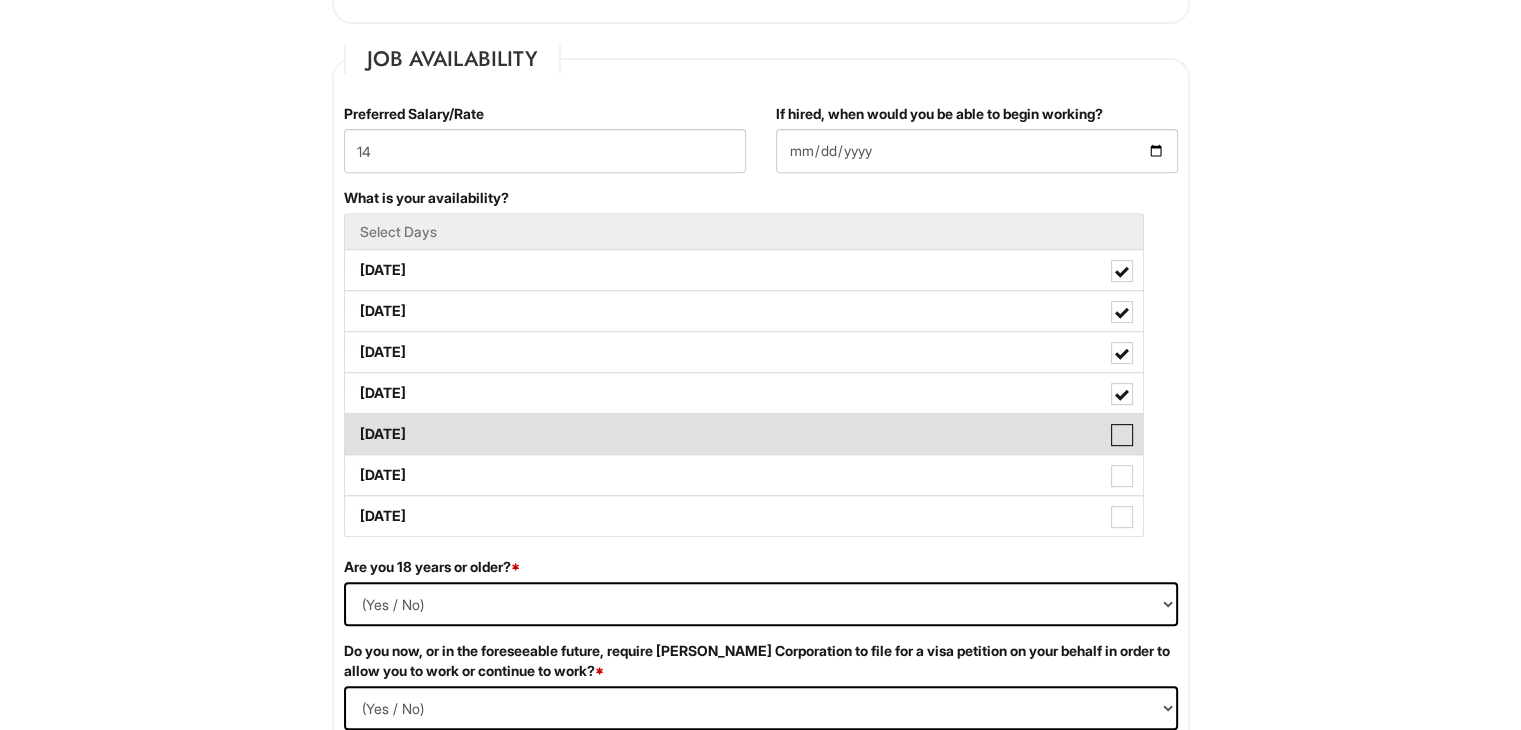 click on "Friday" at bounding box center (351, 424) 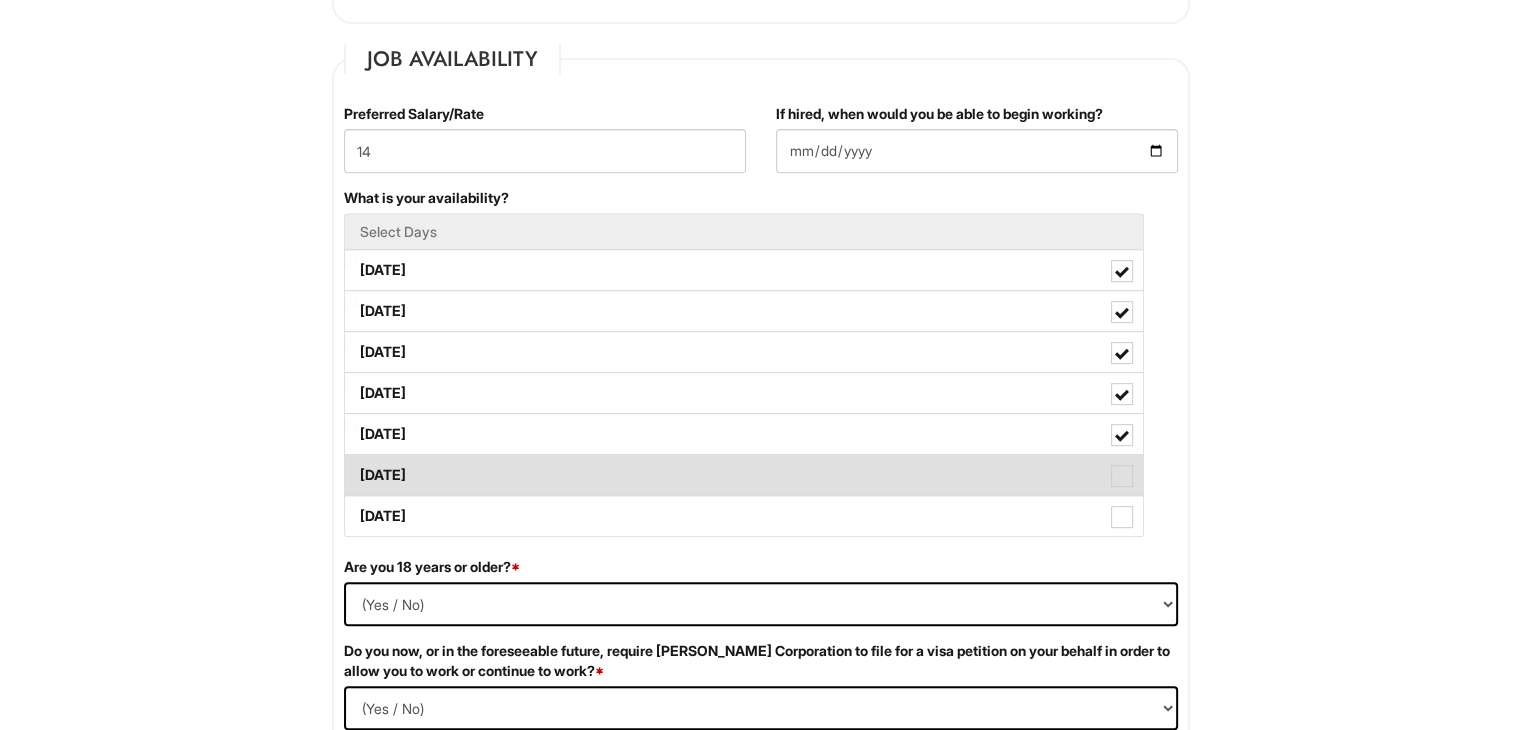 click on "Saturday" at bounding box center [744, 475] 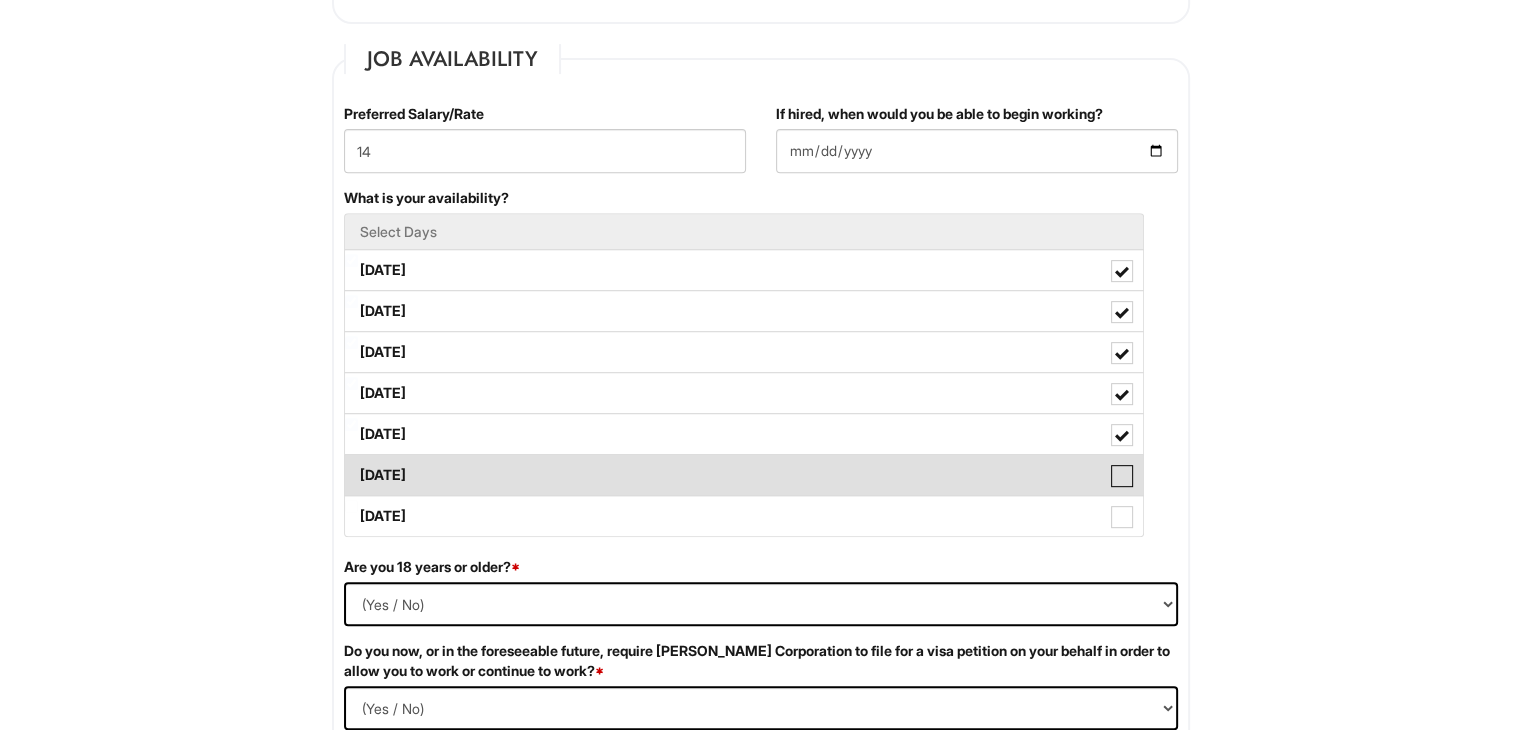 click on "Saturday" at bounding box center (351, 465) 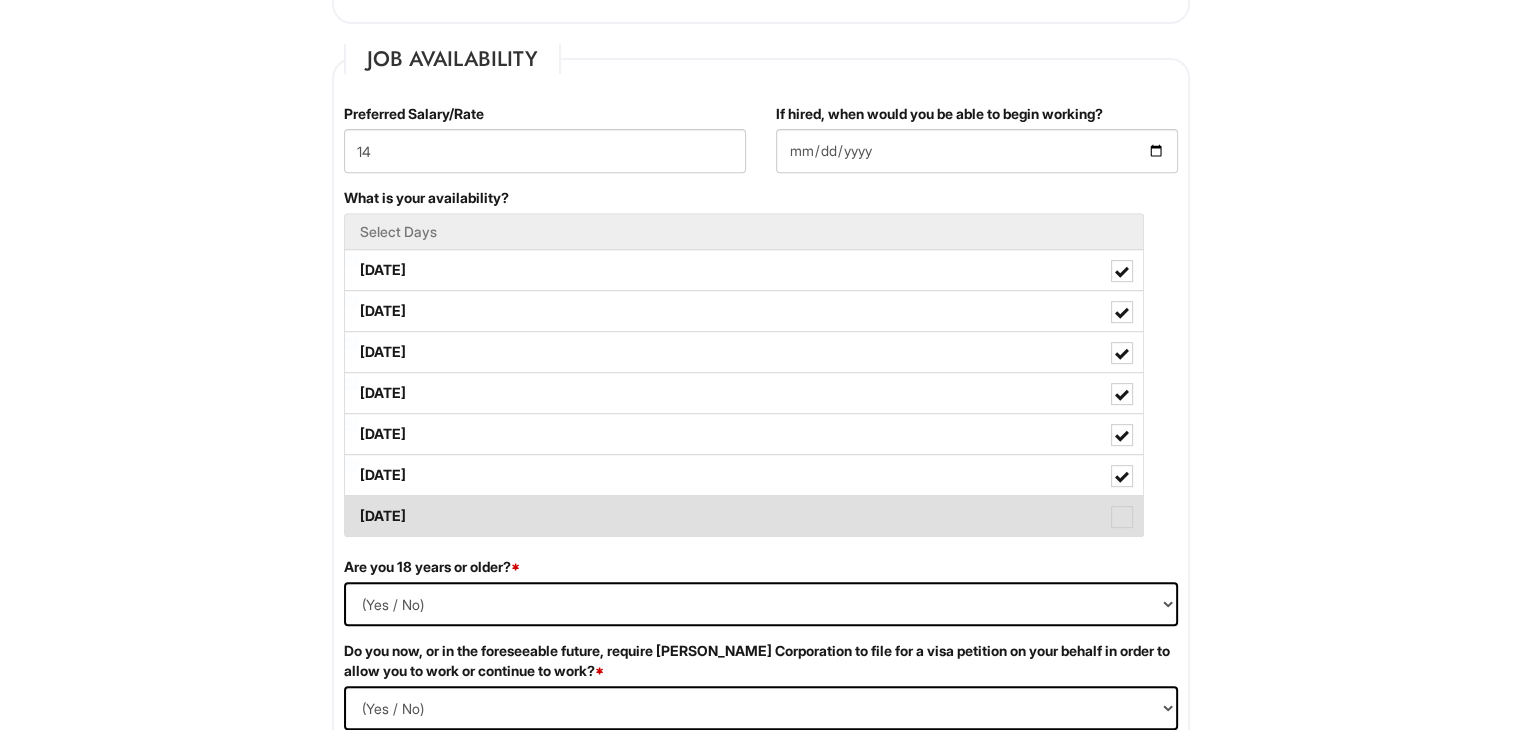 click on "Sunday" at bounding box center [744, 516] 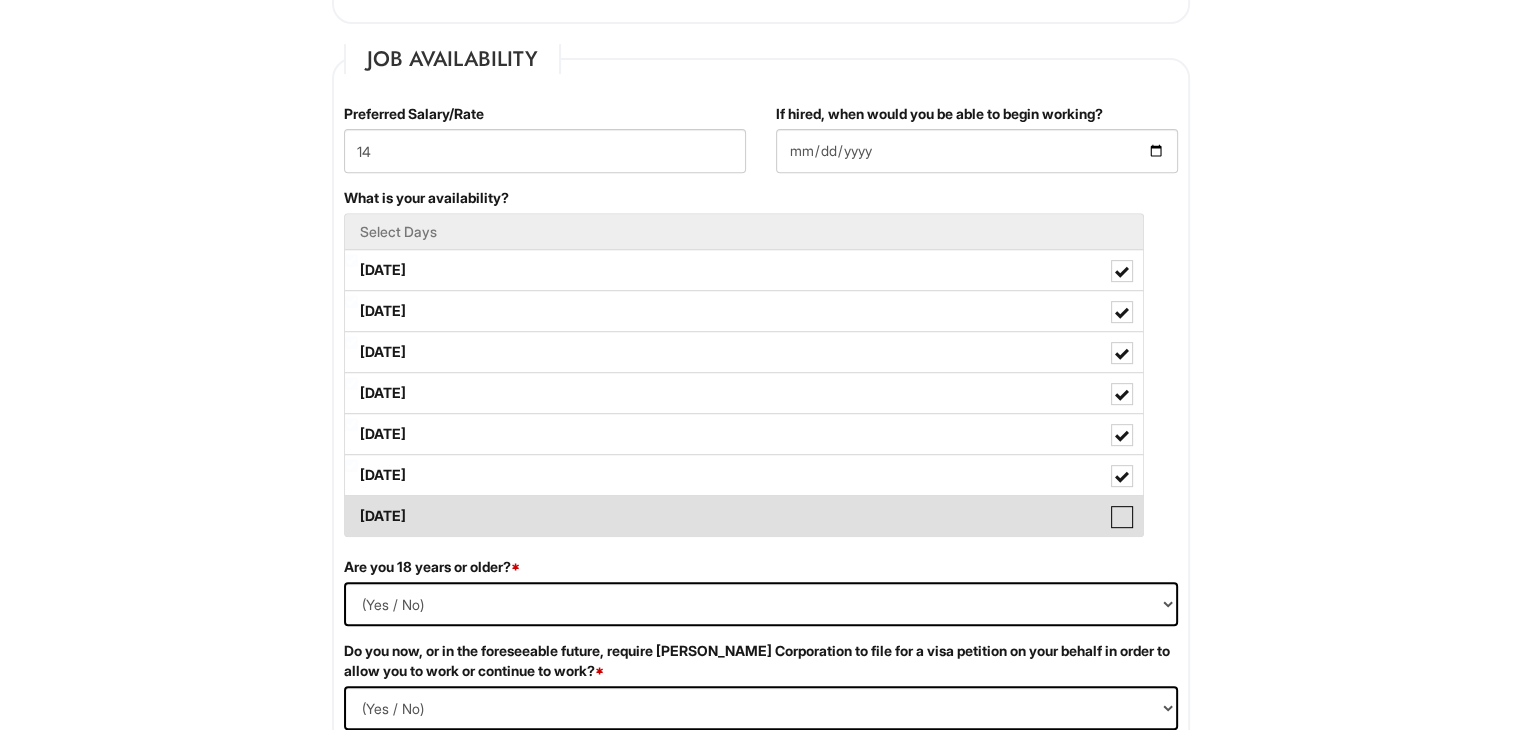 click on "Sunday" at bounding box center (351, 506) 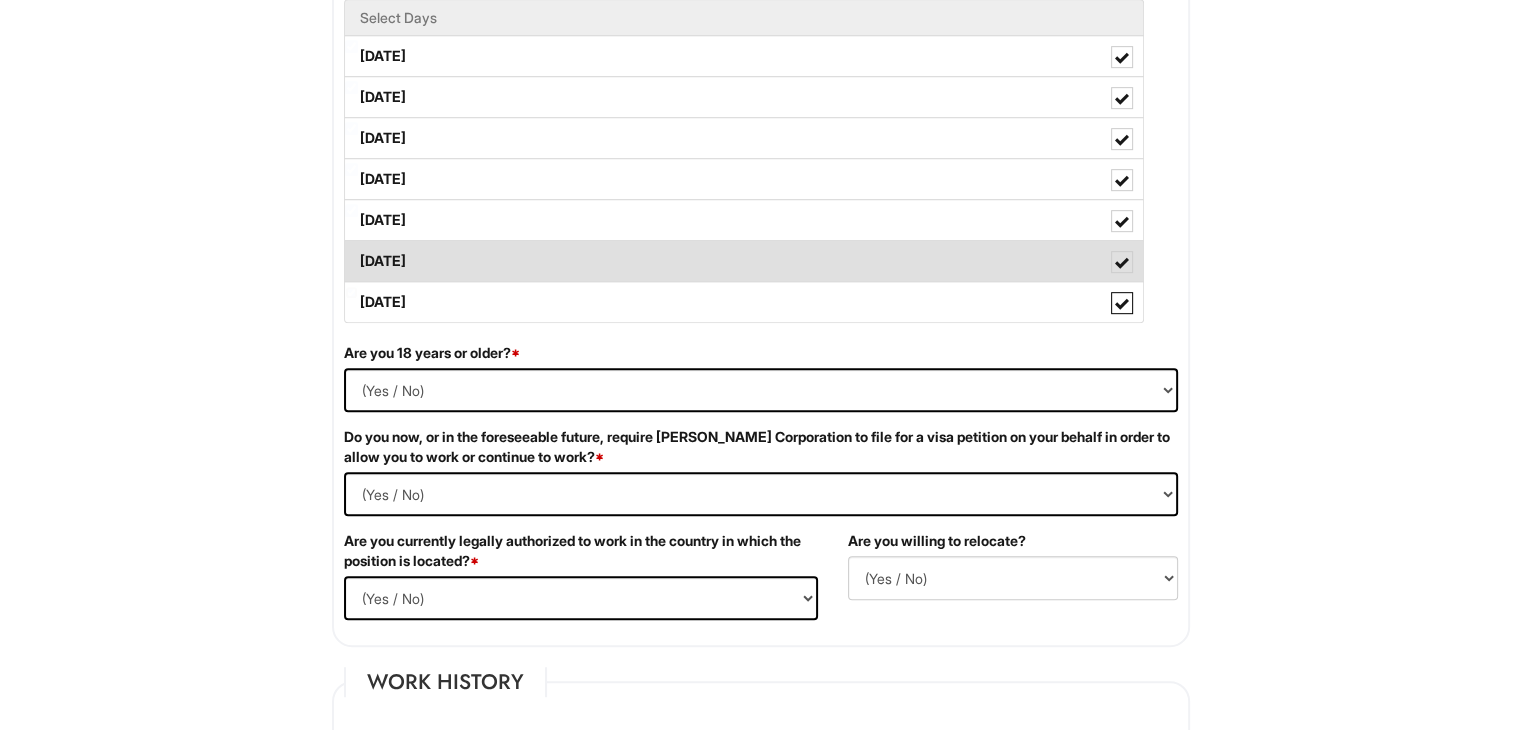 scroll, scrollTop: 1012, scrollLeft: 0, axis: vertical 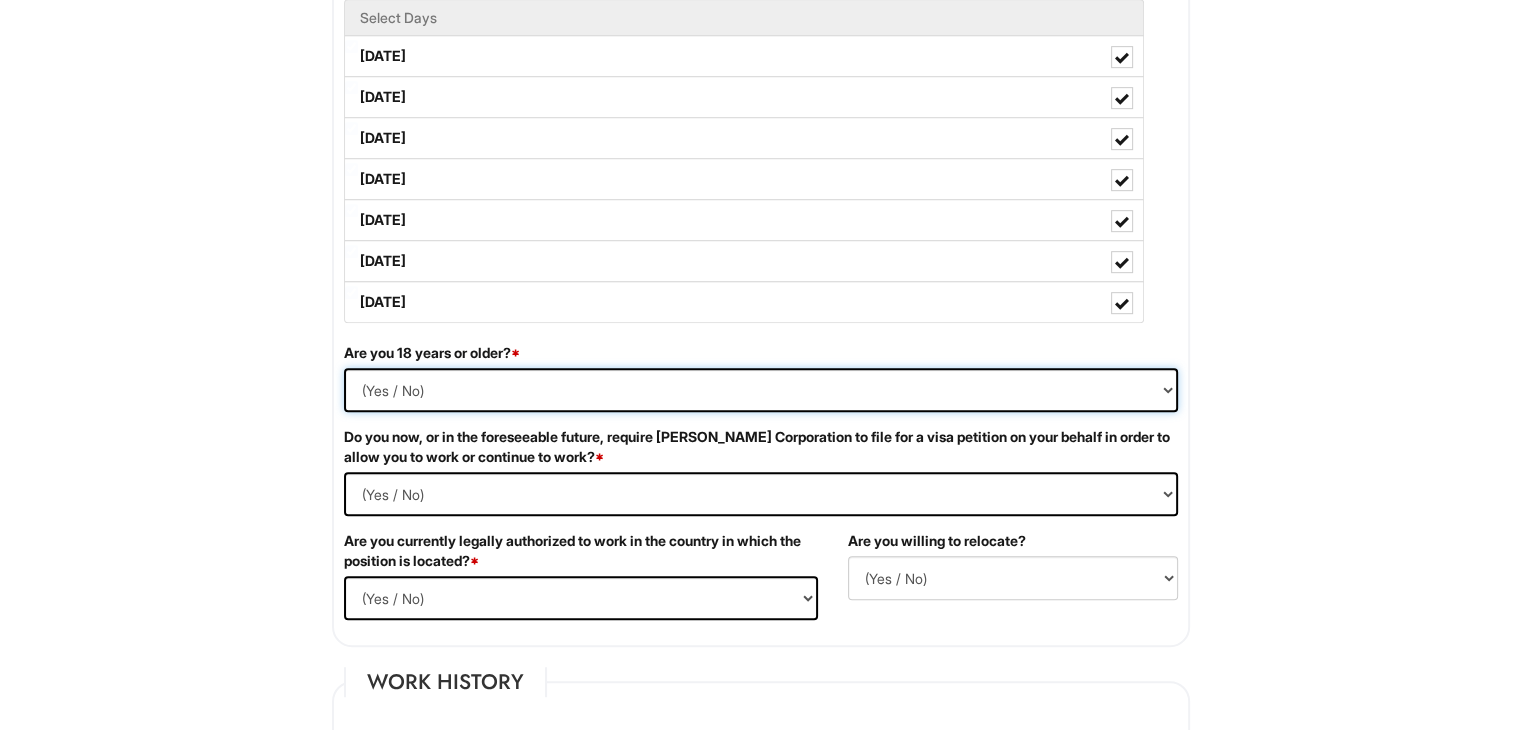 click on "(Yes / No) Yes No" at bounding box center [761, 390] 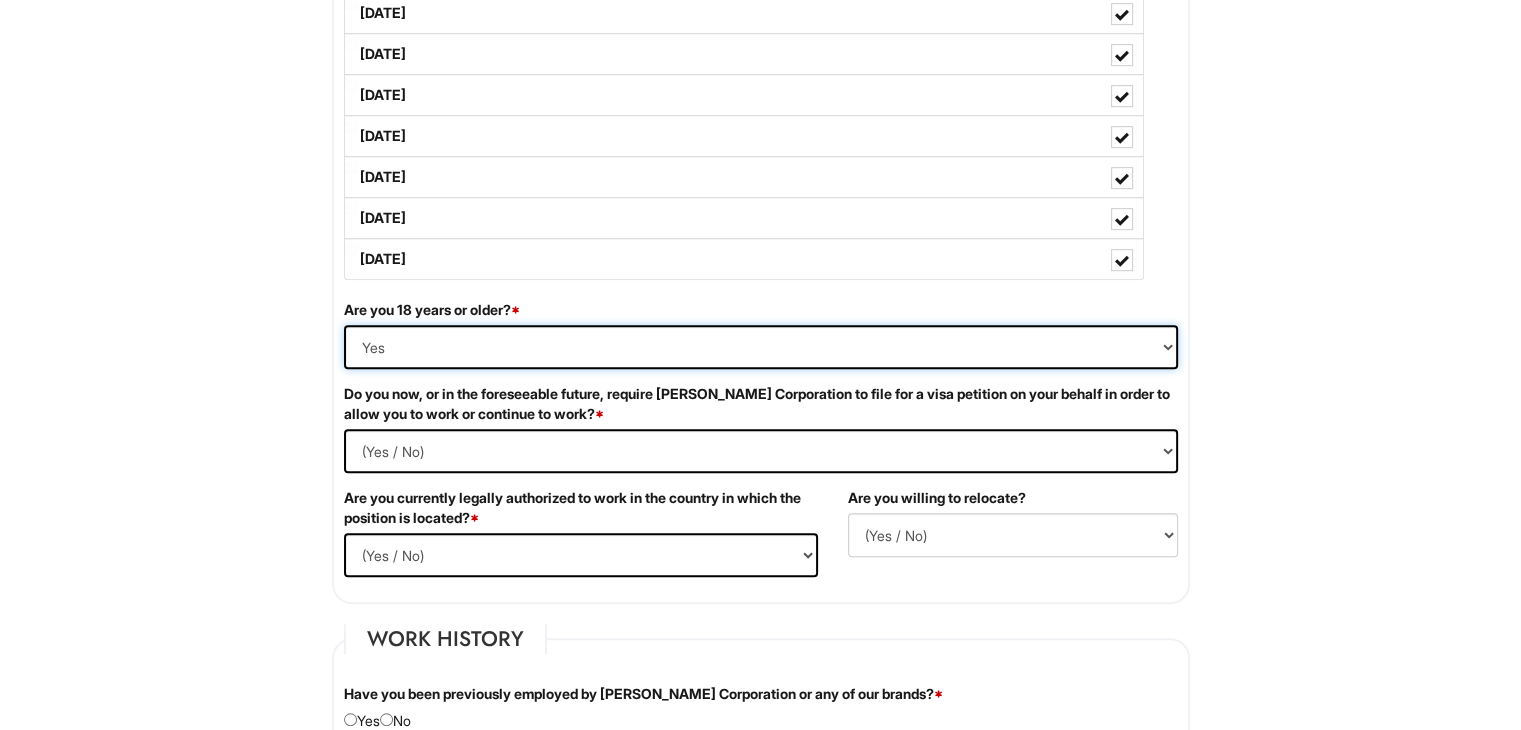 scroll, scrollTop: 1059, scrollLeft: 0, axis: vertical 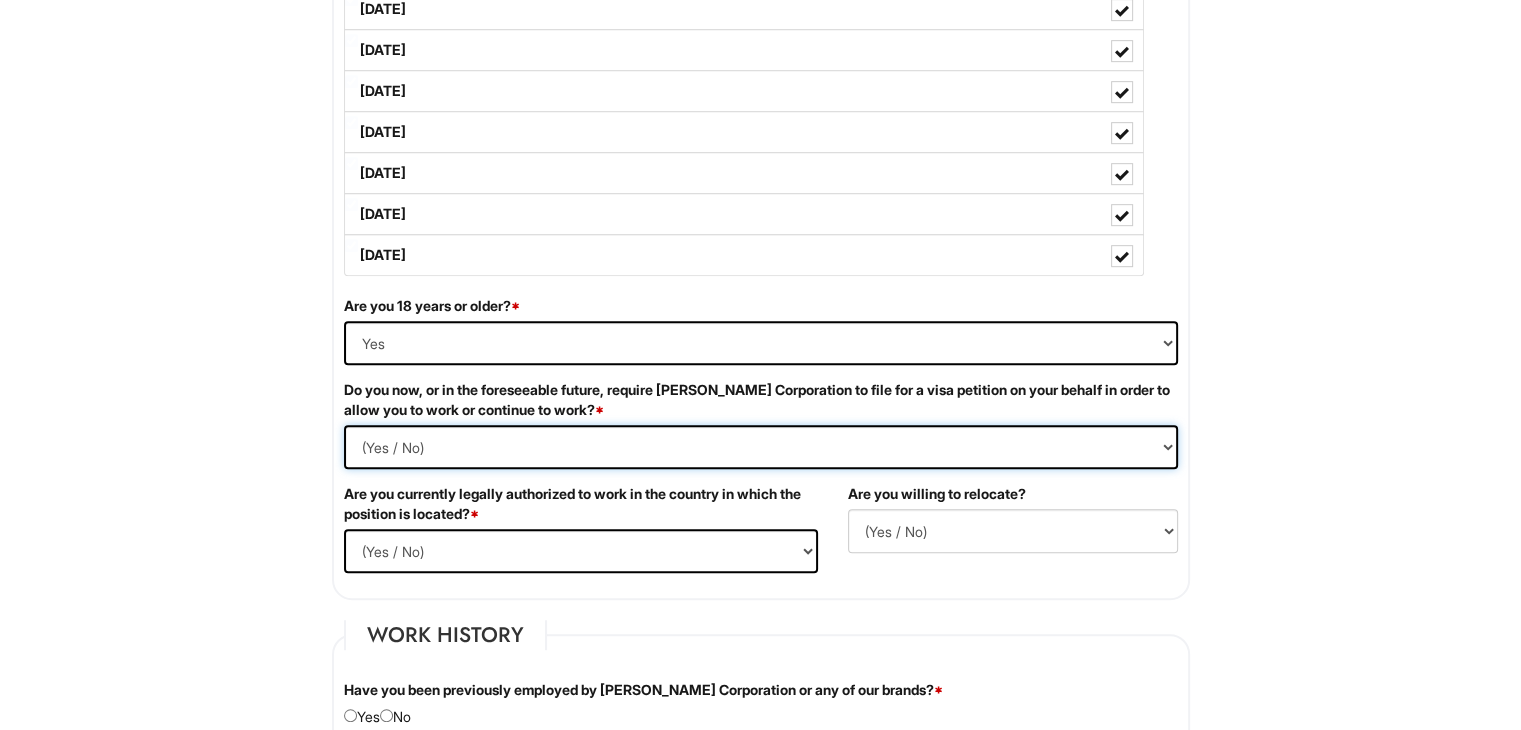 click on "(Yes / No) Yes No" at bounding box center [761, 447] 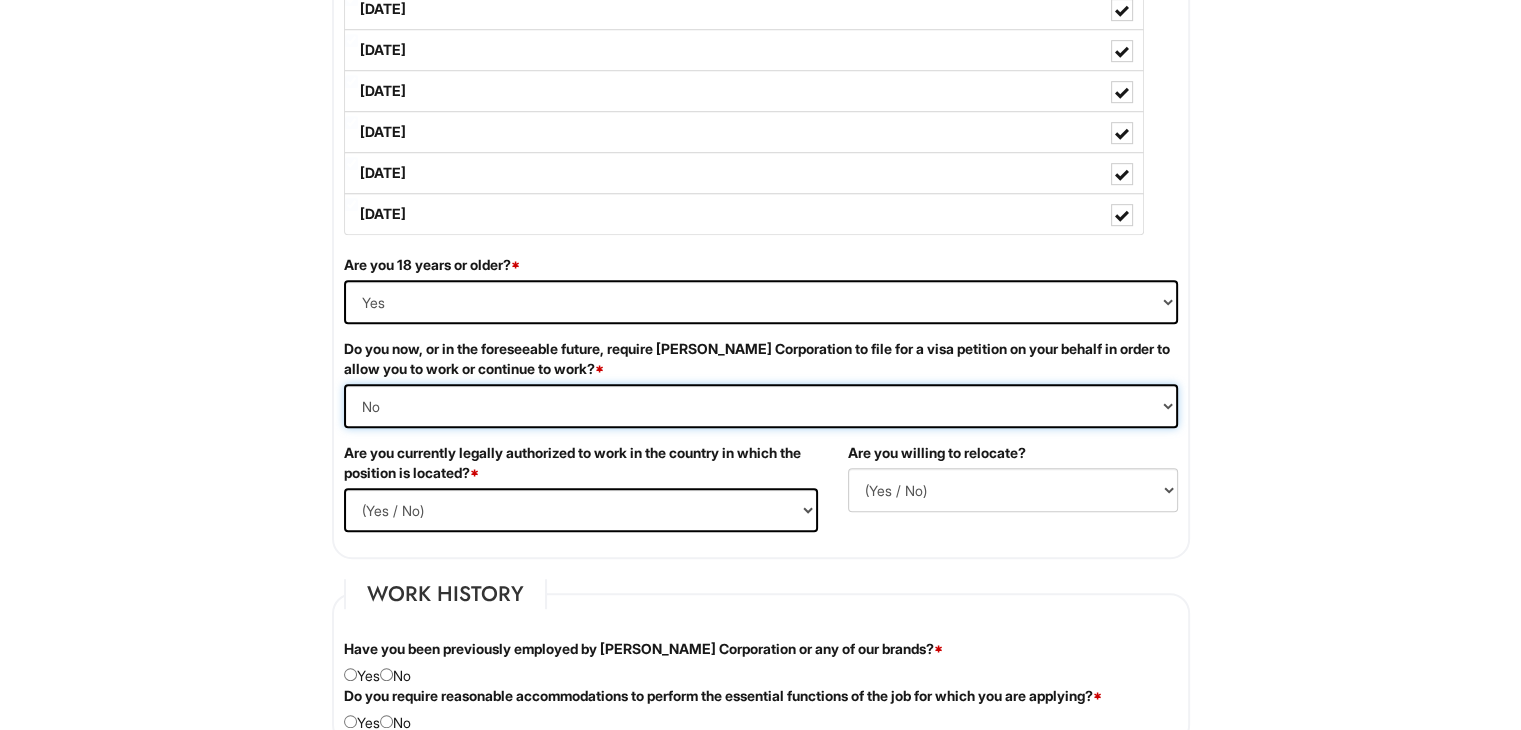 scroll, scrollTop: 1116, scrollLeft: 0, axis: vertical 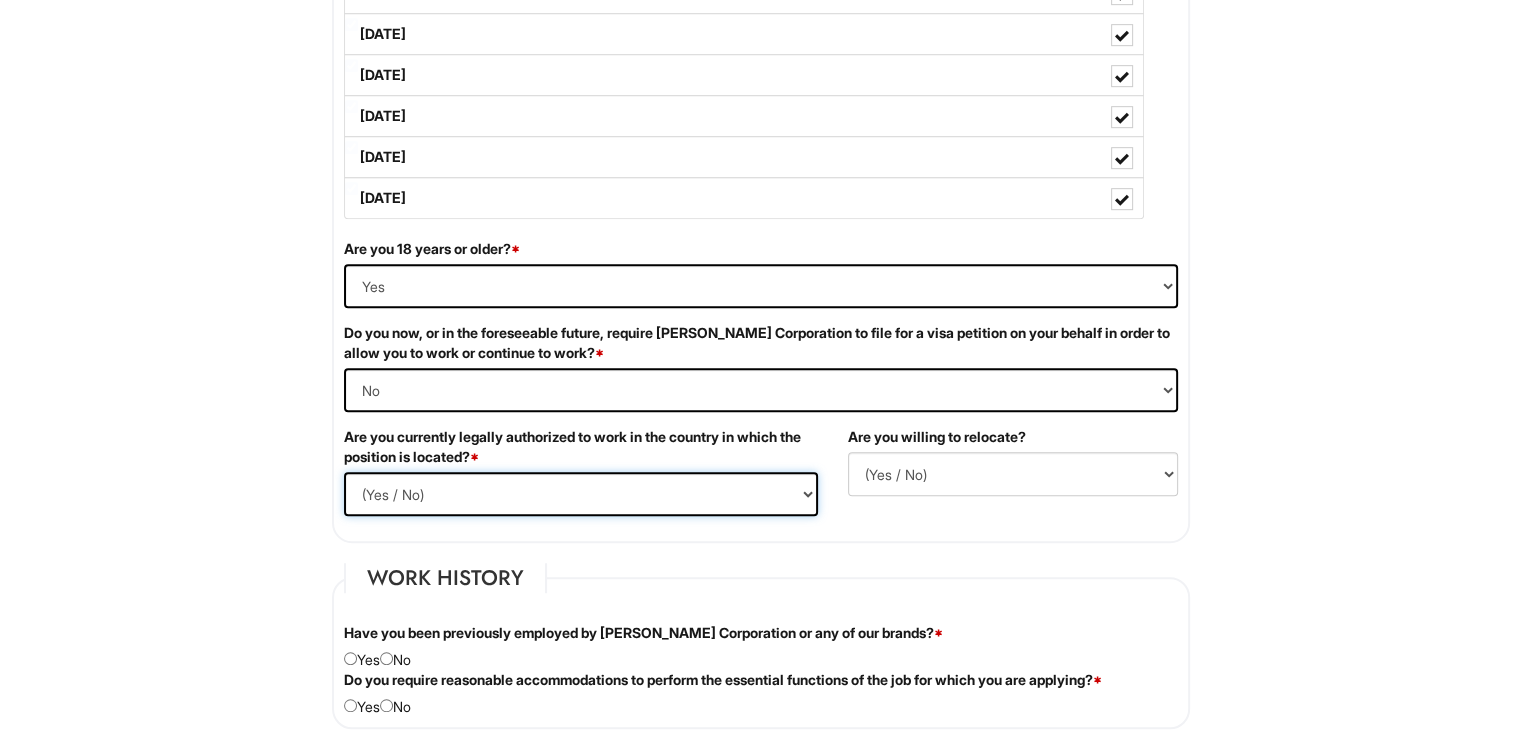 click on "(Yes / No) Yes No" at bounding box center [581, 494] 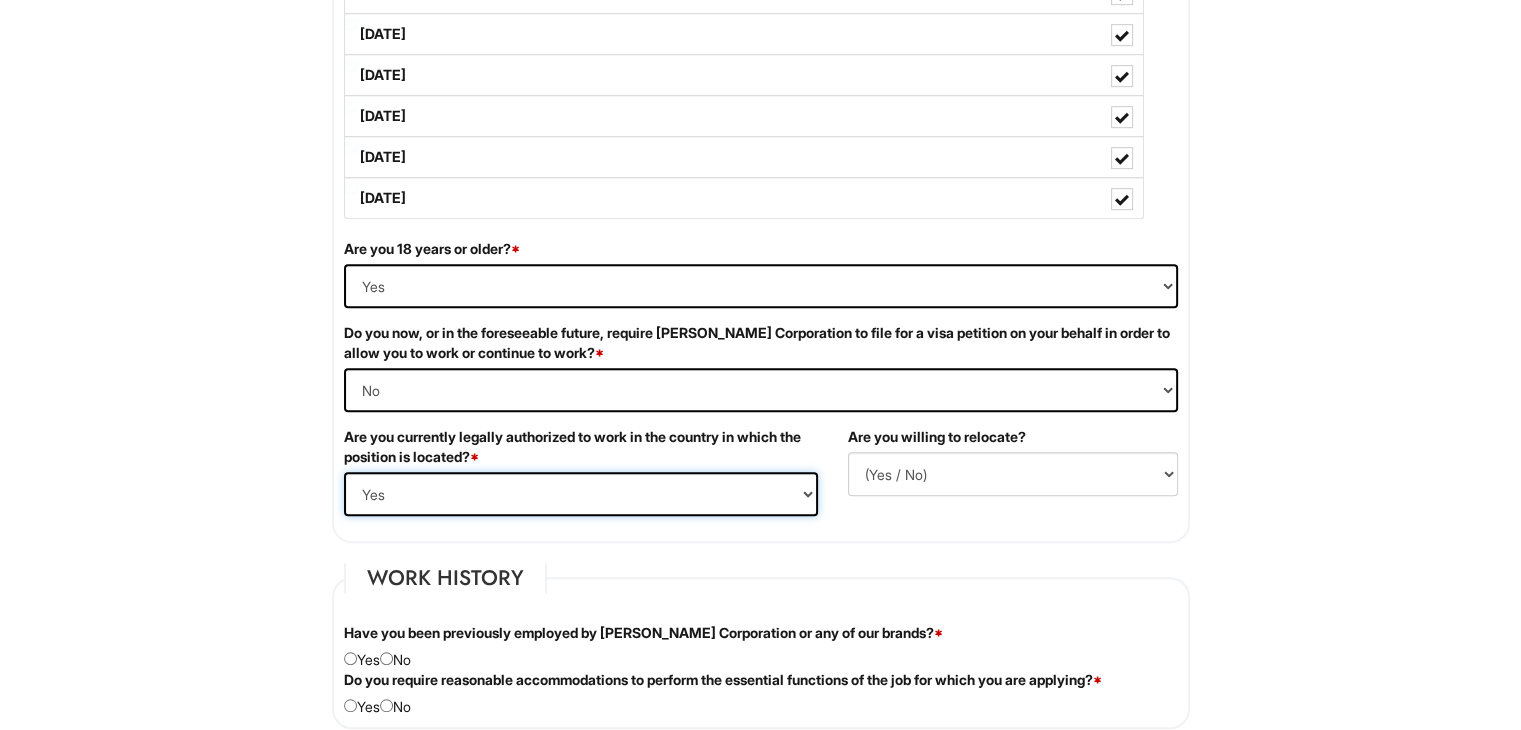 click on "(Yes / No) Yes No" at bounding box center [581, 494] 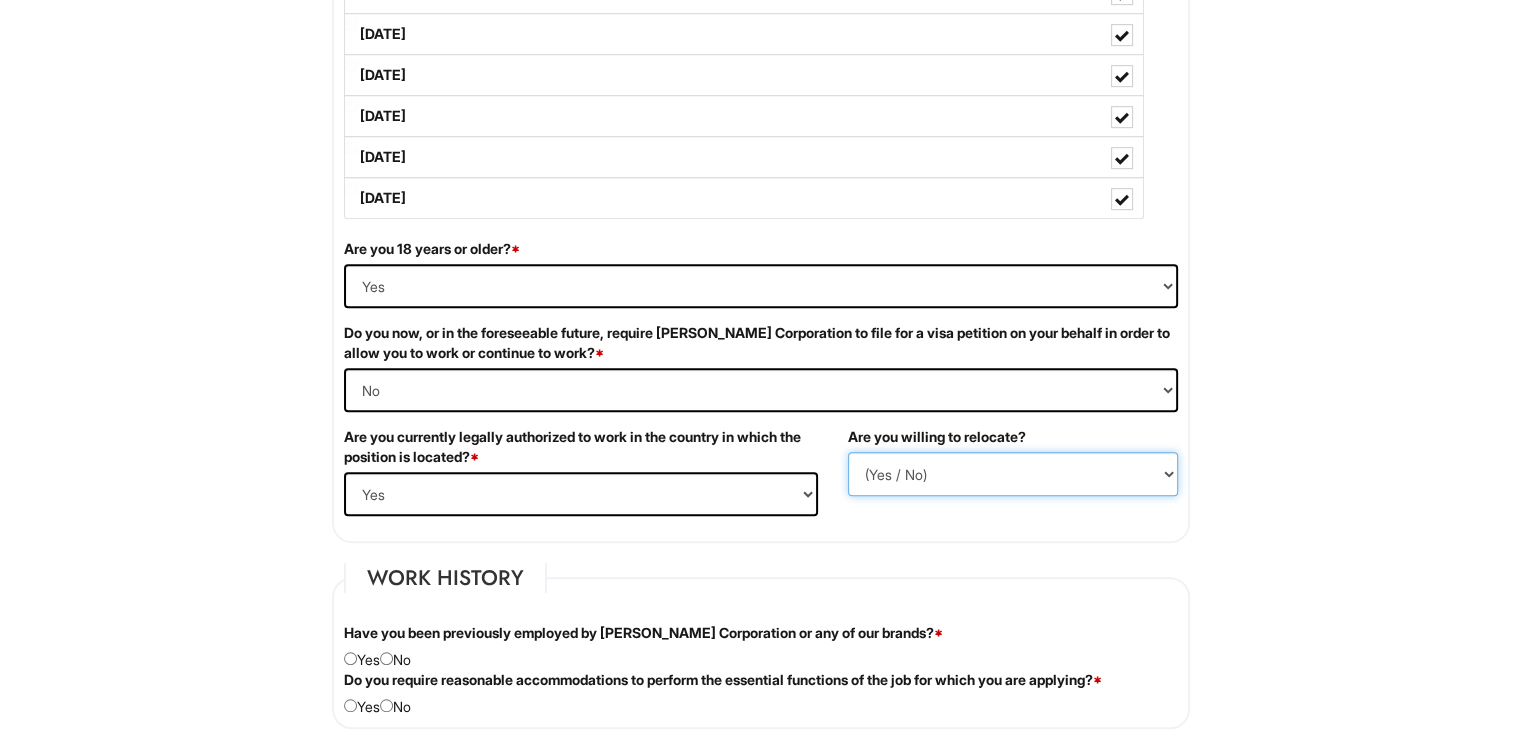 click on "(Yes / No) No Yes" at bounding box center (1013, 474) 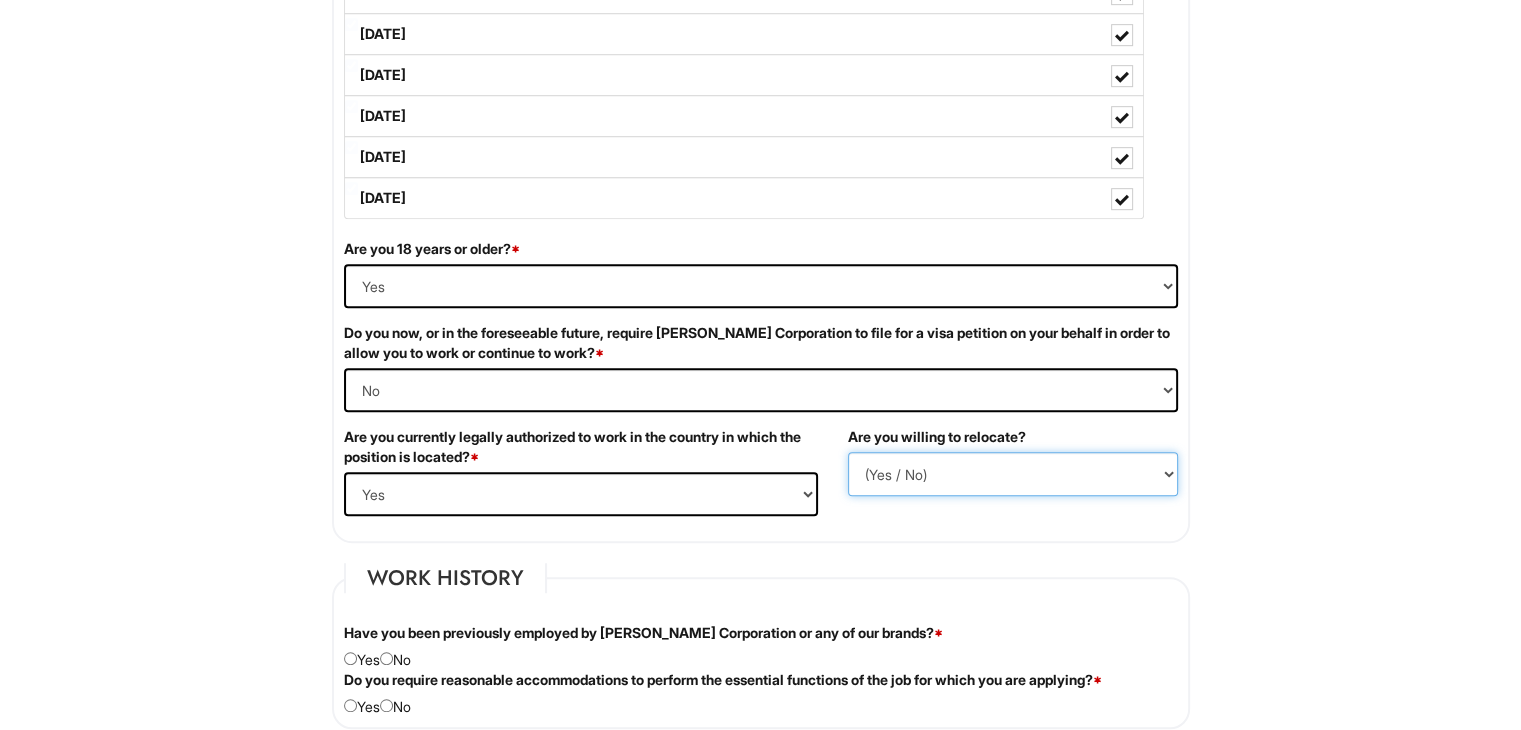 select on "Y" 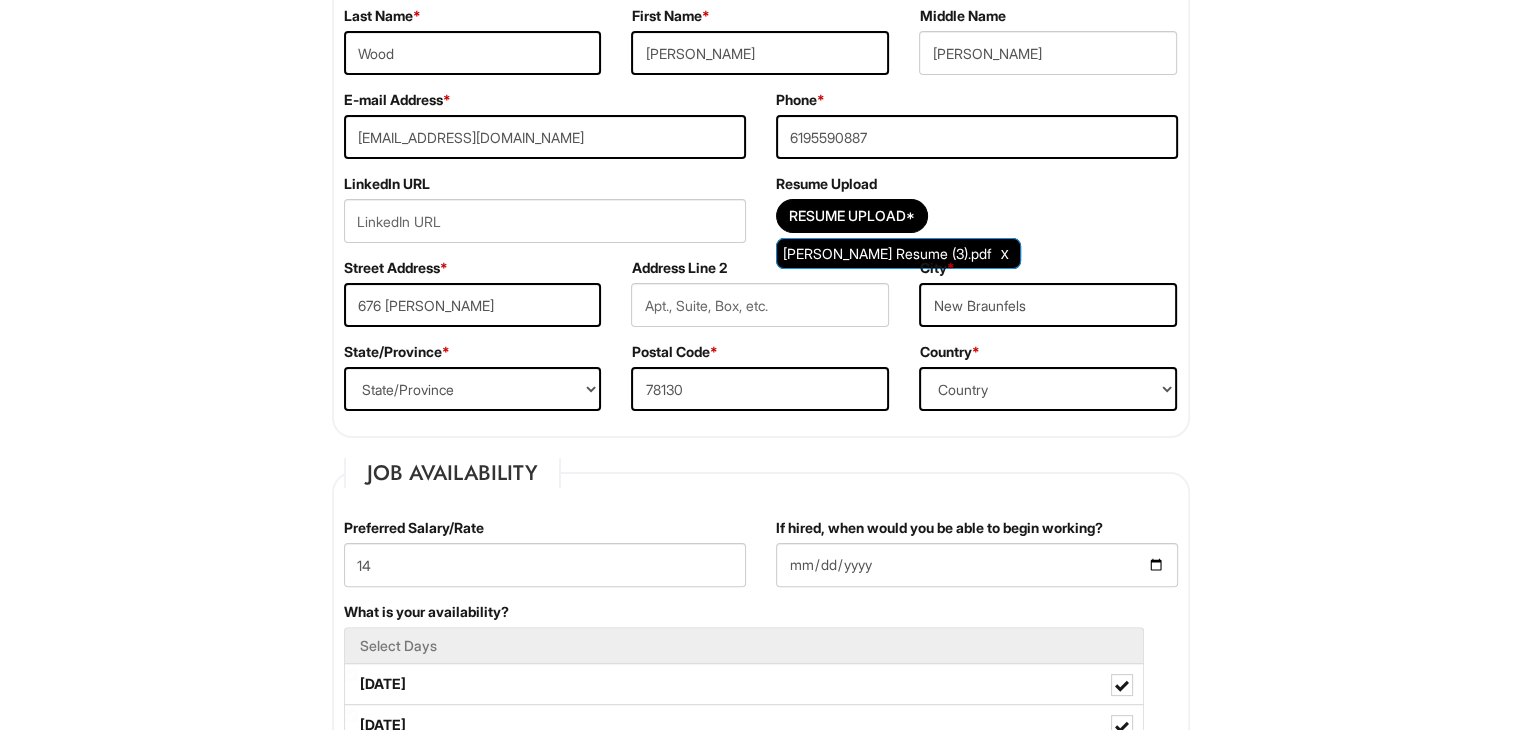 scroll, scrollTop: 0, scrollLeft: 0, axis: both 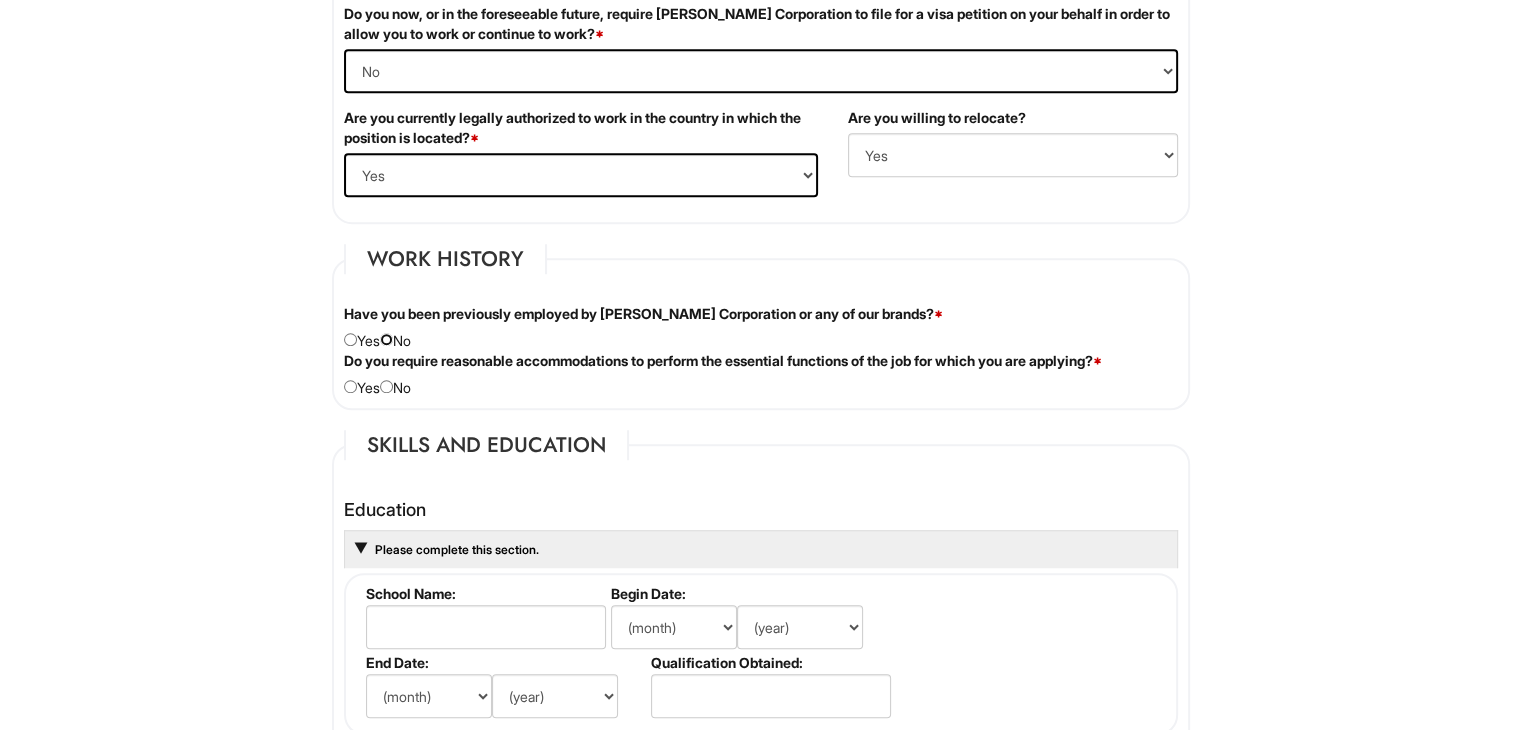 click at bounding box center (386, 339) 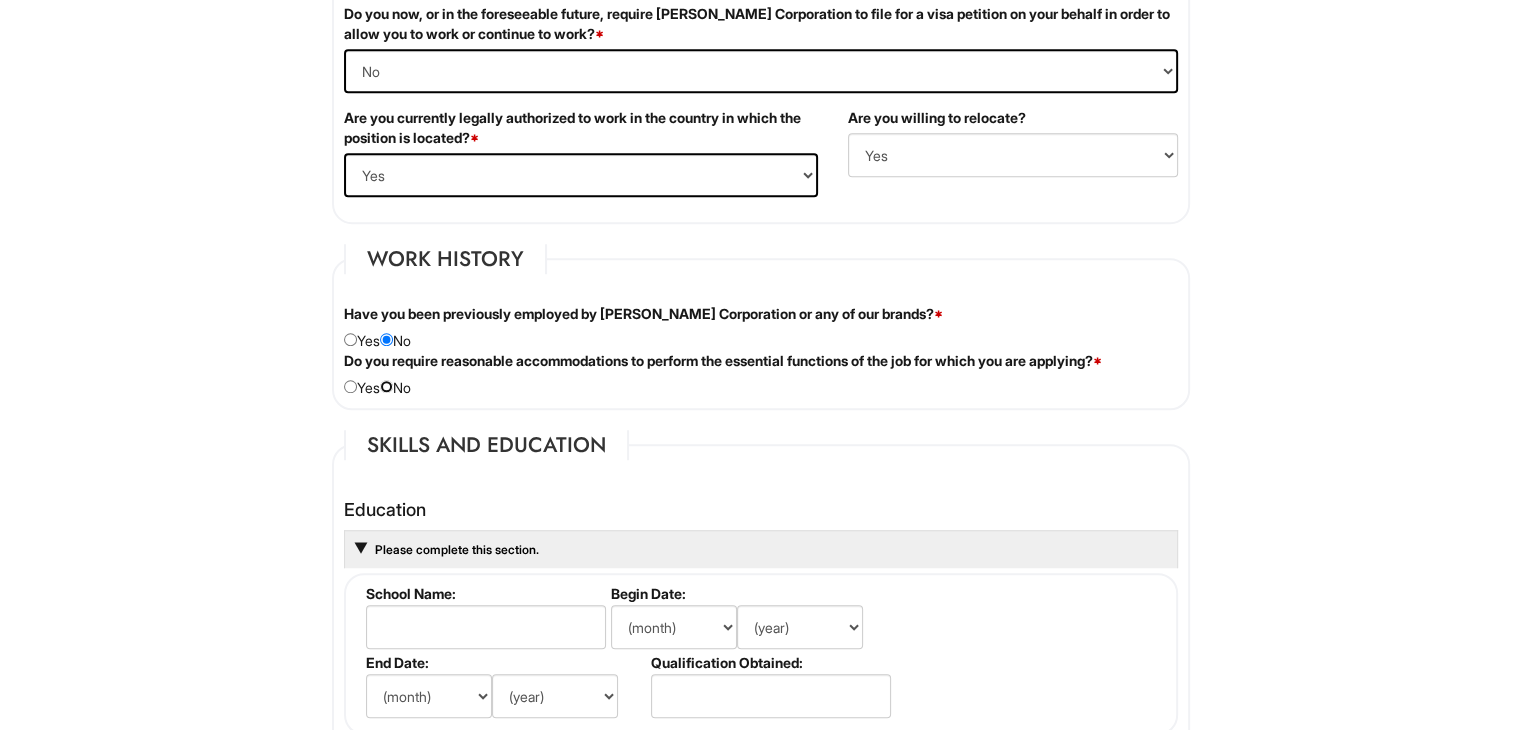 click at bounding box center (386, 386) 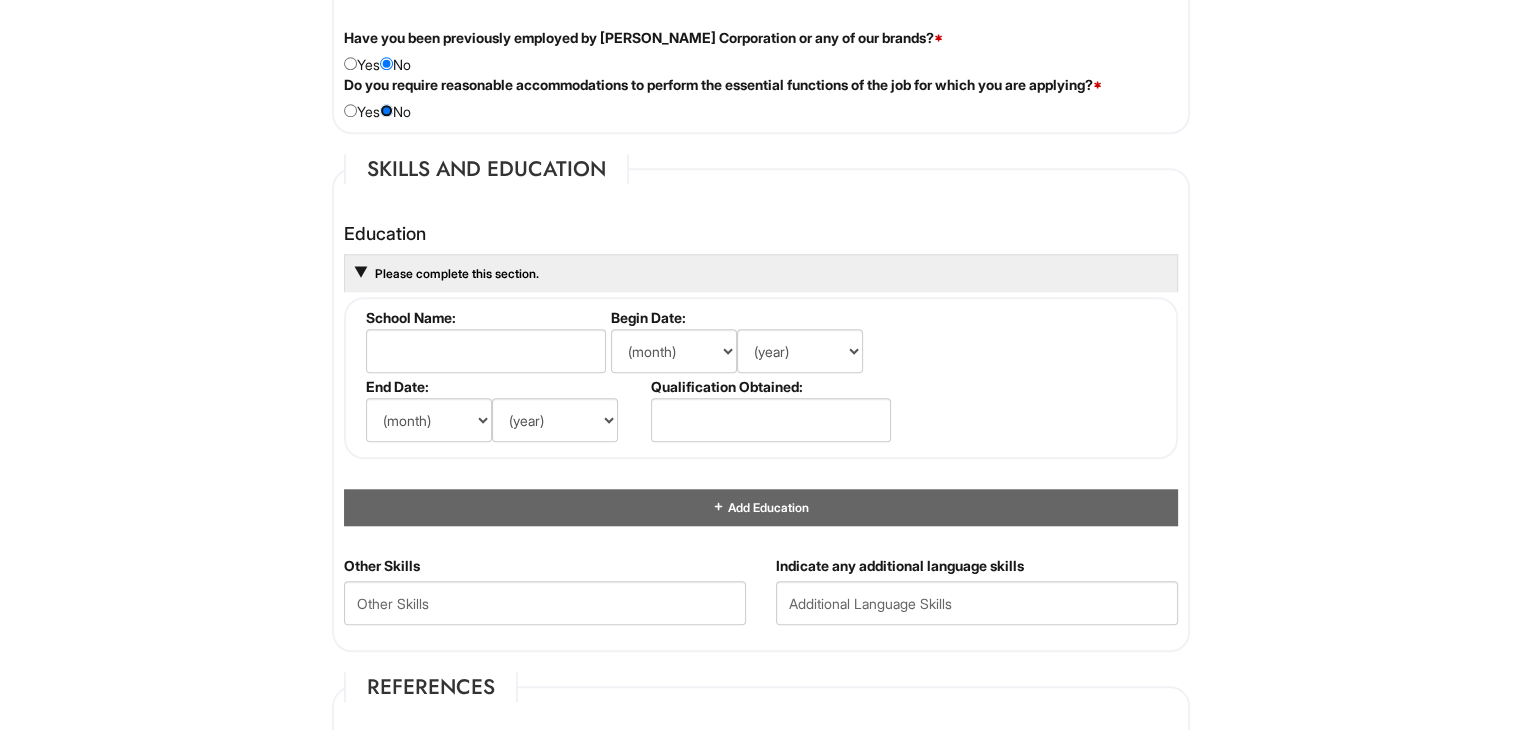 scroll, scrollTop: 1726, scrollLeft: 0, axis: vertical 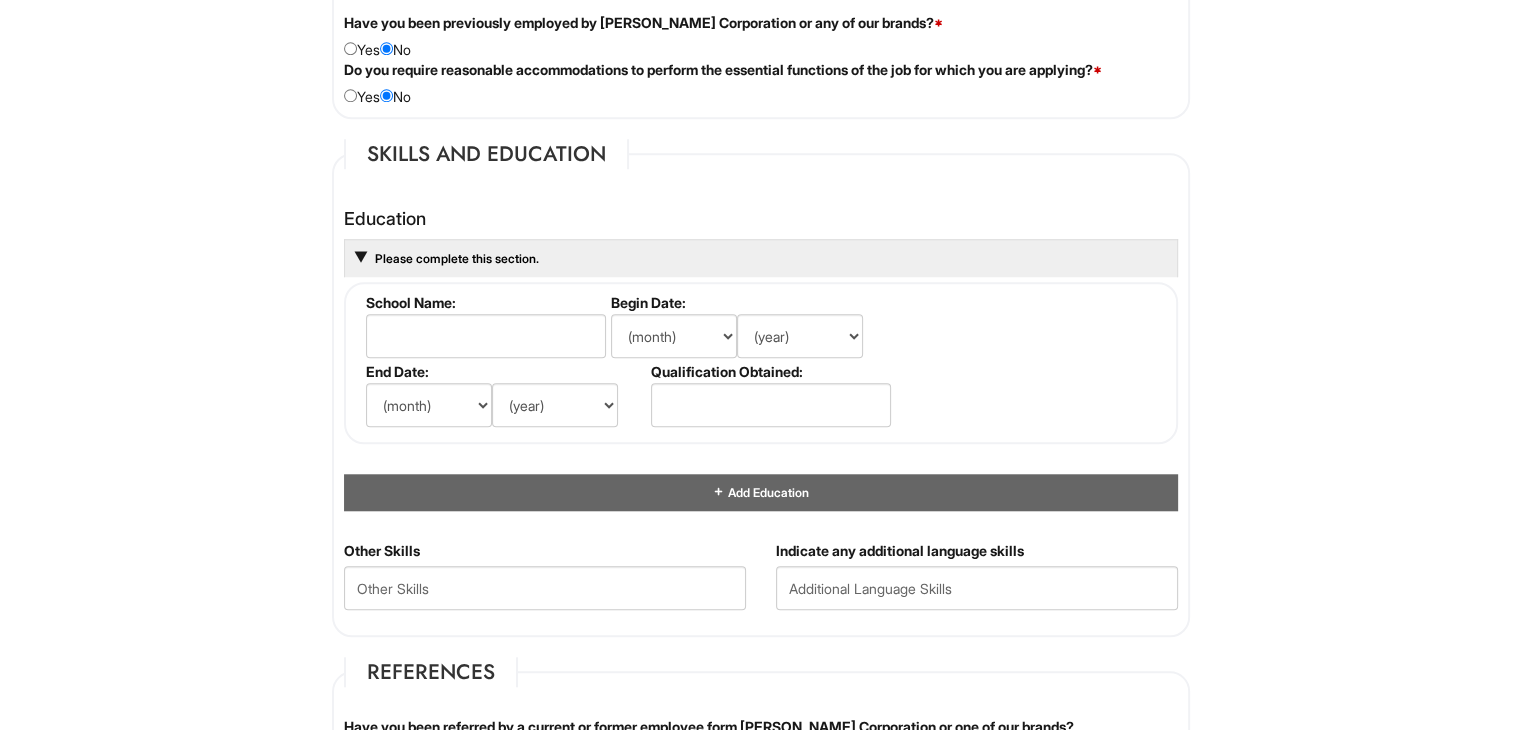 click on "School Name:" at bounding box center (484, 302) 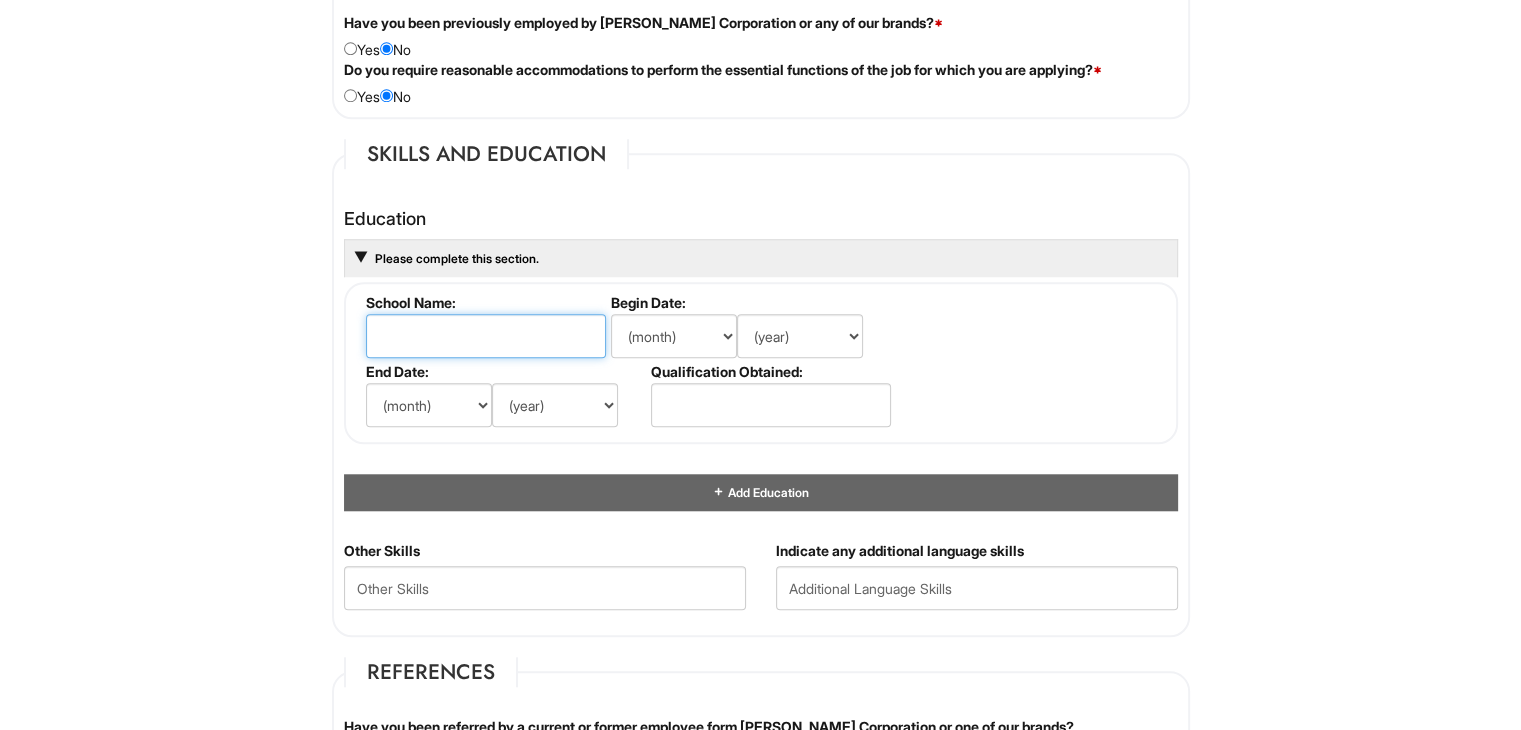click at bounding box center [486, 336] 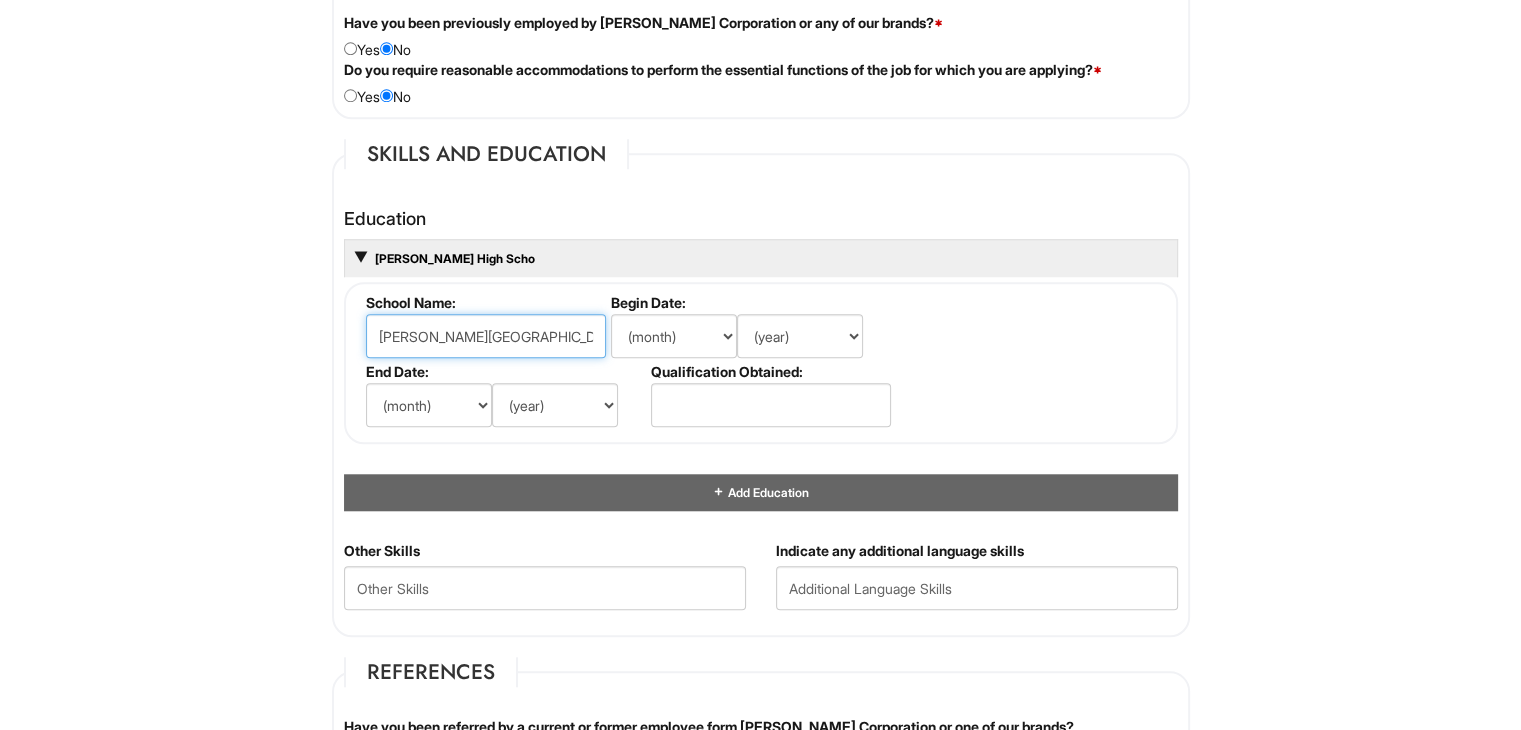 type on "Jamison High School" 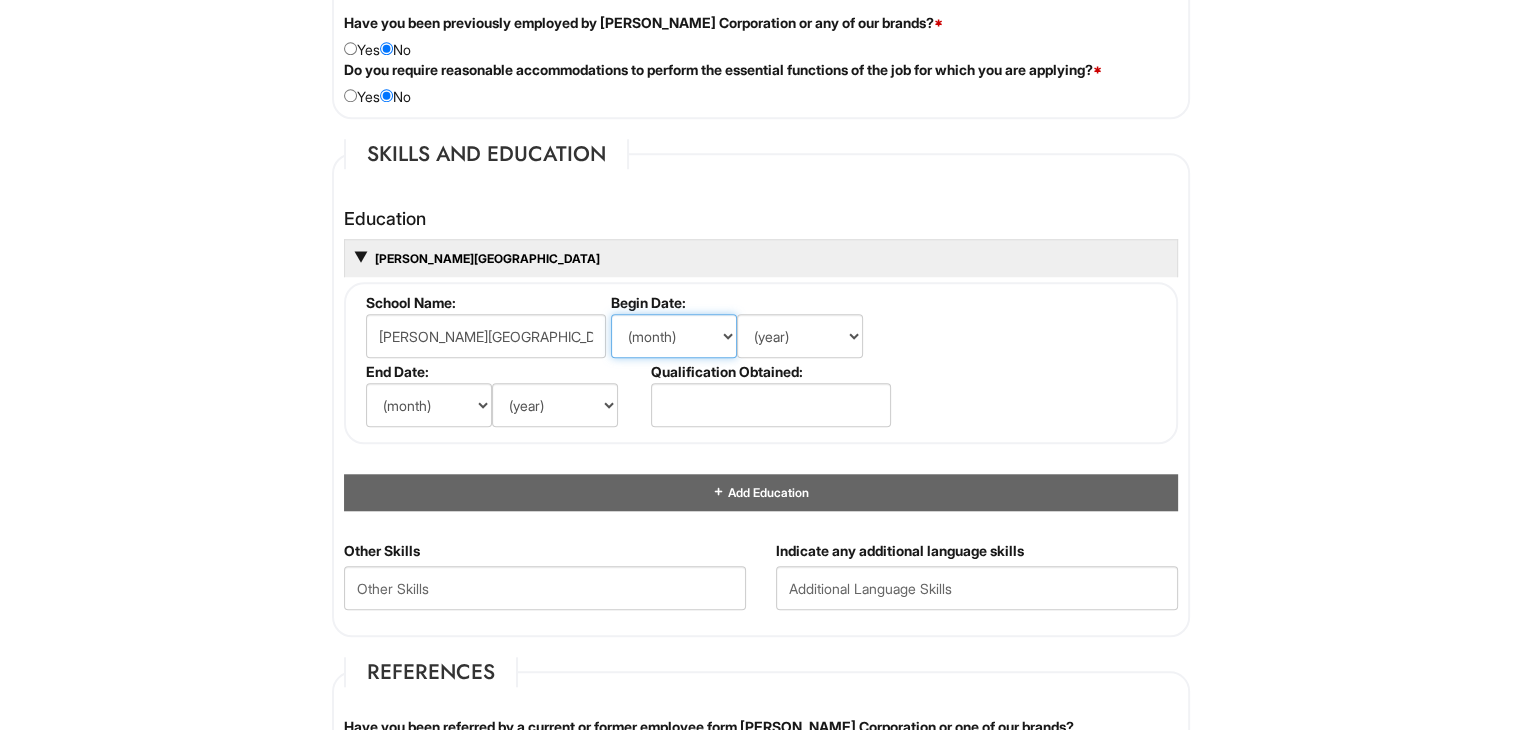 click on "(month) Jan Feb Mar Apr May Jun Jul Aug Sep Oct Nov Dec" at bounding box center [674, 336] 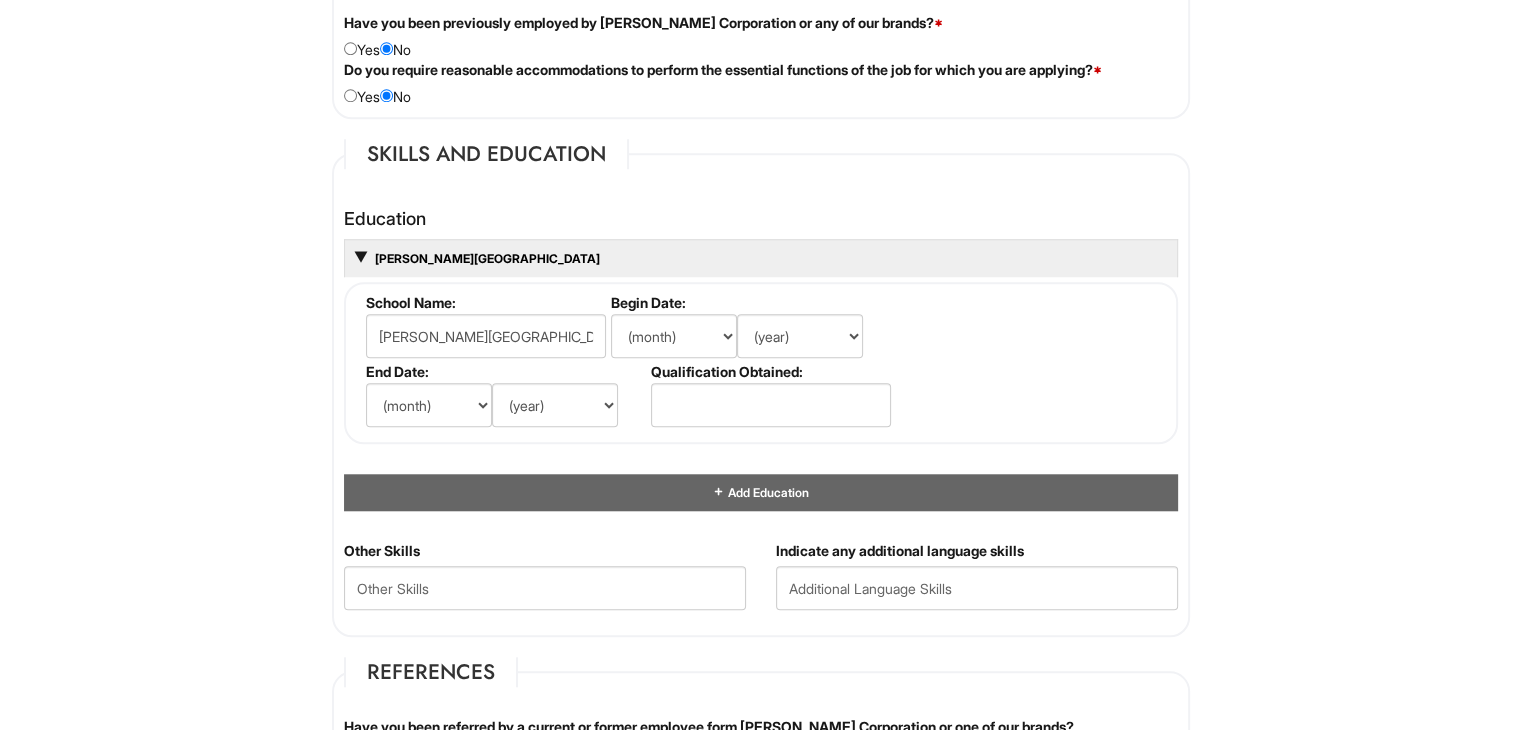 click on "Jamison High School" at bounding box center [761, 258] 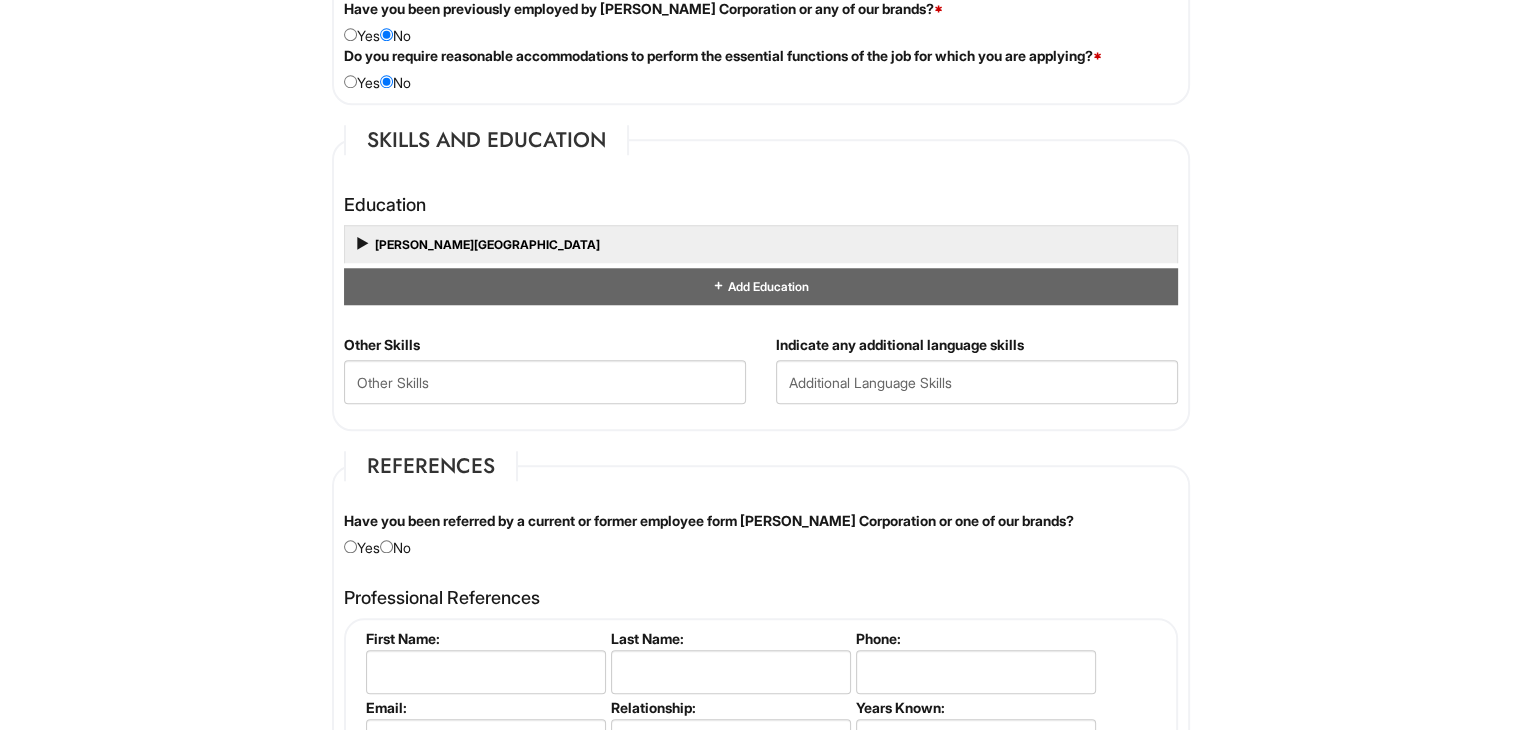 scroll, scrollTop: 1742, scrollLeft: 0, axis: vertical 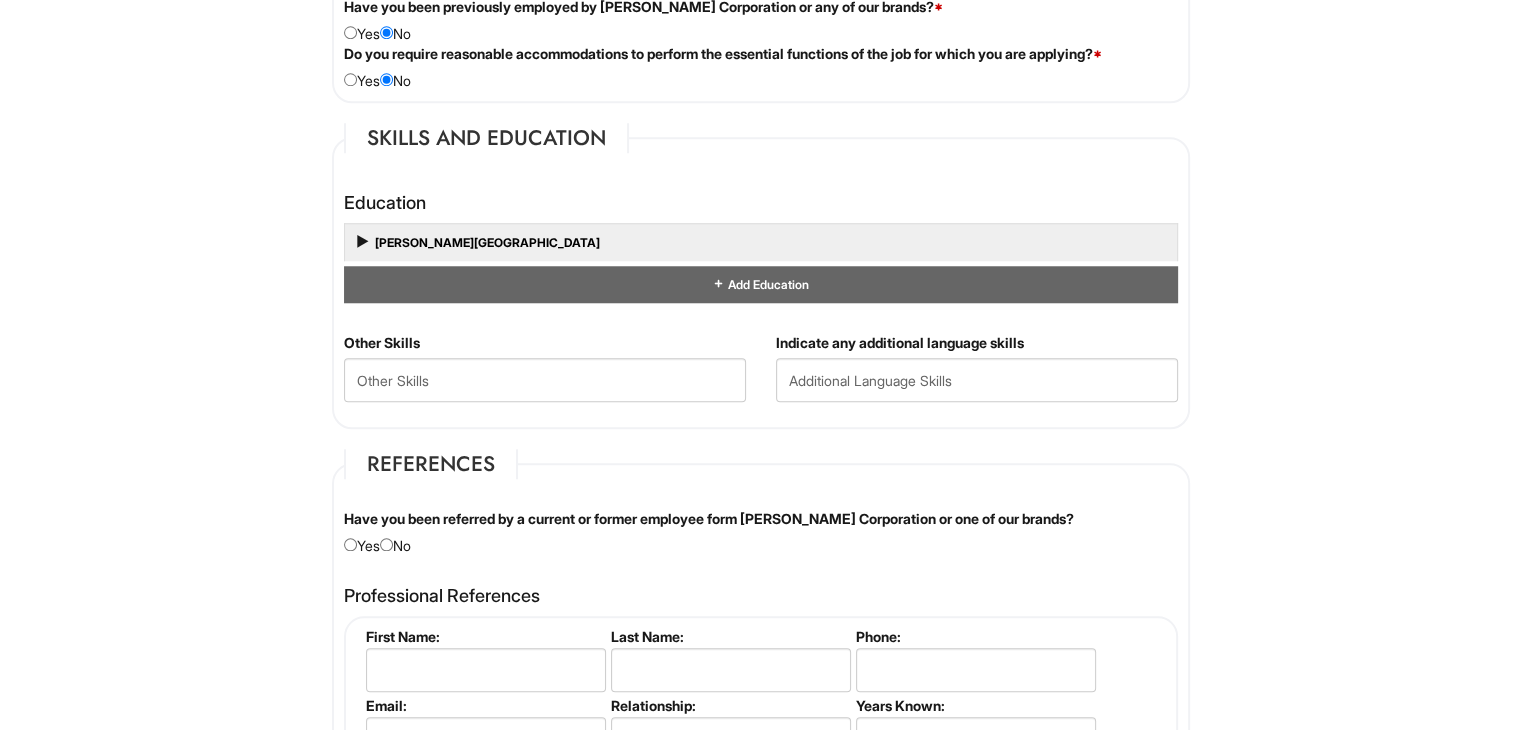 click on "Jamison High School" at bounding box center [761, 242] 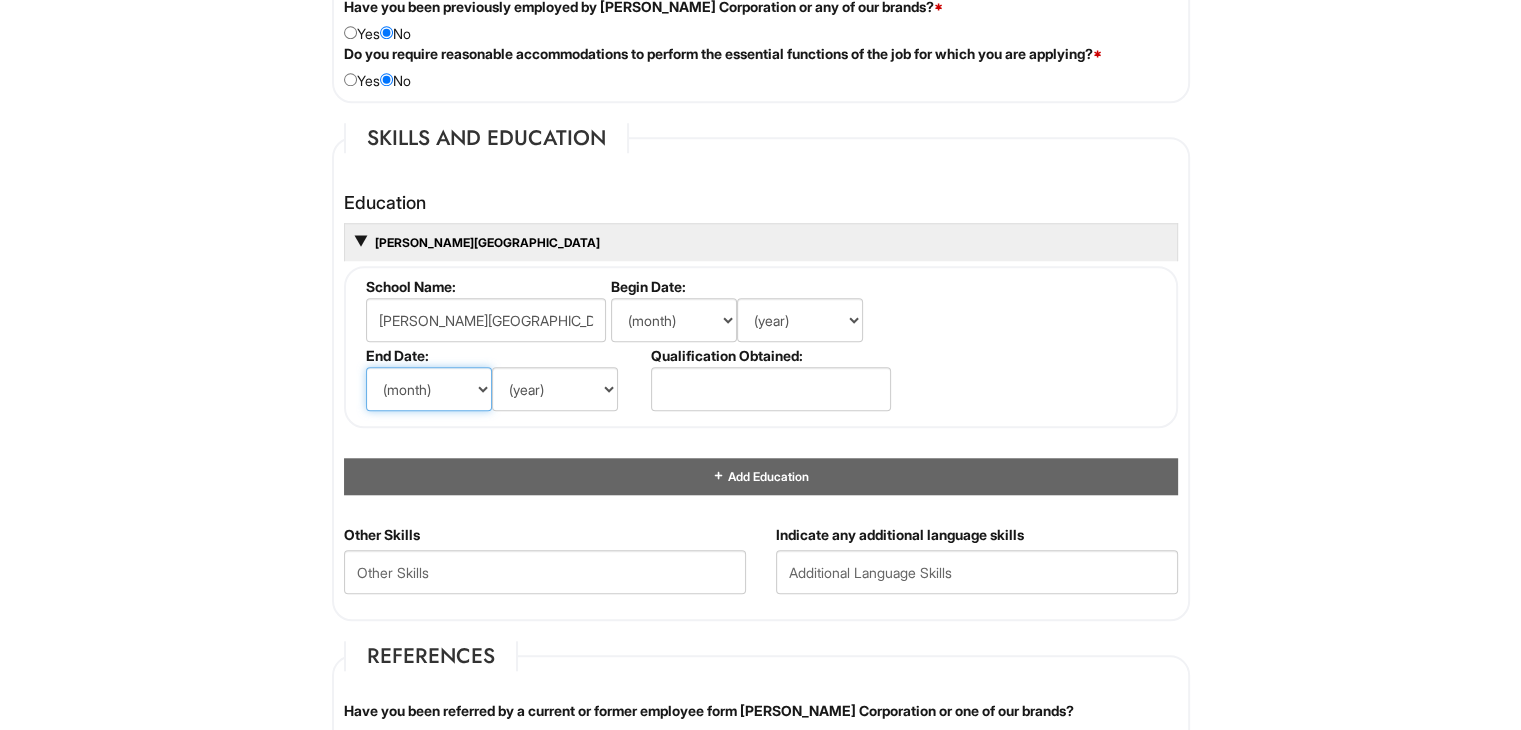 click on "(month) Jan Feb Mar Apr May Jun Jul Aug Sep Oct Nov Dec" at bounding box center [429, 389] 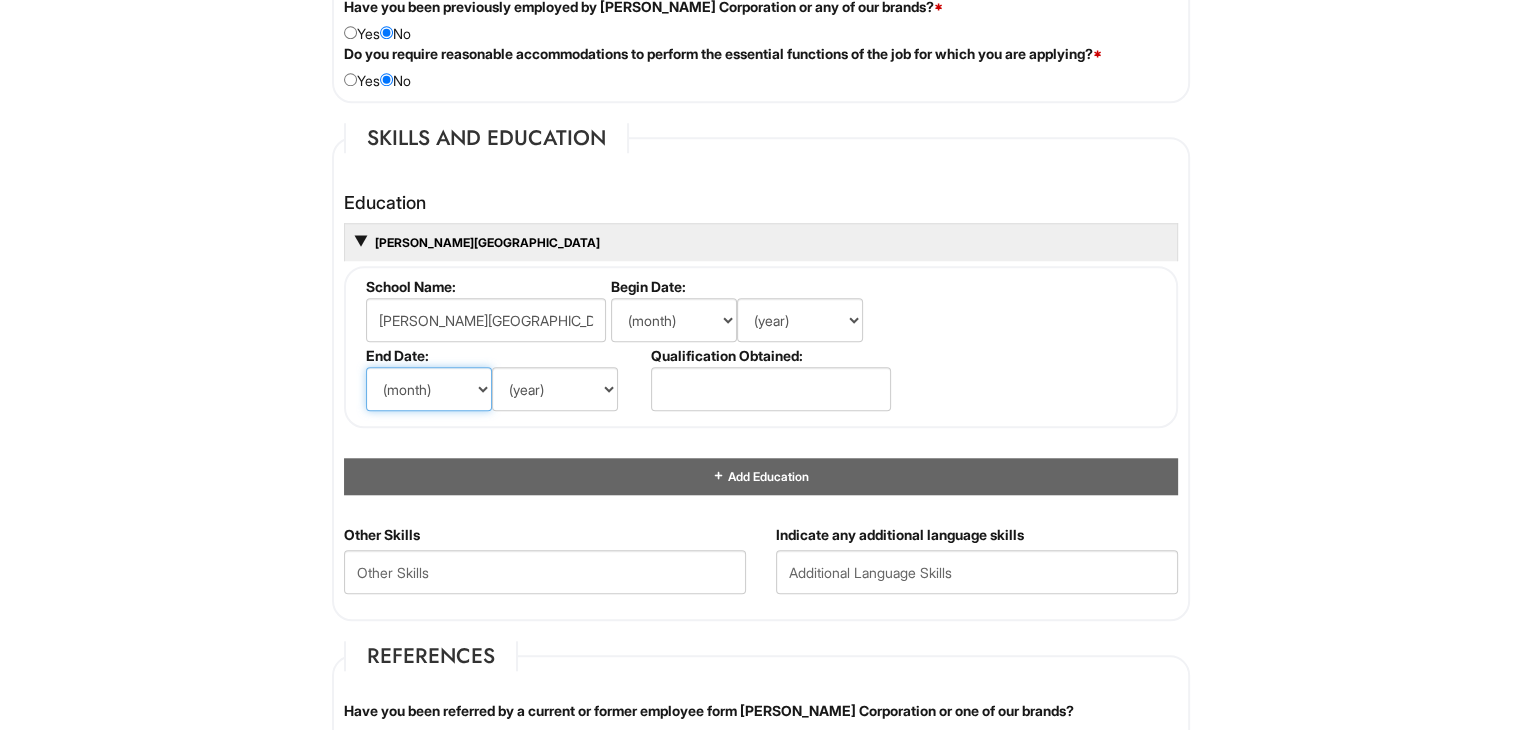 select on "6" 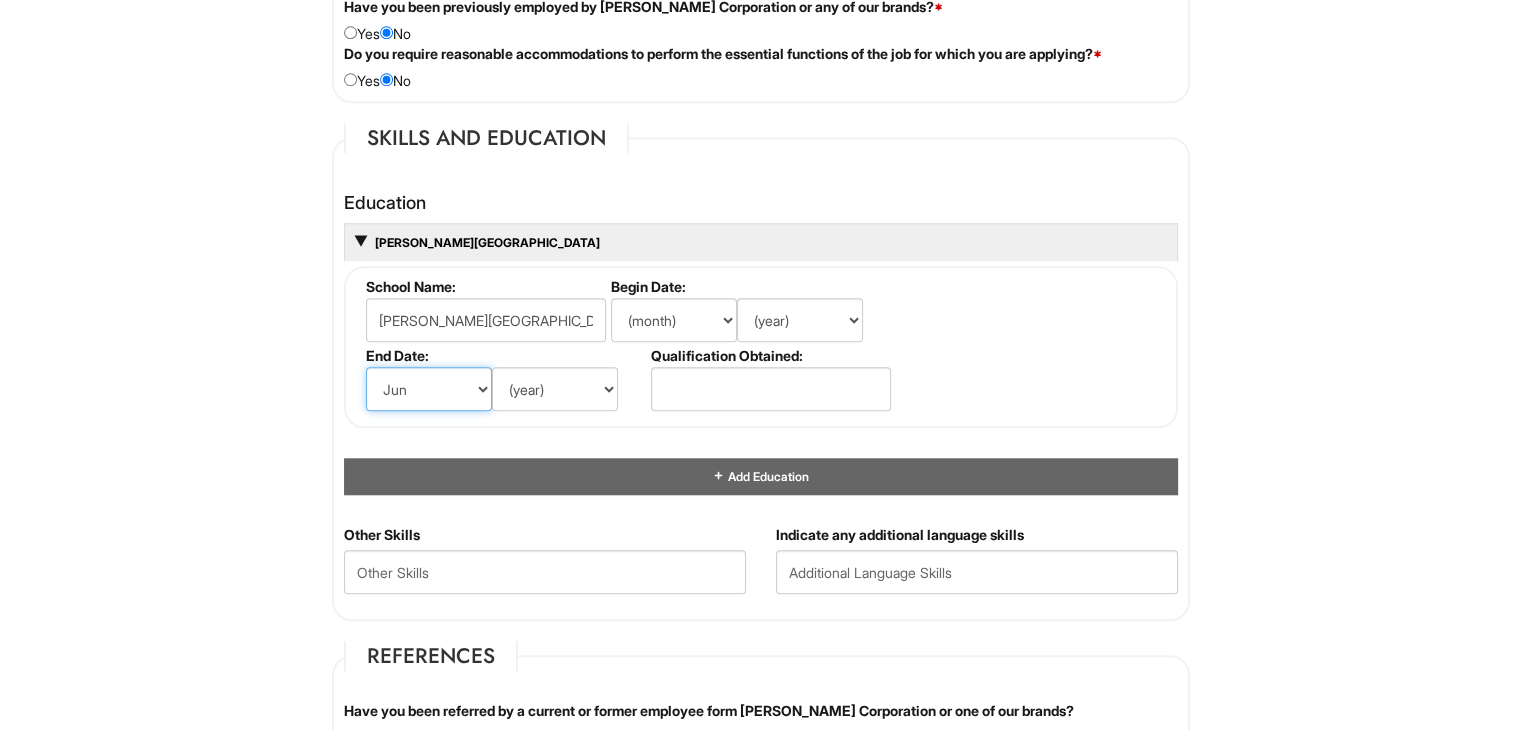 click on "(month) Jan Feb Mar Apr May Jun Jul Aug Sep Oct Nov Dec" at bounding box center [429, 389] 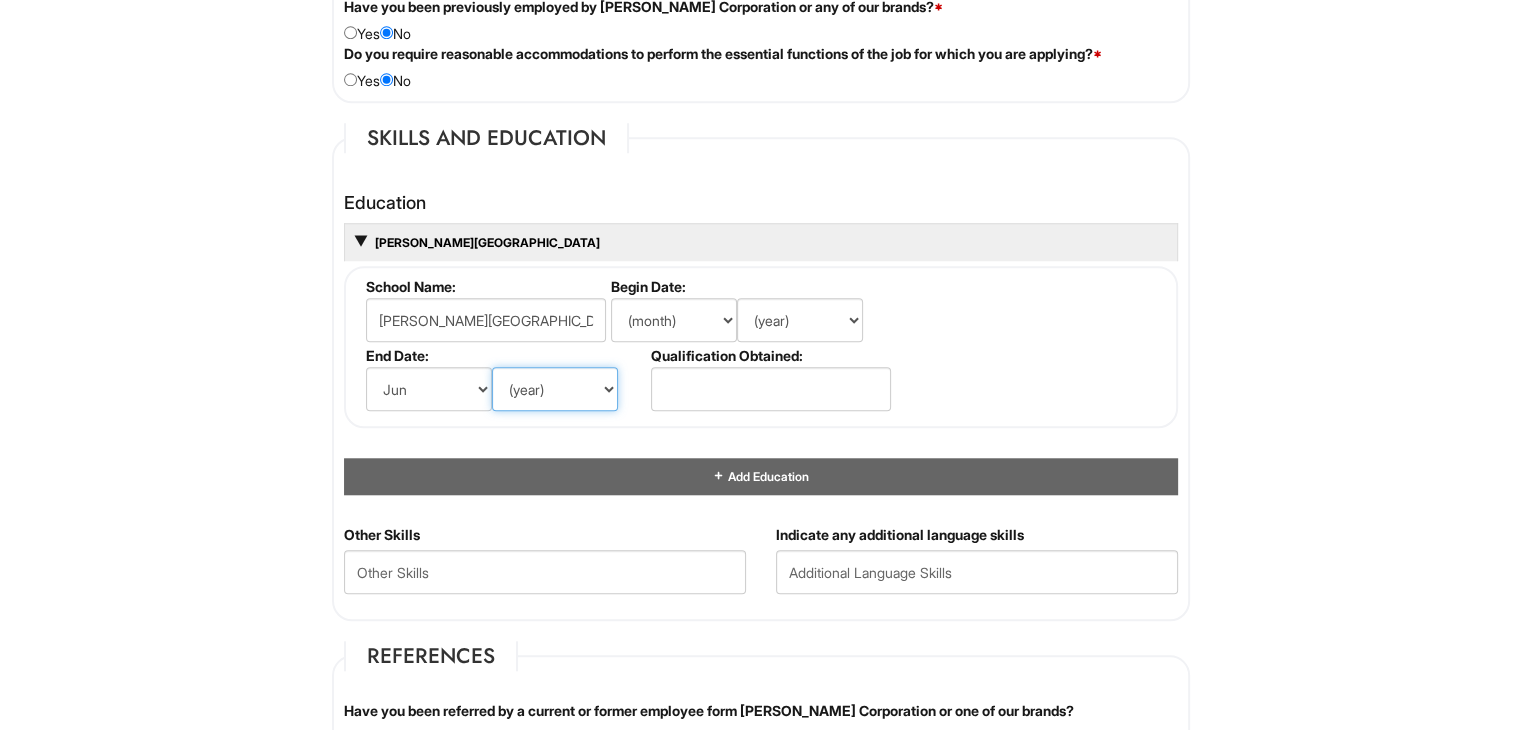 click on "(year) 2029 2028 2027 2026 2025 2024 2023 2022 2021 2020 2019 2018 2017 2016 2015 2014 2013 2012 2011 2010 2009 2008 2007 2006 2005 2004 2003 2002 2001 2000 1999 1998 1997 1996 1995 1994 1993 1992 1991 1990 1989 1988 1987 1986 1985 1984 1983 1982 1981 1980 1979 1978 1977 1976 1975 1974 1973 1972 1971 1970 1969 1968 1967 1966 1965 1964 1963 1962 1961 1960 1959 1958 1957 1956 1955 1954 1953 1952 1951 1950 1949 1948 1947 1946  --  2030 2031 2032 2033 2034 2035 2036 2037 2038 2039 2040 2041 2042 2043 2044 2045 2046 2047 2048 2049 2050 2051 2052 2053 2054 2055 2056 2057 2058 2059 2060 2061 2062 2063 2064" at bounding box center (555, 389) 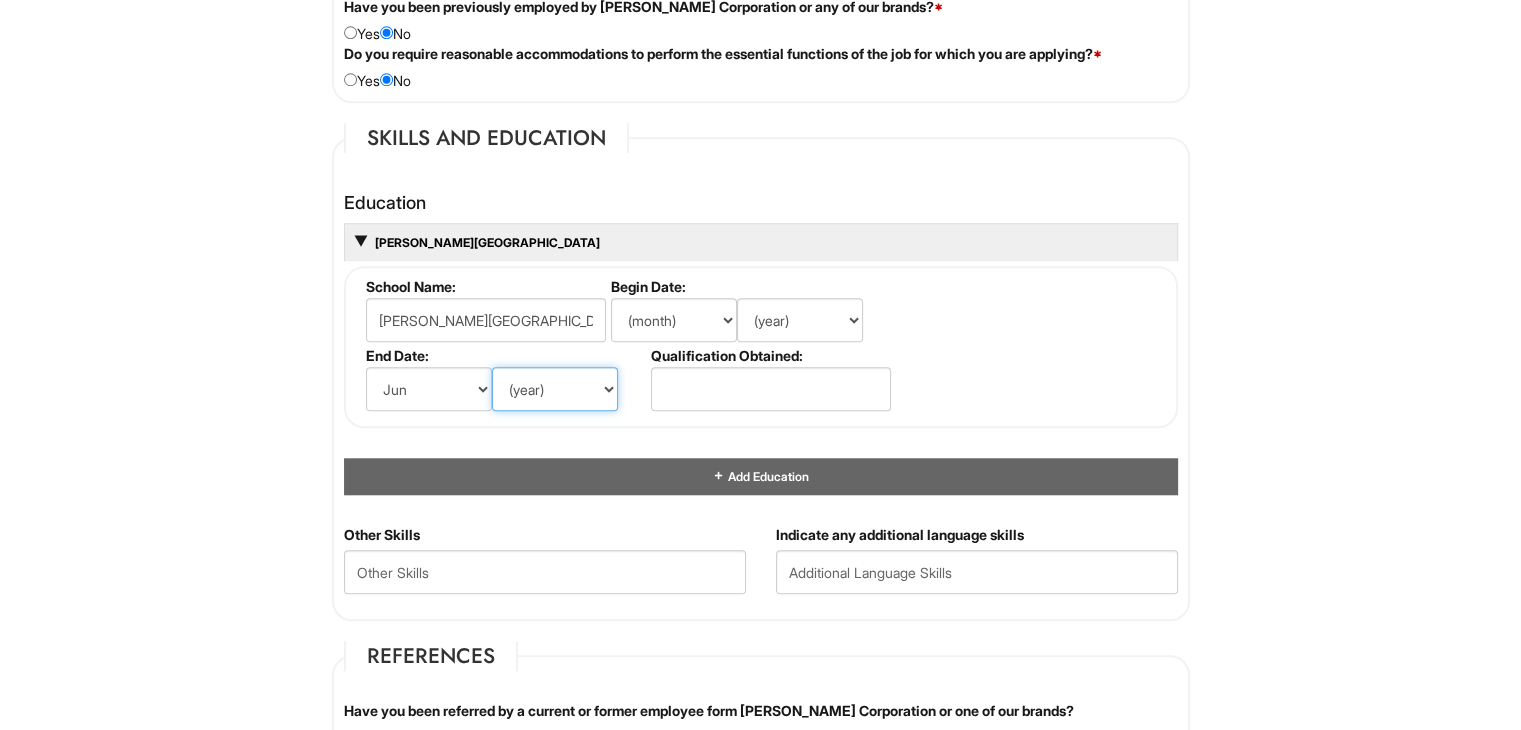 select on "2022" 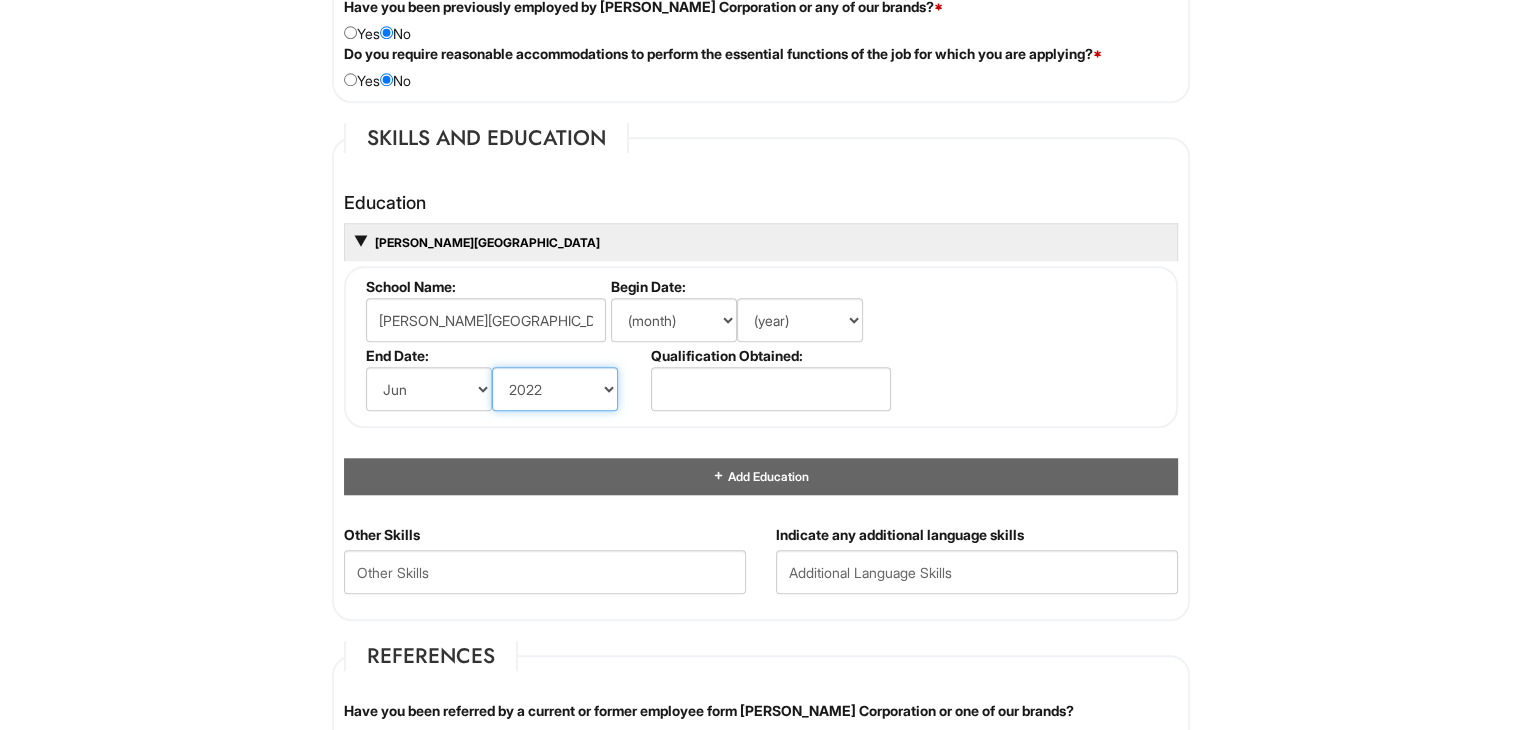 click on "(year) 2029 2028 2027 2026 2025 2024 2023 2022 2021 2020 2019 2018 2017 2016 2015 2014 2013 2012 2011 2010 2009 2008 2007 2006 2005 2004 2003 2002 2001 2000 1999 1998 1997 1996 1995 1994 1993 1992 1991 1990 1989 1988 1987 1986 1985 1984 1983 1982 1981 1980 1979 1978 1977 1976 1975 1974 1973 1972 1971 1970 1969 1968 1967 1966 1965 1964 1963 1962 1961 1960 1959 1958 1957 1956 1955 1954 1953 1952 1951 1950 1949 1948 1947 1946  --  2030 2031 2032 2033 2034 2035 2036 2037 2038 2039 2040 2041 2042 2043 2044 2045 2046 2047 2048 2049 2050 2051 2052 2053 2054 2055 2056 2057 2058 2059 2060 2061 2062 2063 2064" at bounding box center [555, 389] 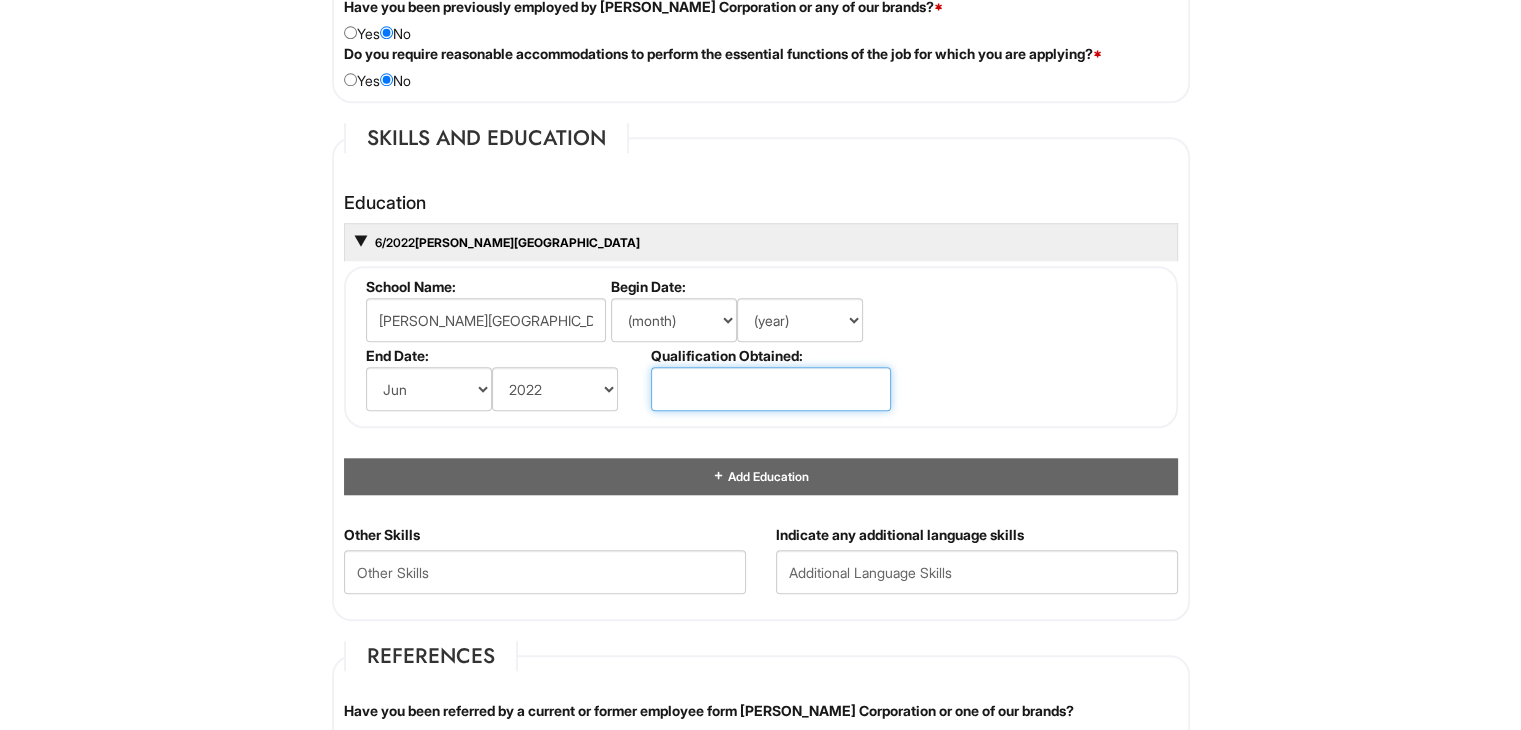 click at bounding box center (771, 389) 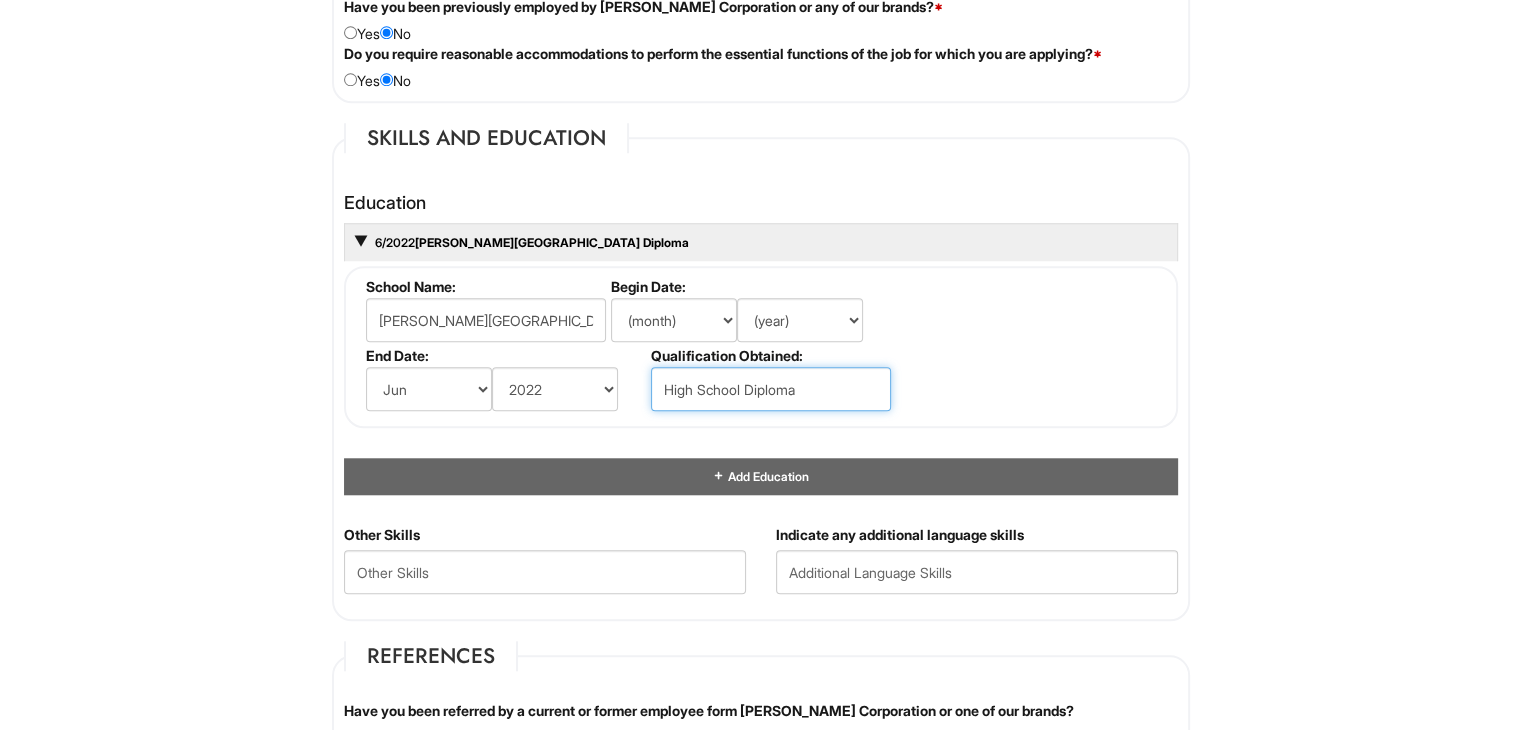 type on "High School Diploma" 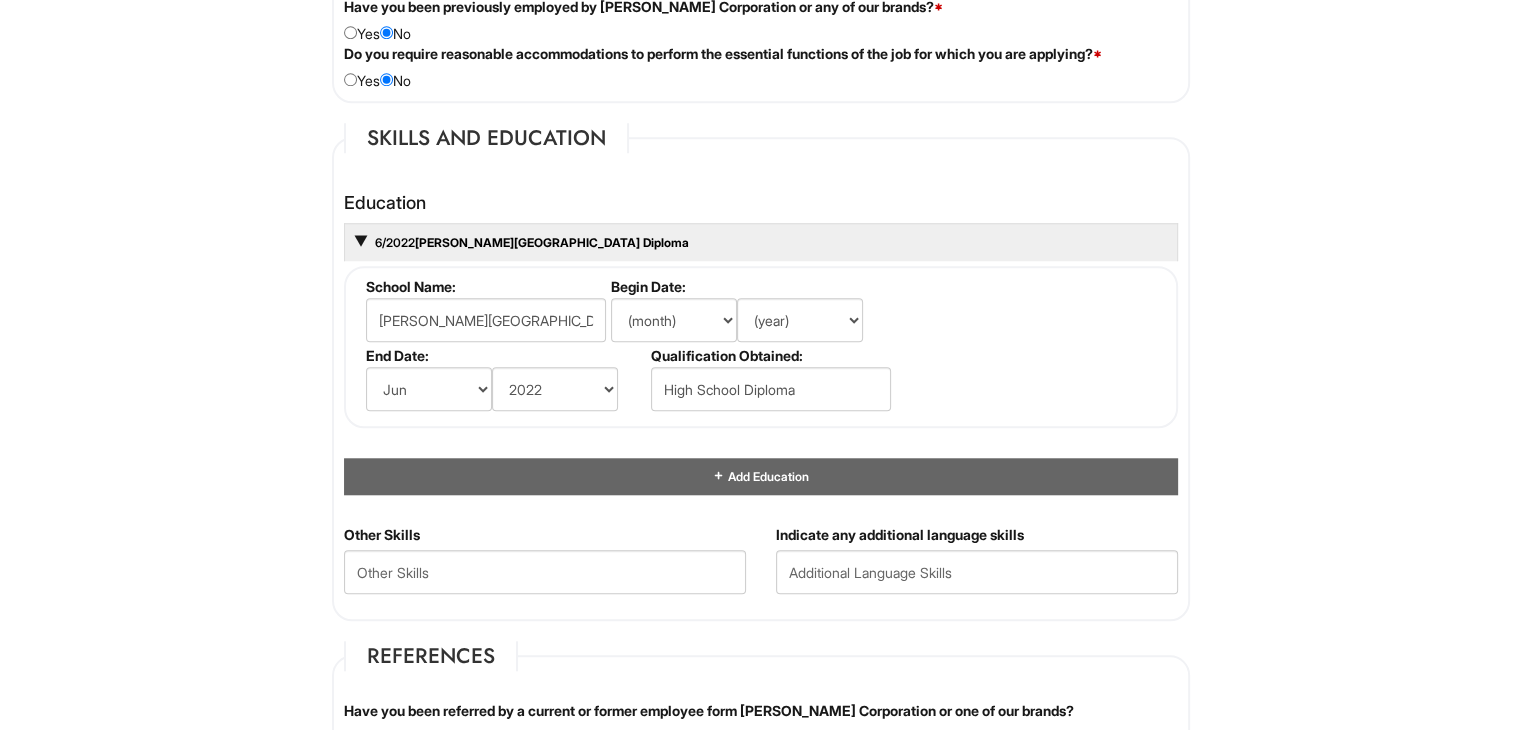 click on "School Name:
Jamison High School
Begin Date:
(month) Jan Feb Mar Apr May Jun Jul Aug Sep Oct Nov Dec (year) 2029 2028 2027 2026 2025 2024 2023 2022 2021 2020 2019 2018 2017 2016 2015 2014 2013 2012 2011 2010 2009 2008 2007 2006 2005 2004 2003 2002 2001 2000 1999 1998 1997 1996 1995 1994 1993 1992 1991 1990 1989 1988 1987 1986 1985 1984 1983 1982 1981 1980 1979 1978 1977 1976 1975 1974 1973 1972 1971 1970 1969 1968 1967 1966 1965 1964 1963 1962 1961 1960 1959 1958 1957 1956 1955 1954 1953 1952 1951 1950 1949 1948 1947 1946  --  2030 2031 2032 2033 2034 2035 2036 2037 2038 2039 2040 2041 2042 2043 2044 2045 2046 2047 2048 2049 2050 2051 2052 2053 2054 2055 2056 2057 2058 2059 2060 2061 2062 2063 2064
End Date:
(month) Jan Feb Mar Apr May Jun Jul Aug Sep Oct Nov Dec (year) 2029 2028 2027 2026 2025 2024 2023 2022 2021 2020 2019 2018 2017 2016 2015 2014 2013 2012 2011 2010 2009 2008 2007 2006 2005 2004 2003 2002 2001 2000 1999 1998 1997 1996 1995 1994 1993 1992 1991 1990 1989 1988 1987" at bounding box center [761, 347] 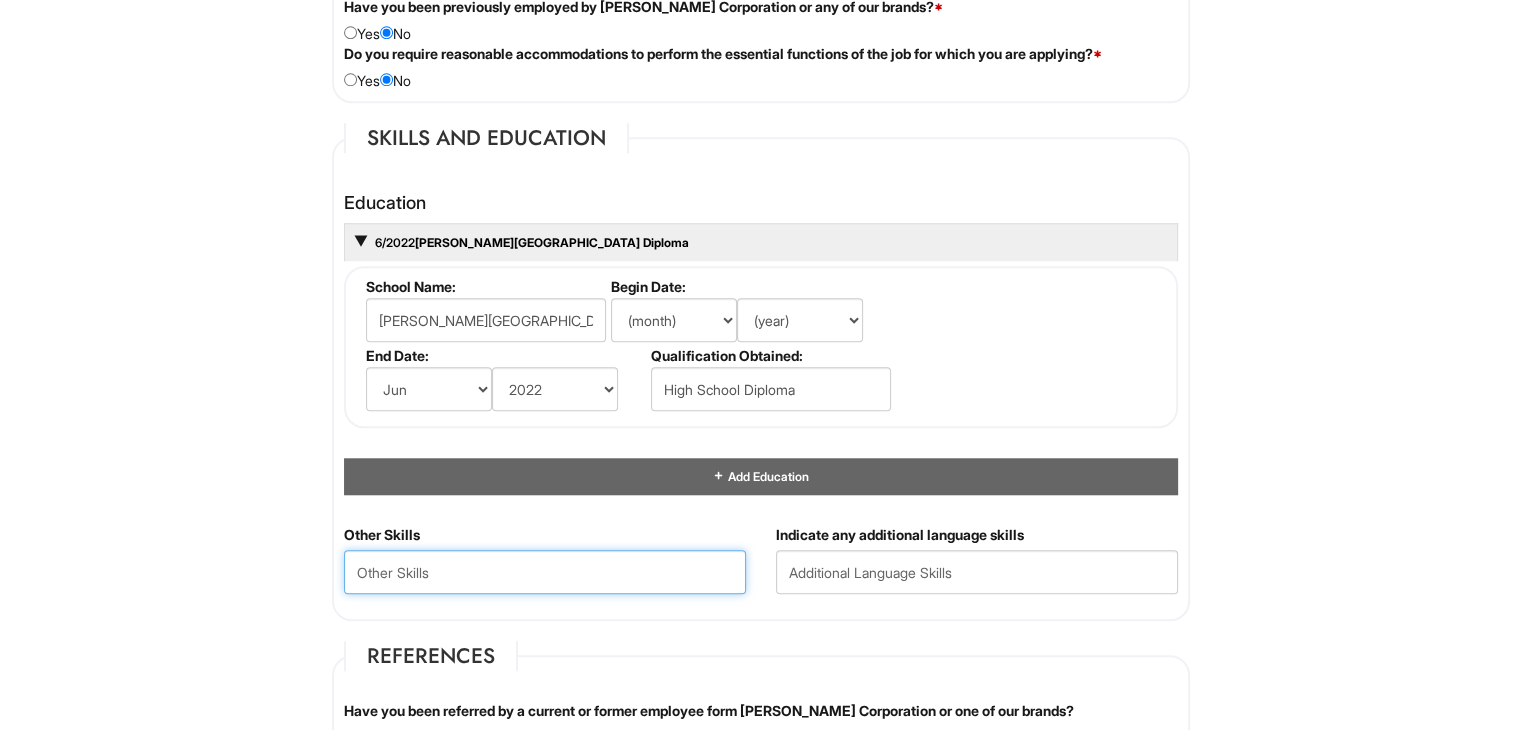 click at bounding box center [545, 572] 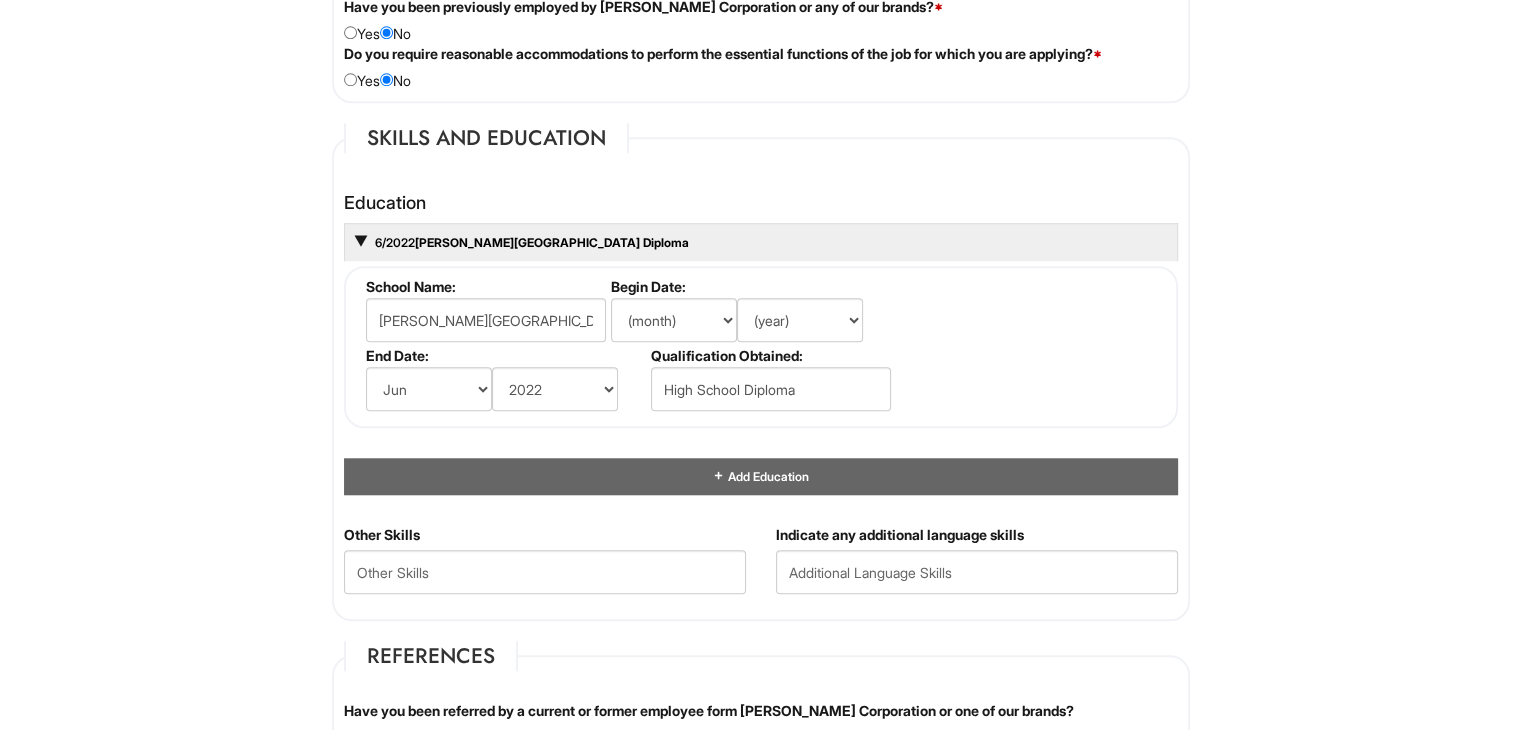 click on "Other Skills" at bounding box center [545, 567] 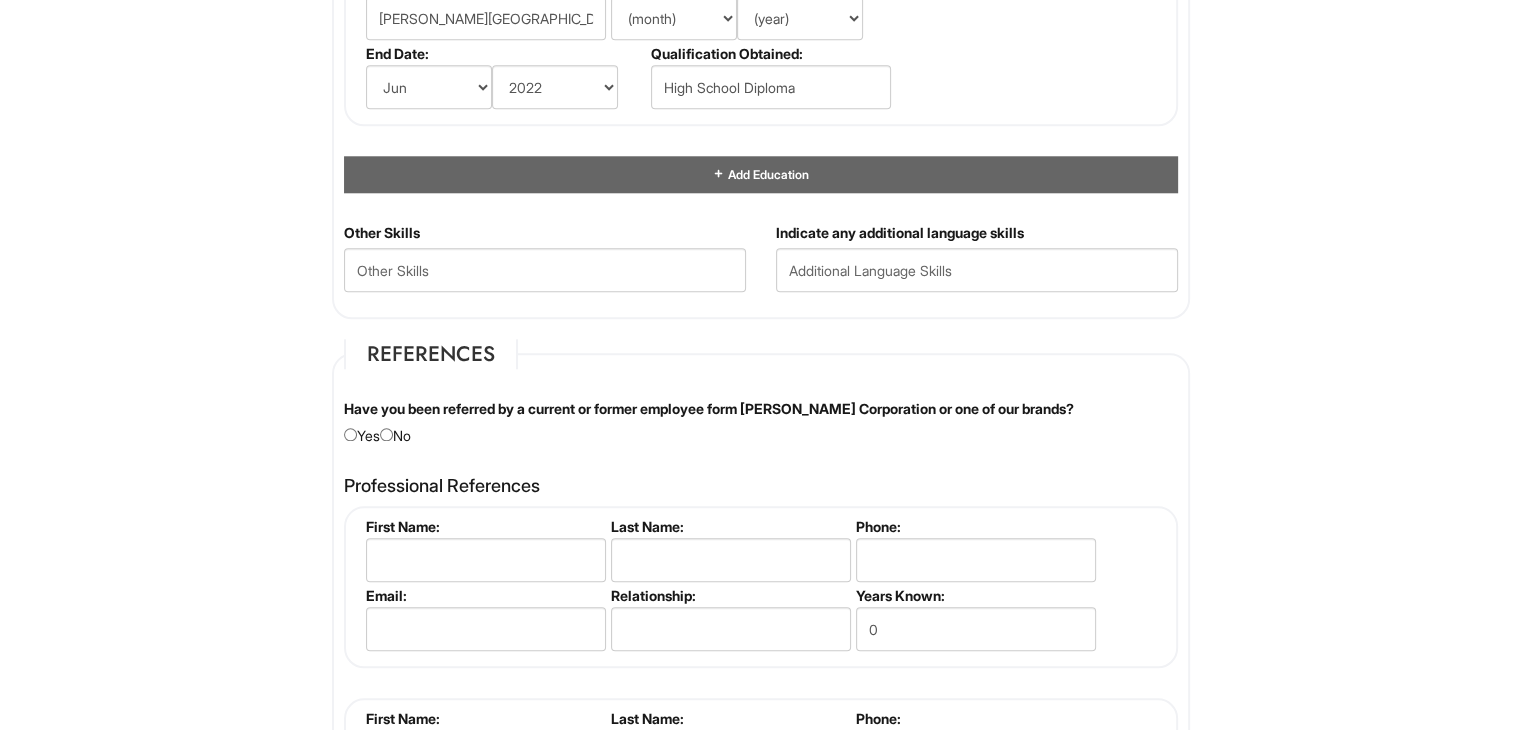 scroll, scrollTop: 2046, scrollLeft: 0, axis: vertical 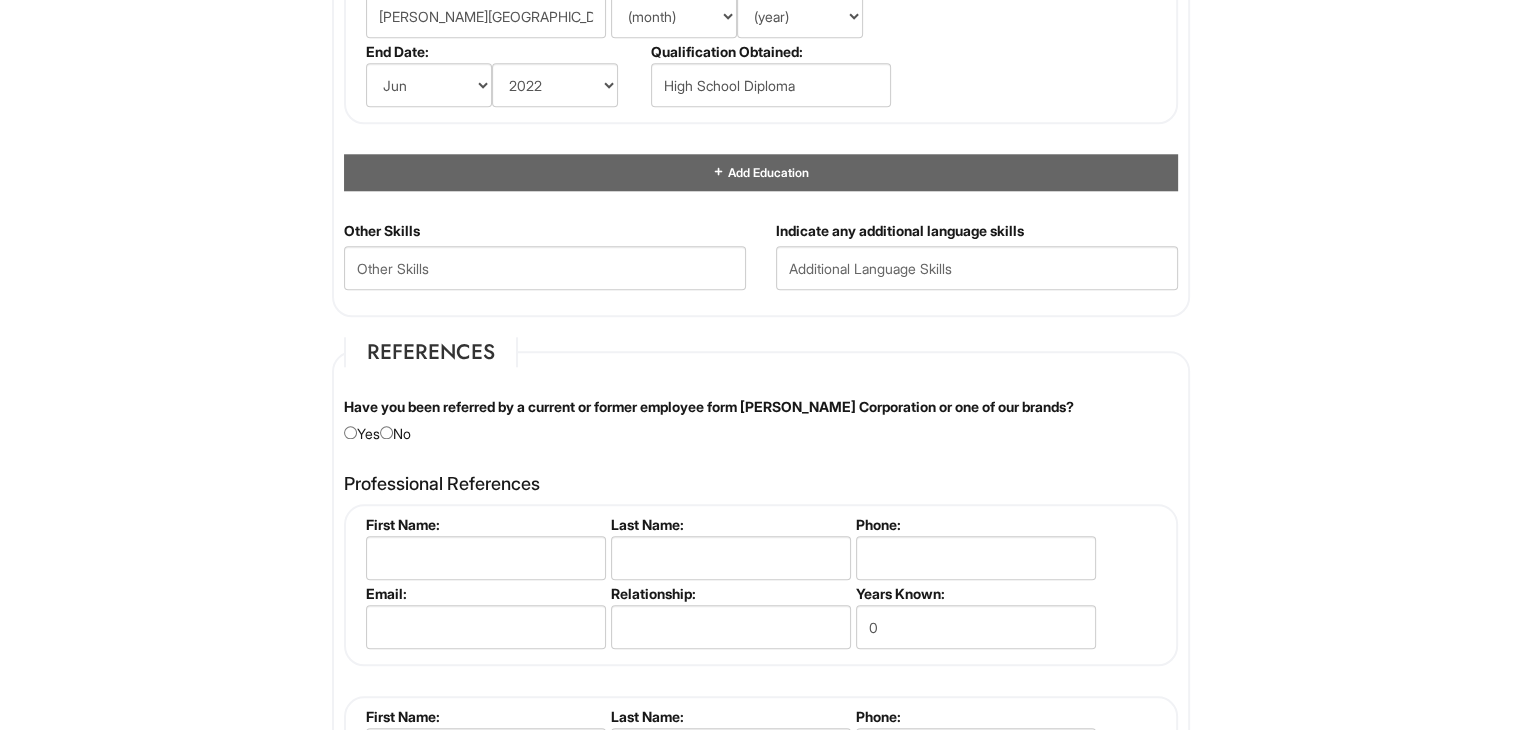 click on "Have you been referred by a current or former employee form Giorgio Armani Corporation or one of our brands?    Yes   No" at bounding box center [761, 420] 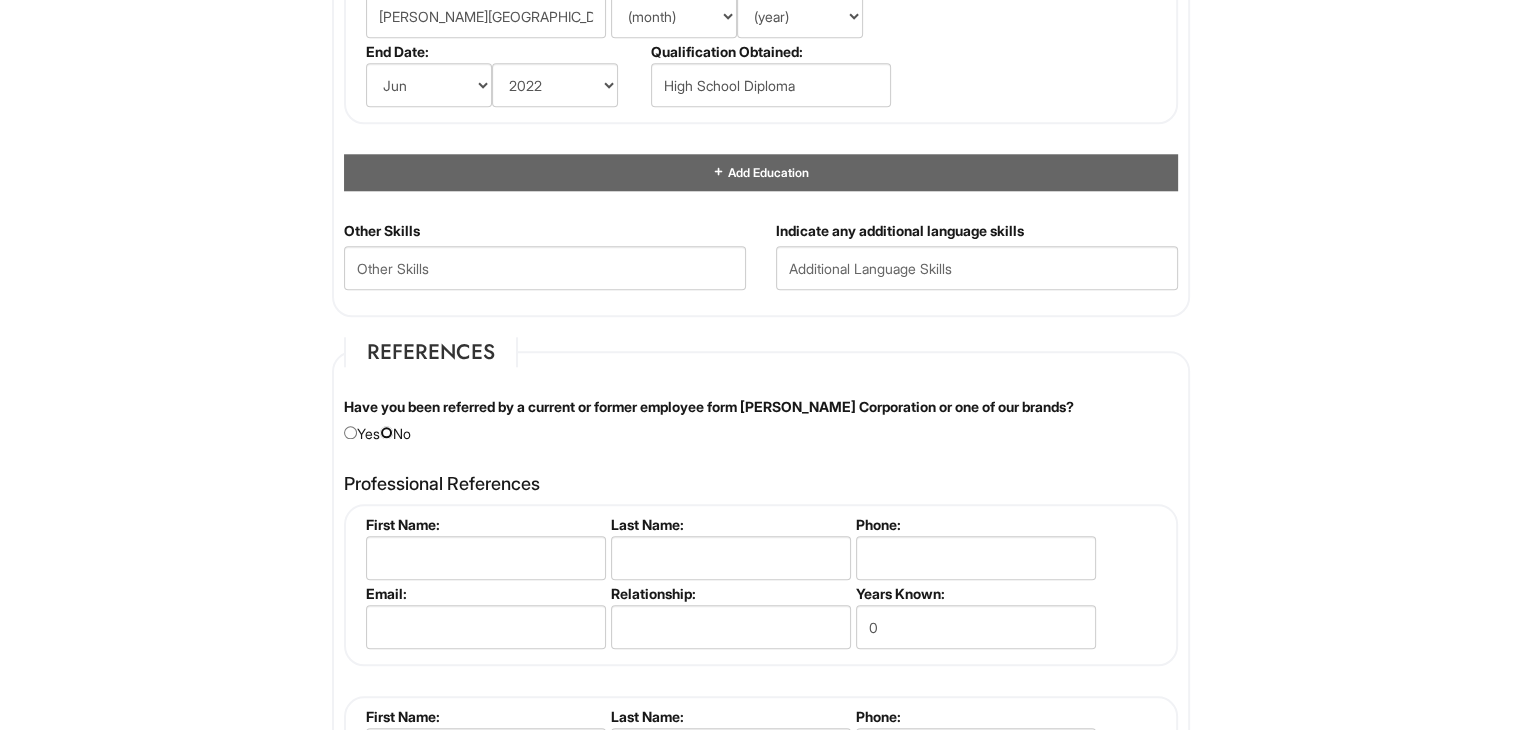 click at bounding box center [386, 432] 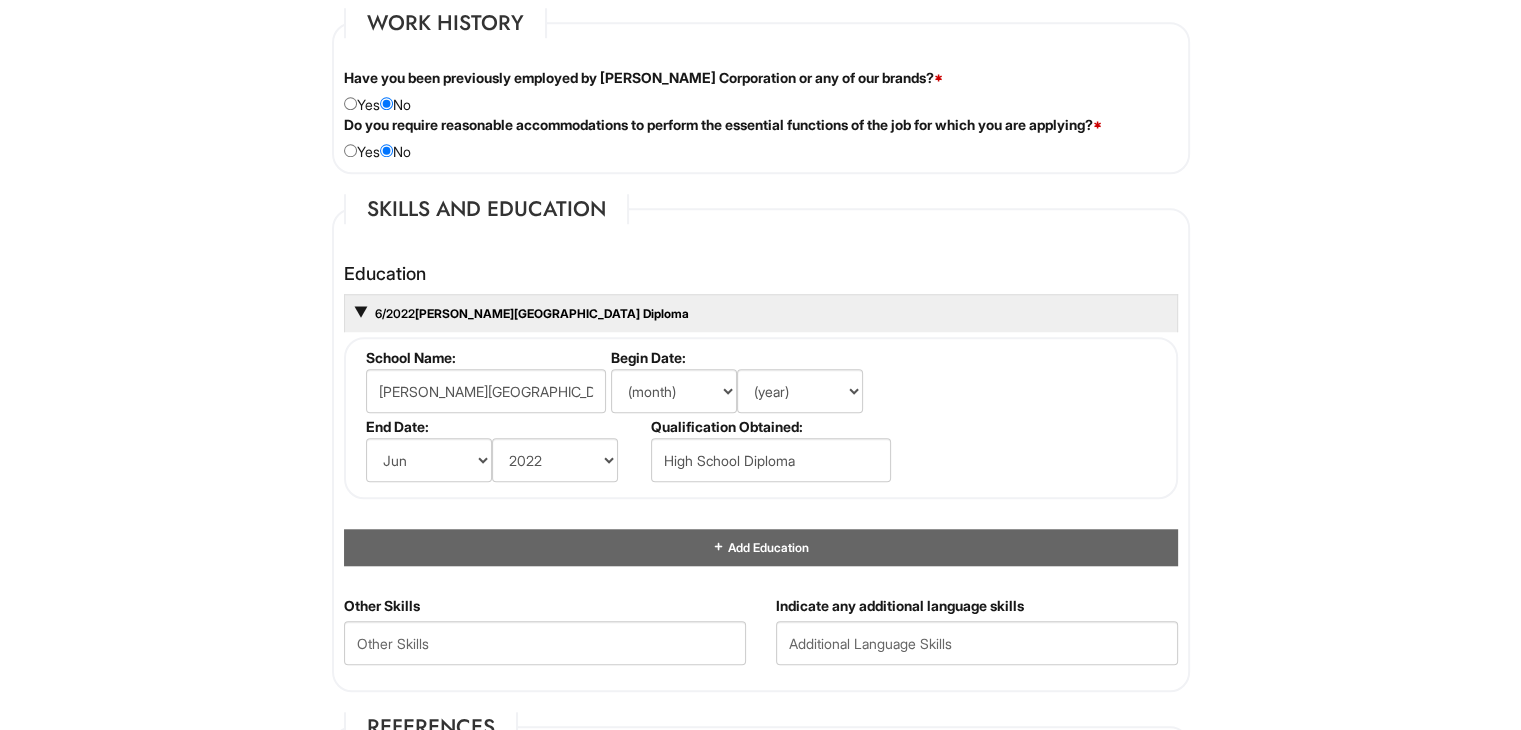 scroll, scrollTop: 1666, scrollLeft: 0, axis: vertical 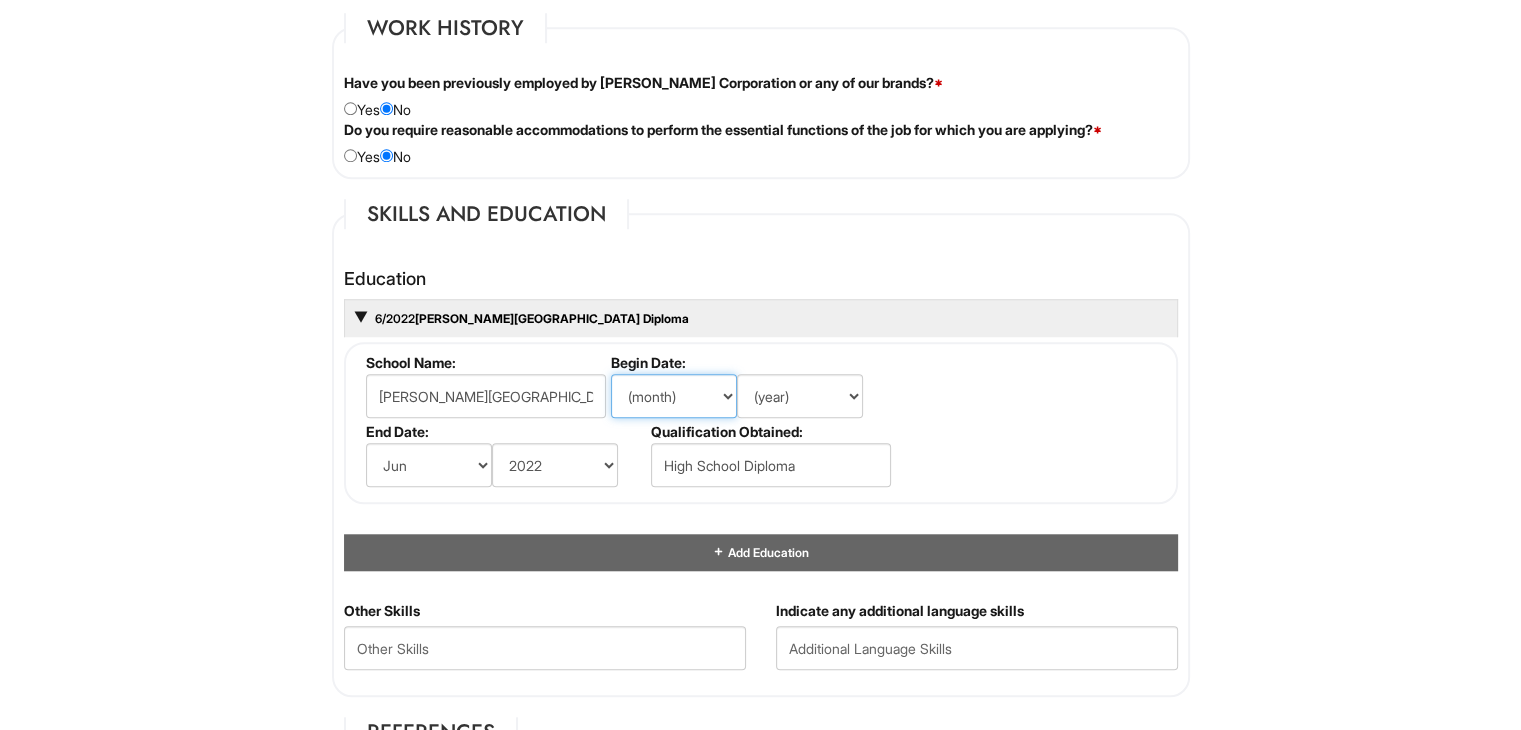 click on "(month) Jan Feb Mar Apr May Jun Jul Aug Sep Oct Nov Dec" at bounding box center (674, 396) 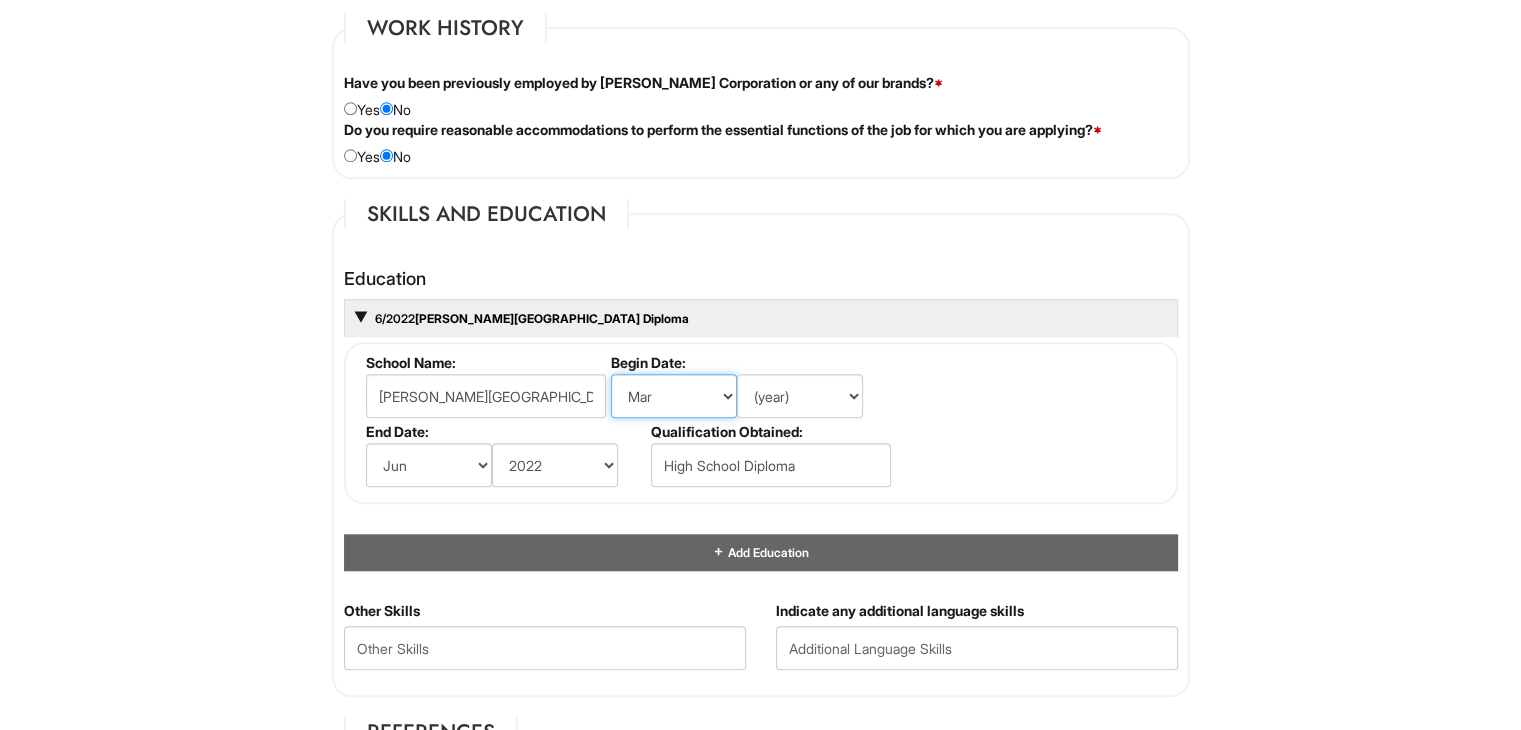 click on "(month) Jan Feb Mar Apr May Jun Jul Aug Sep Oct Nov Dec" at bounding box center [674, 396] 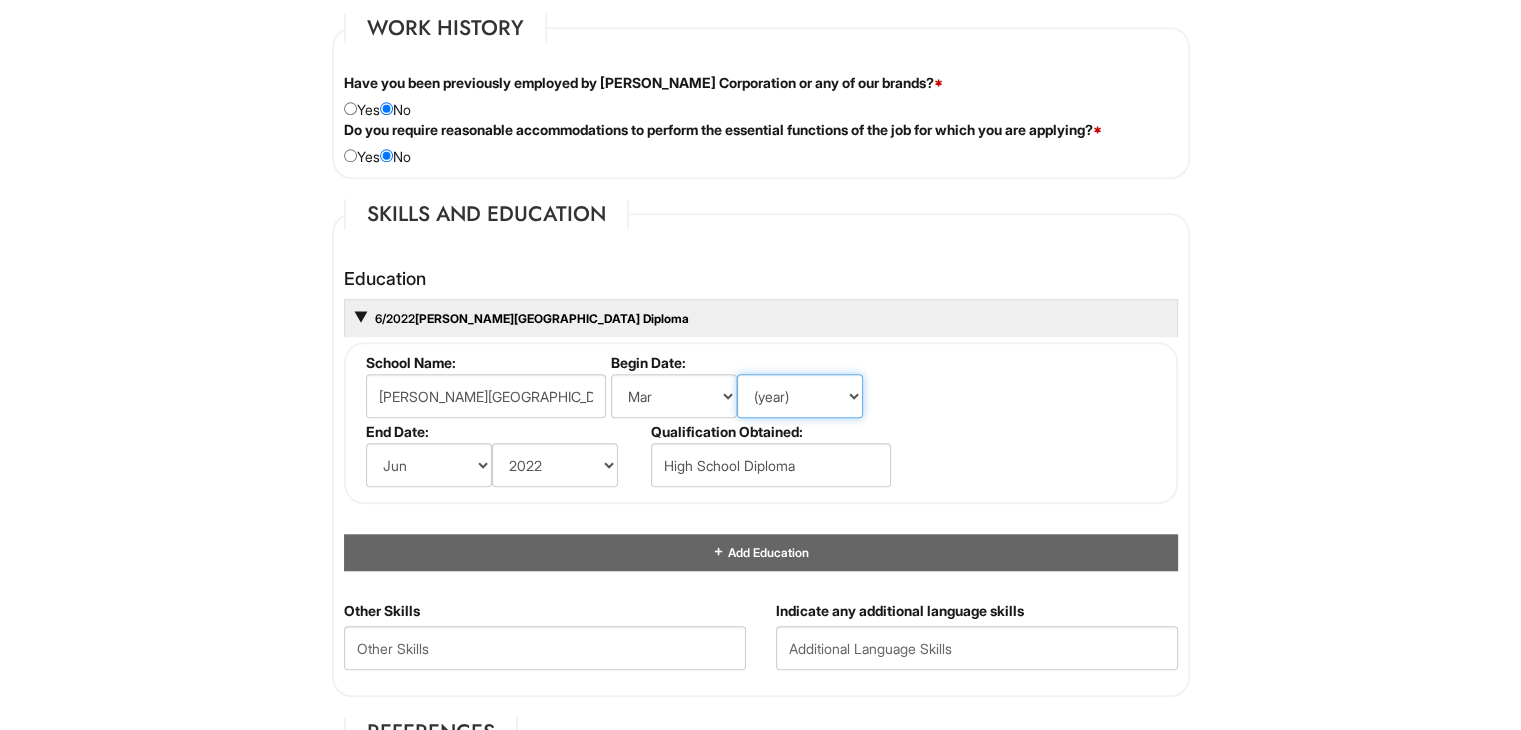 click on "(year) 2029 2028 2027 2026 2025 2024 2023 2022 2021 2020 2019 2018 2017 2016 2015 2014 2013 2012 2011 2010 2009 2008 2007 2006 2005 2004 2003 2002 2001 2000 1999 1998 1997 1996 1995 1994 1993 1992 1991 1990 1989 1988 1987 1986 1985 1984 1983 1982 1981 1980 1979 1978 1977 1976 1975 1974 1973 1972 1971 1970 1969 1968 1967 1966 1965 1964 1963 1962 1961 1960 1959 1958 1957 1956 1955 1954 1953 1952 1951 1950 1949 1948 1947 1946  --  2030 2031 2032 2033 2034 2035 2036 2037 2038 2039 2040 2041 2042 2043 2044 2045 2046 2047 2048 2049 2050 2051 2052 2053 2054 2055 2056 2057 2058 2059 2060 2061 2062 2063 2064" at bounding box center [800, 396] 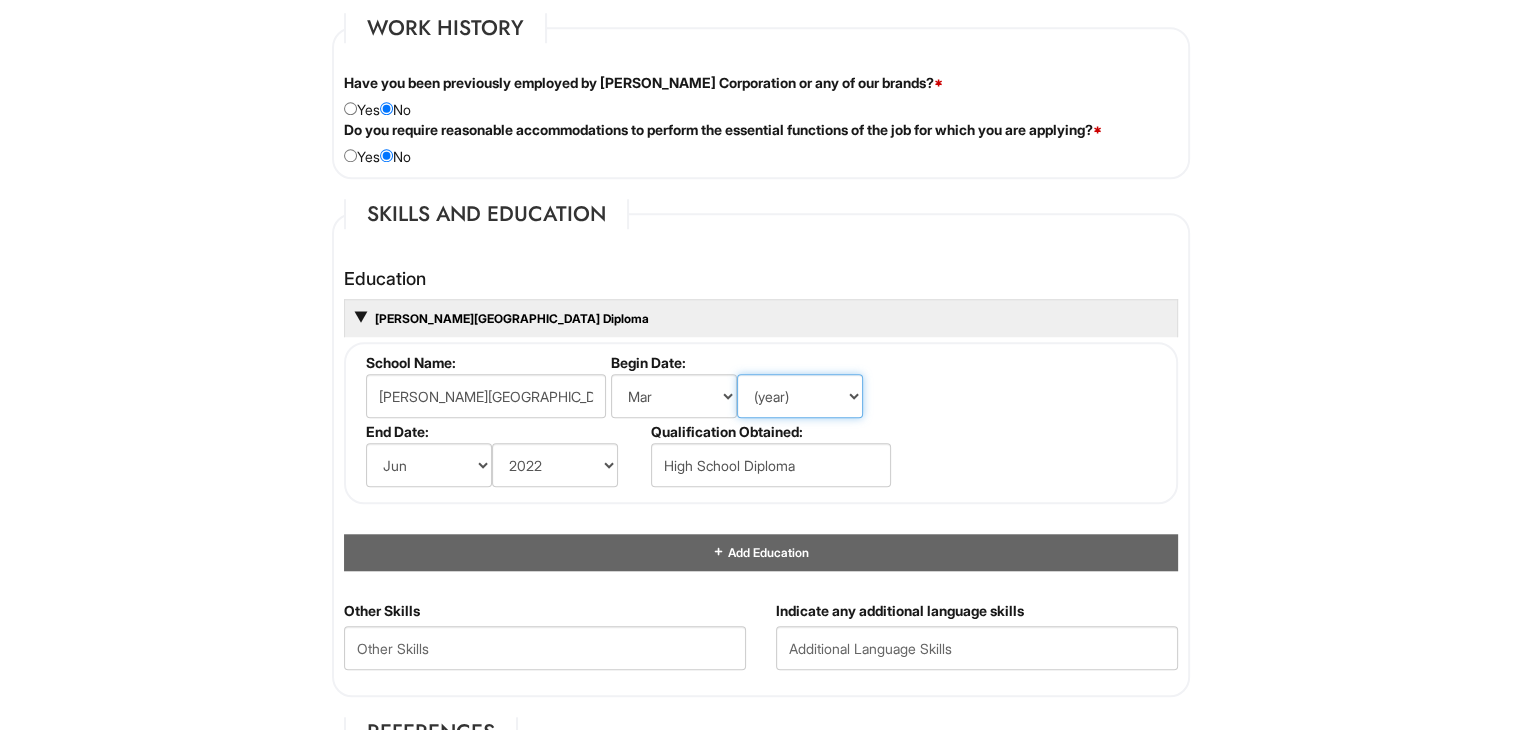select on "2021" 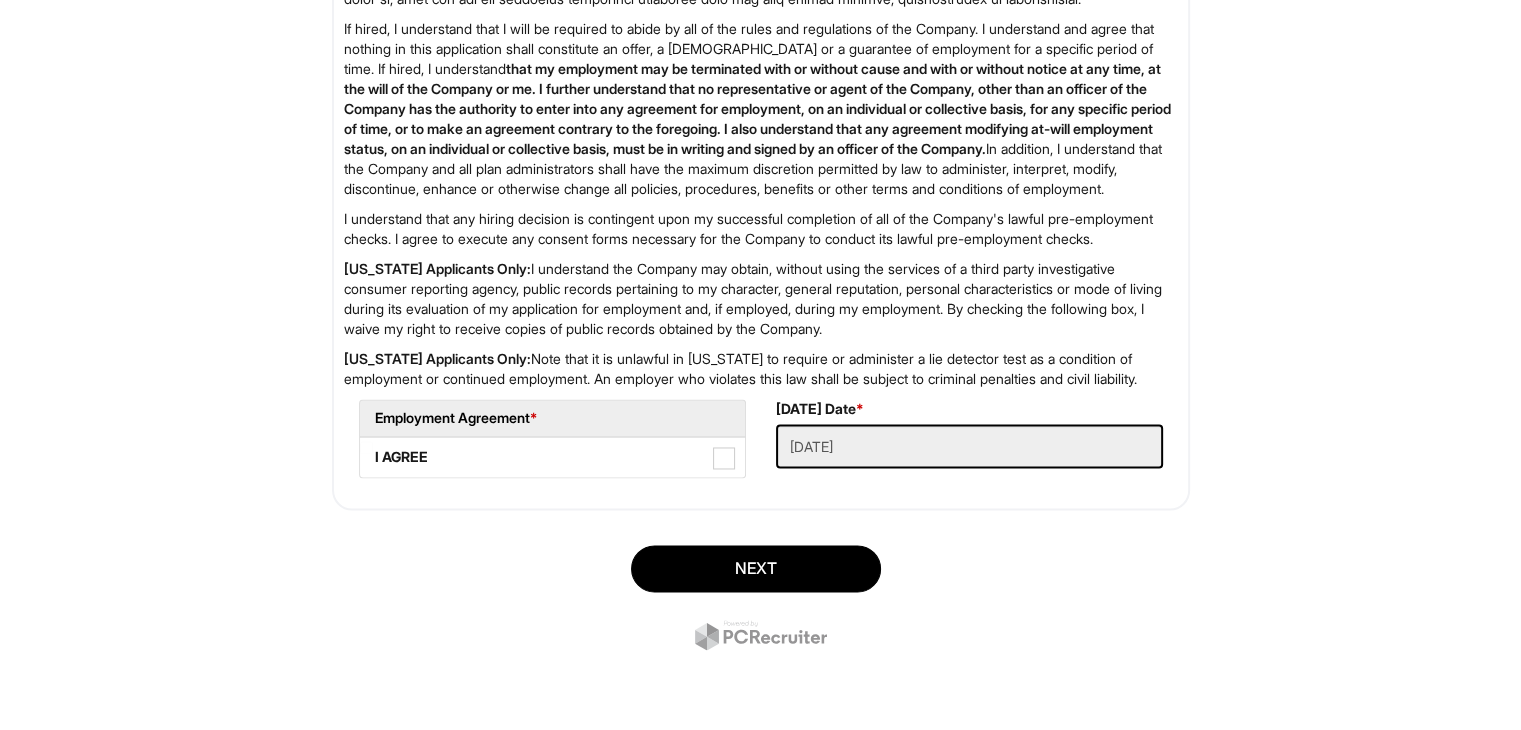 scroll, scrollTop: 3232, scrollLeft: 0, axis: vertical 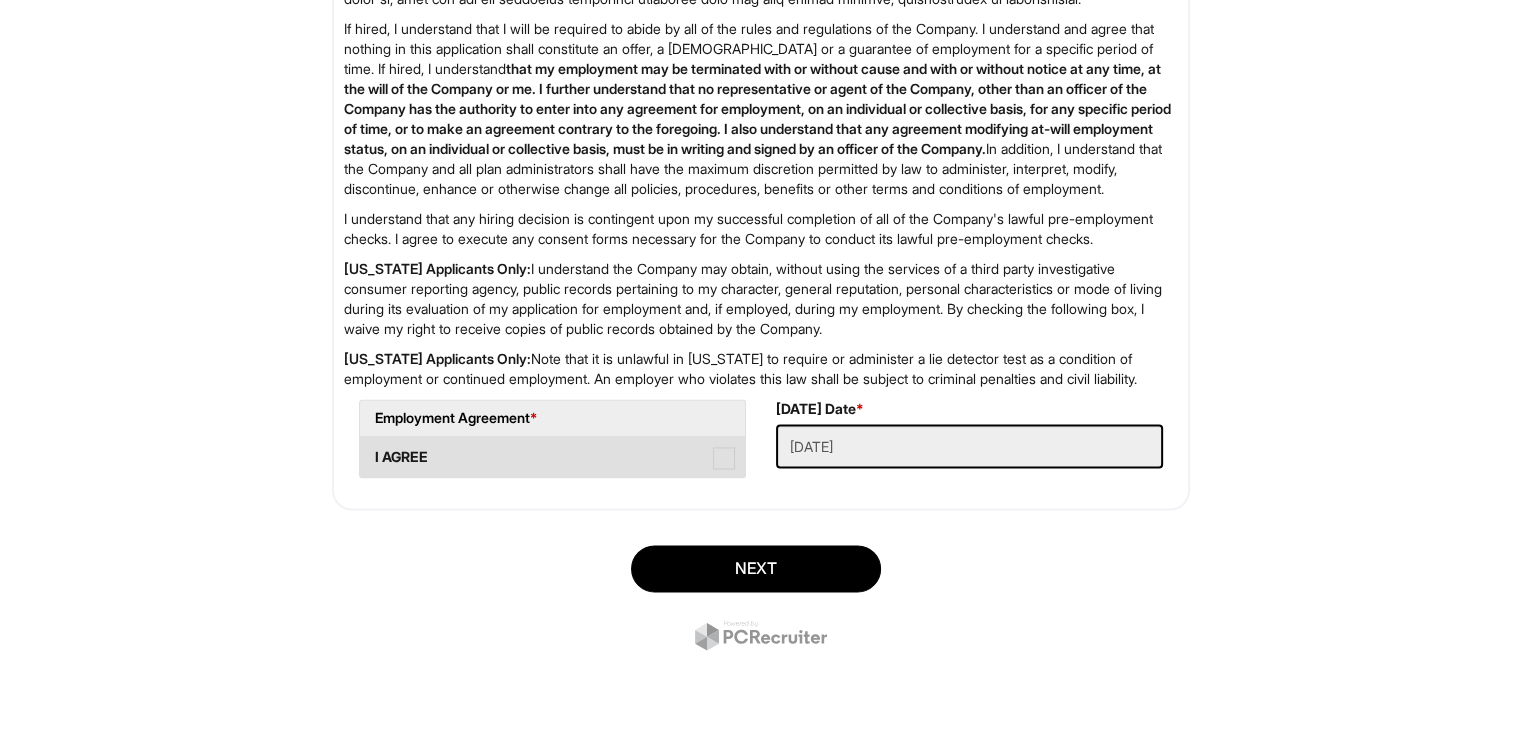 click at bounding box center [724, 458] 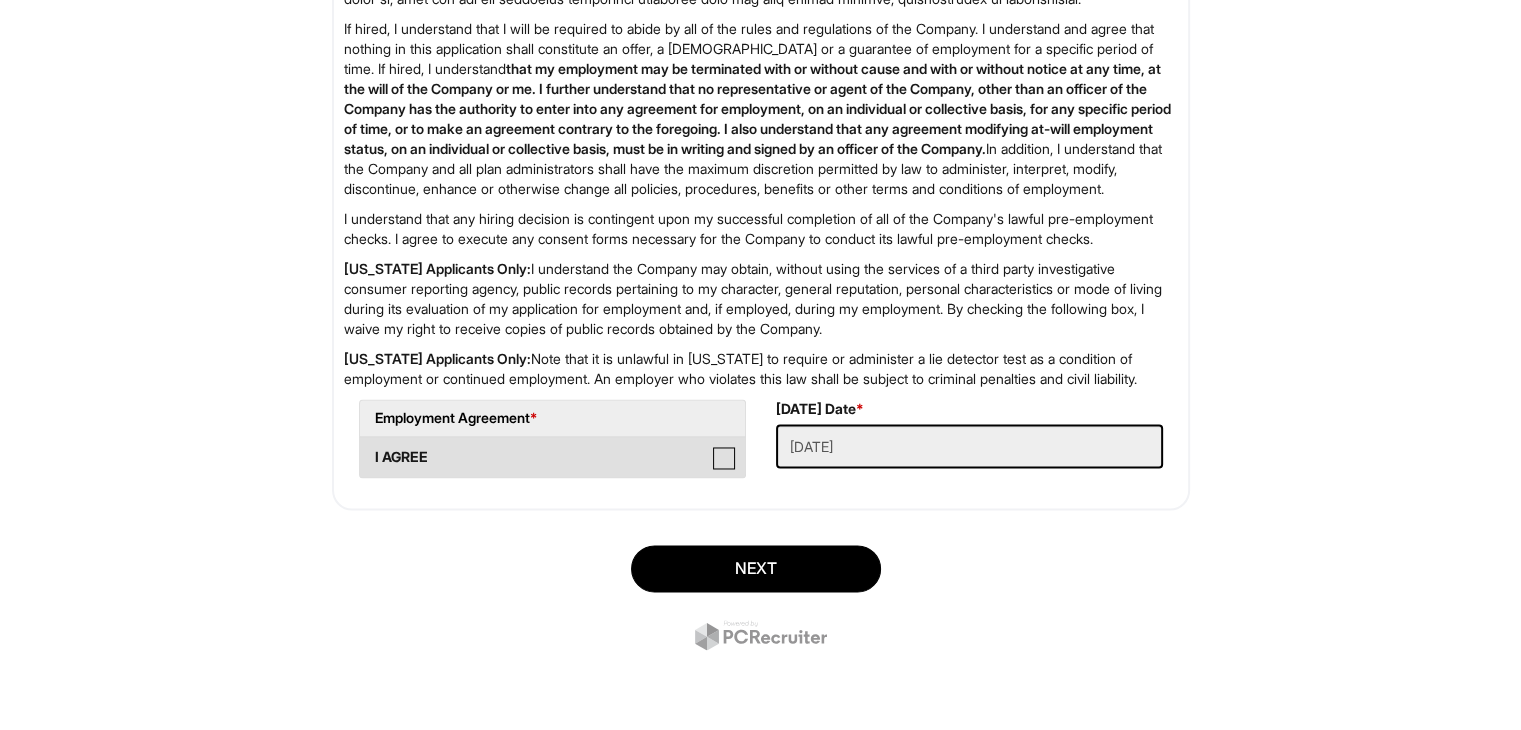 click on "I AGREE" at bounding box center [366, 447] 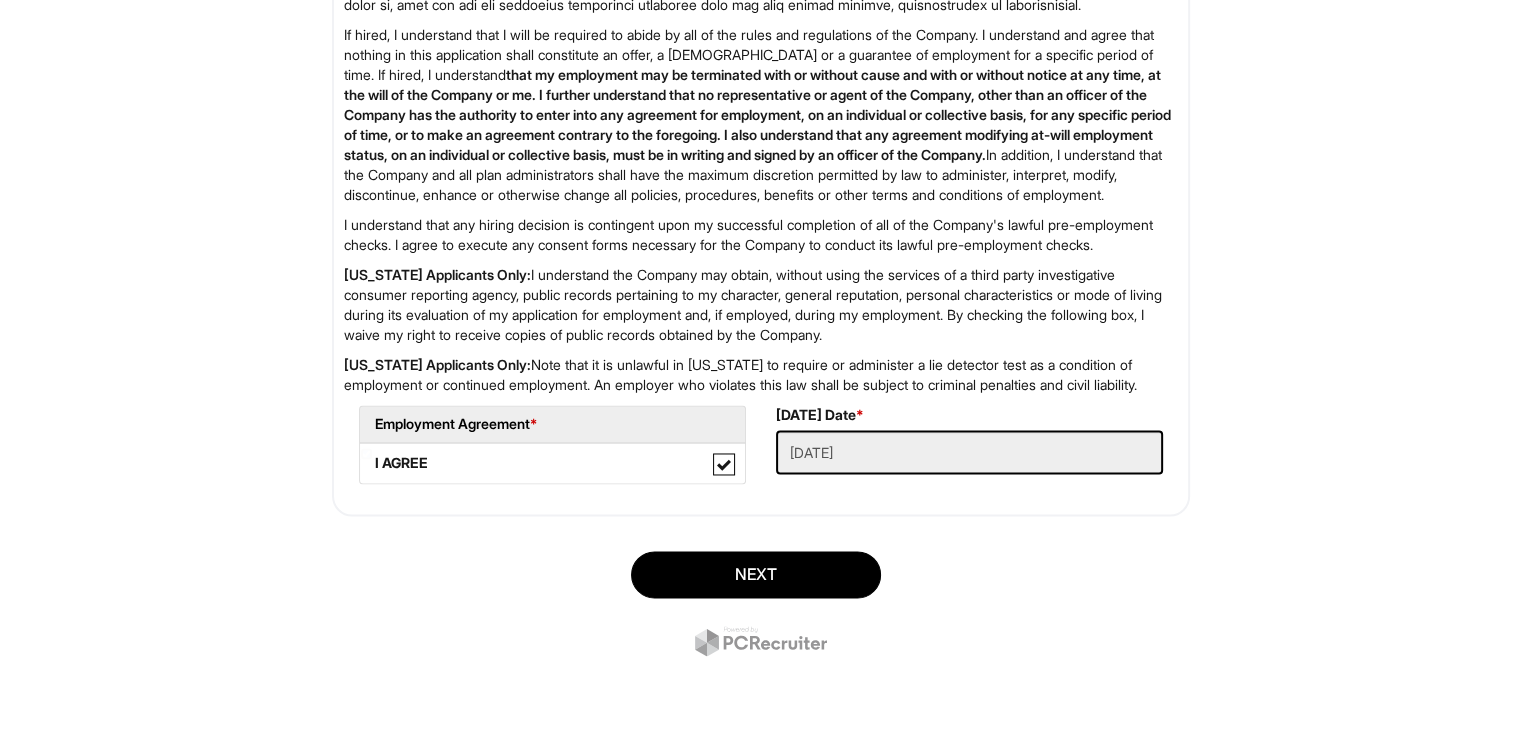 scroll, scrollTop: 3188, scrollLeft: 0, axis: vertical 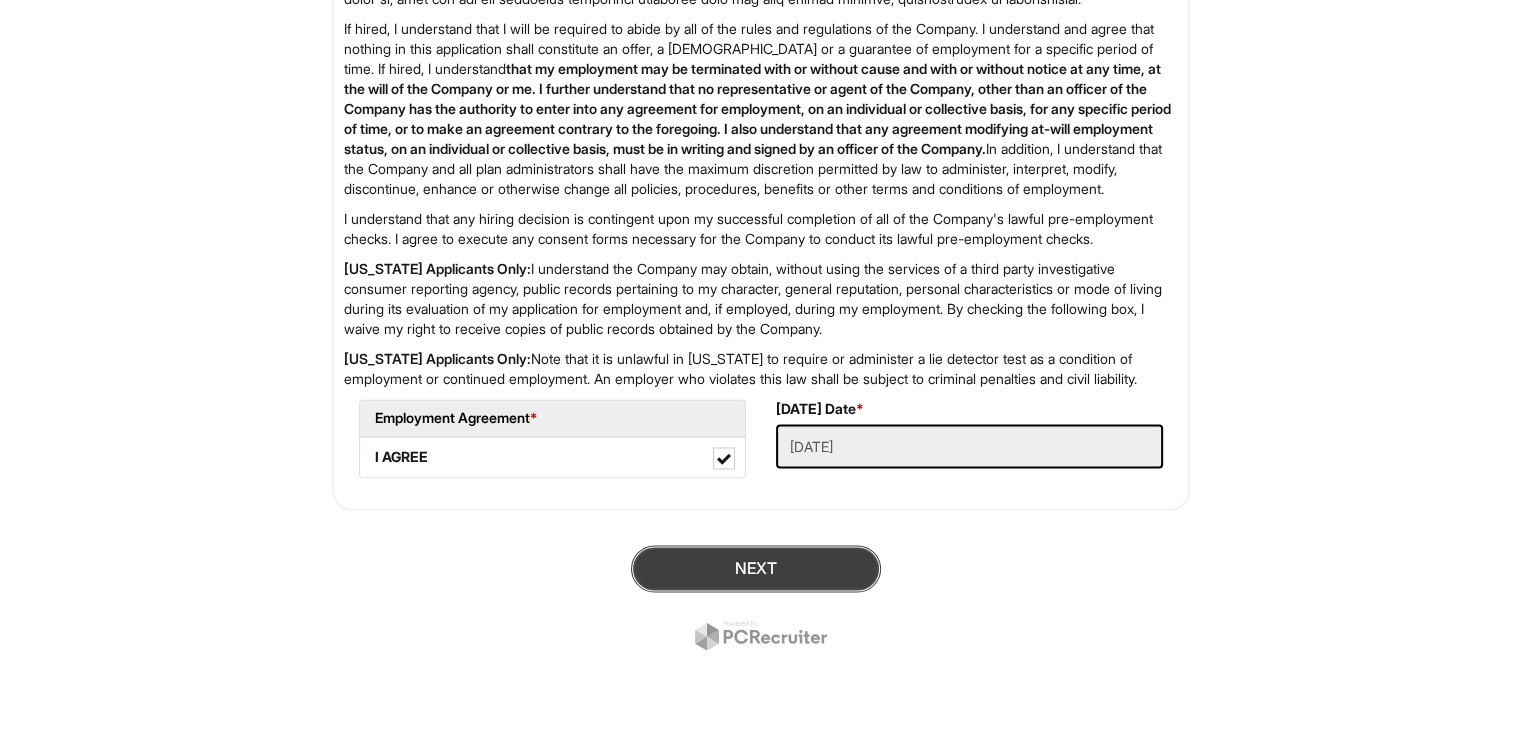 click on "Next" at bounding box center [756, 568] 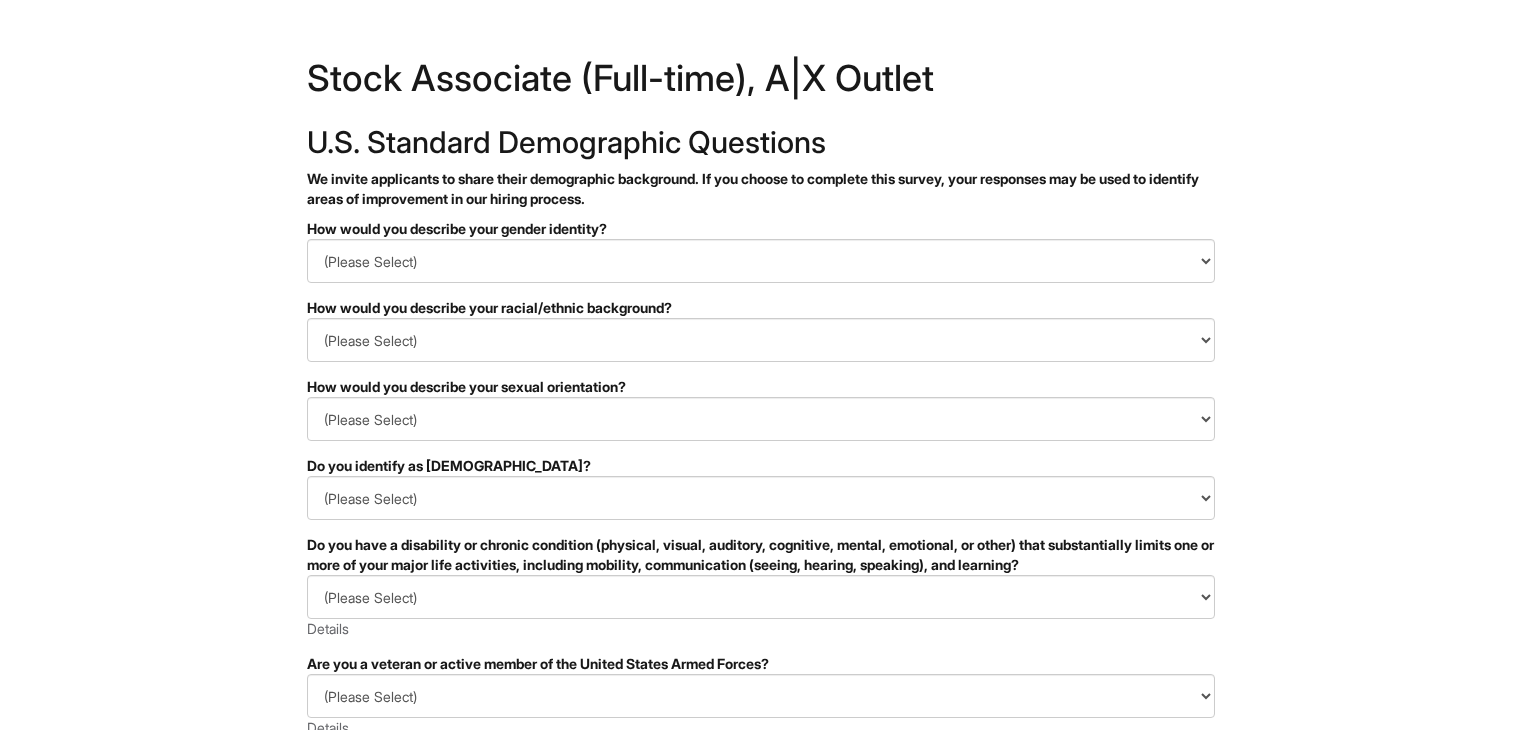 scroll, scrollTop: 0, scrollLeft: 0, axis: both 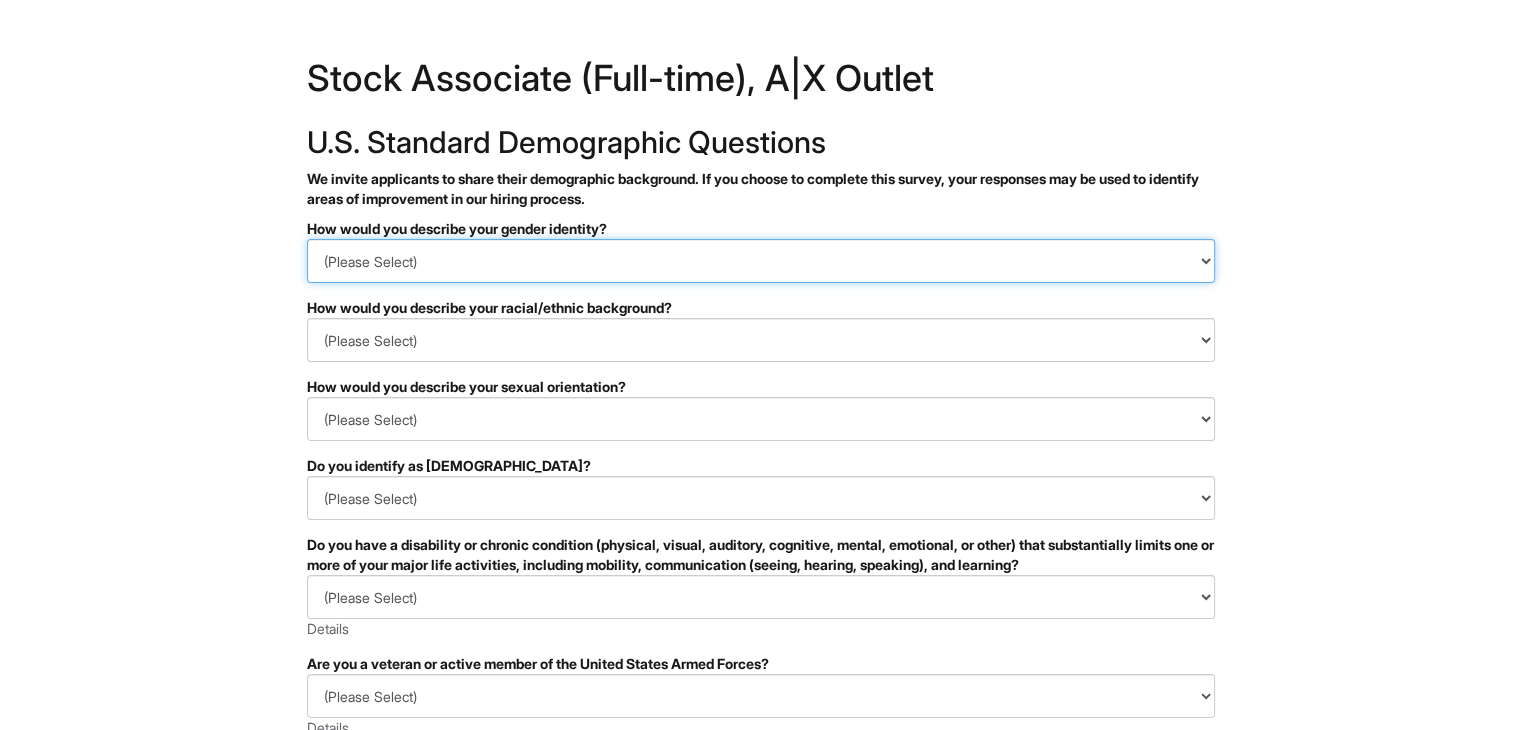 click on "(Please Select) Man Woman Non-binary I prefer to self-describe I don't wish to answer" at bounding box center (761, 261) 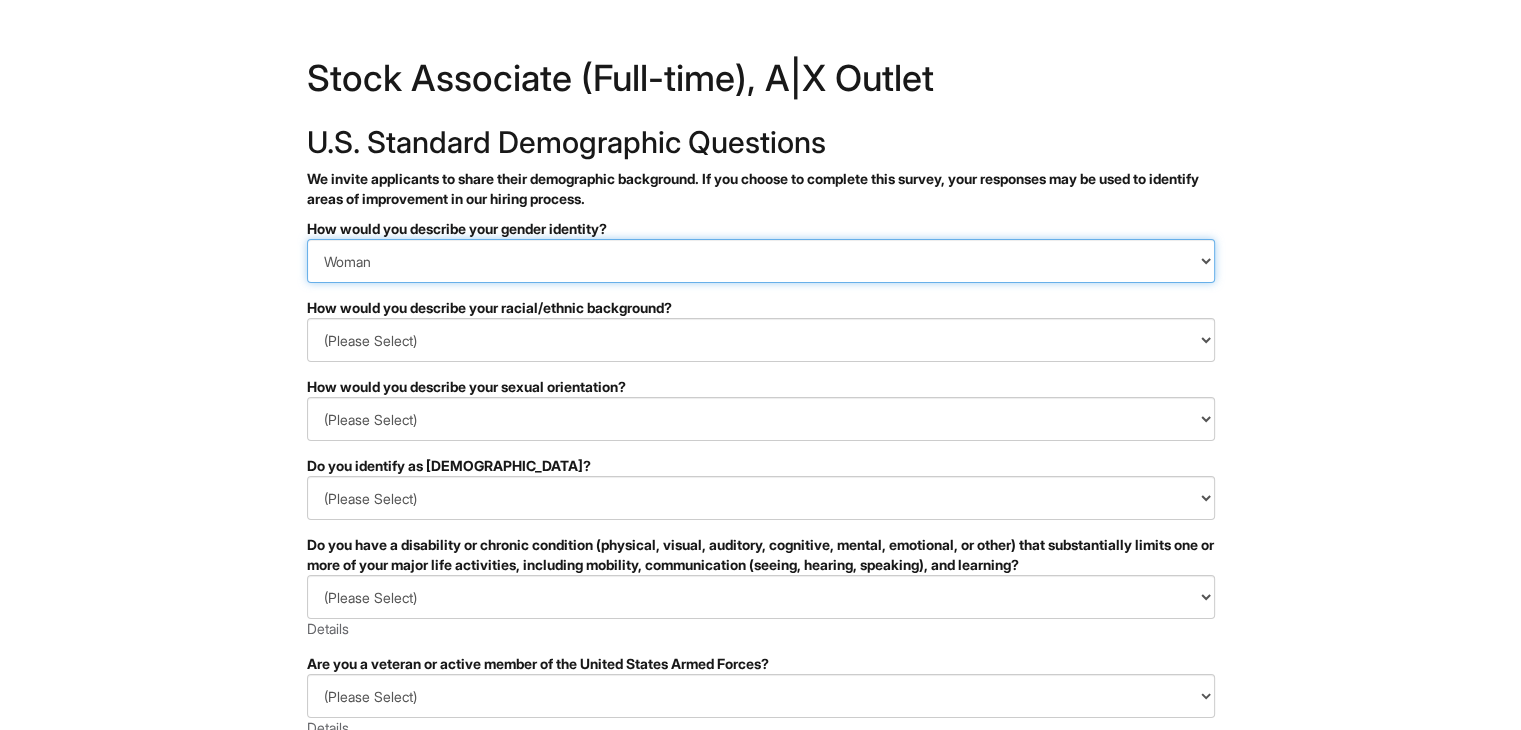 click on "(Please Select) Man Woman Non-binary I prefer to self-describe I don't wish to answer" at bounding box center [761, 261] 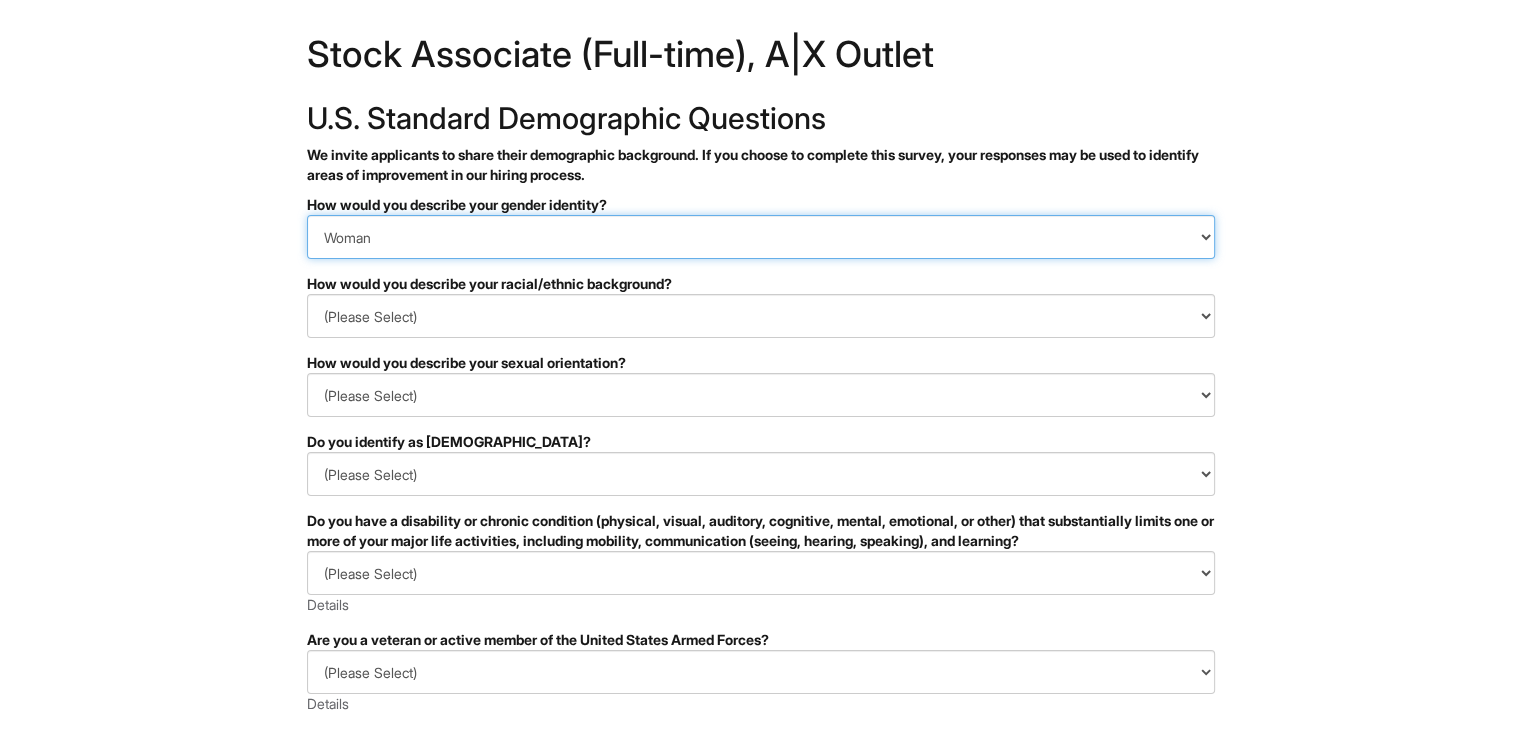 scroll, scrollTop: 26, scrollLeft: 0, axis: vertical 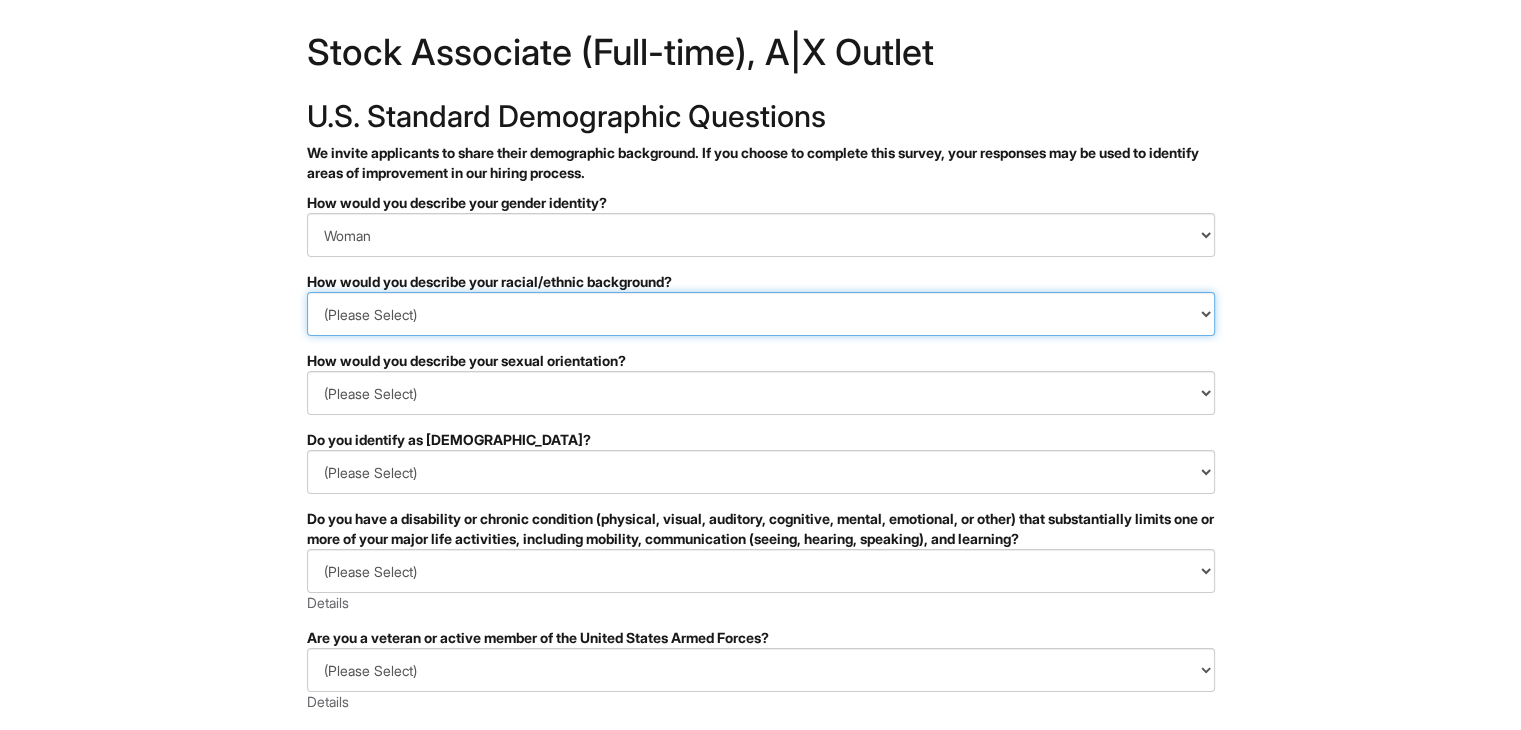 click on "(Please Select) Black or of African descent    East Asian    Hispanic, Latinx or of Spanish Origin    Indigenous, American Indian or Alaska Native    Middle Eastern or North African    Native Hawaiian or Pacific Islander    South Asian    Southeast Asian    White or European    I prefer to self-describe    I don't wish to answer" at bounding box center (761, 314) 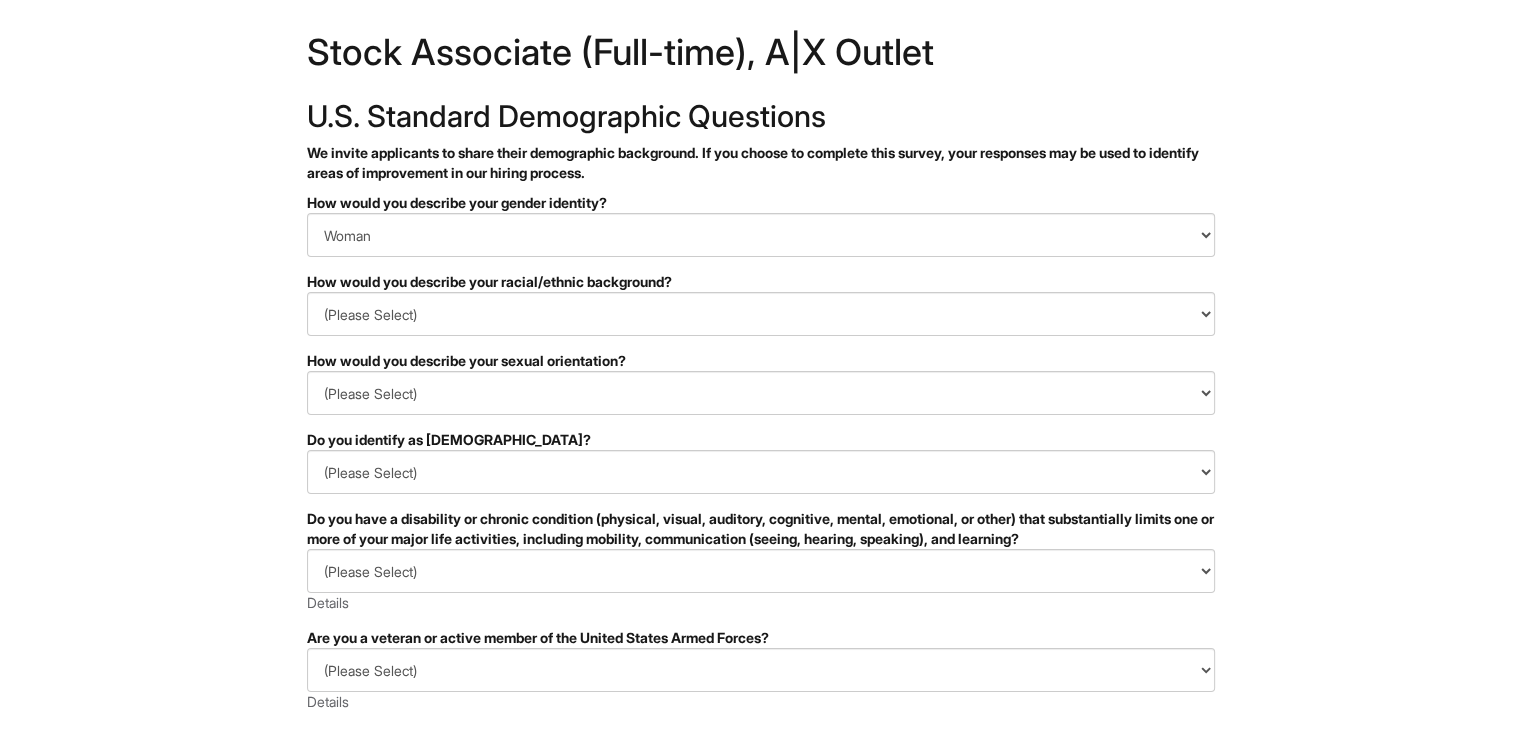 click on "&nbsp; ✔ 2 3 Stock Associate (Full-time), A|X Outlet U.S. Standard Demographic Questions We invite applicants to share their demographic background. If you choose to complete this survey, your responses may be used to identify
areas of improvement in our hiring process. PLEASE COMPLETE ALL REQUIRED FIELDS How would you describe your gender identity? (Please Select) Man Woman Non-binary I prefer to self-describe I don't wish to answer How would you describe your racial/ethnic background? (Please Select) Black or of African descent    East Asian    Hispanic, Latinx or of Spanish Origin    Indigenous, American Indian or Alaska Native    Middle Eastern or North African    Native Hawaiian or Pacific Islander    South Asian    Southeast Asian    White or European    I prefer to self-describe    I don't wish to answer How would you describe your sexual orientation? (Please Select) Asexual Bisexual and/or pansexual Gay Heterosexual Lesbian Queer I prefer to self-describe I don't wish to answer Yes No . x" at bounding box center [760, 537] 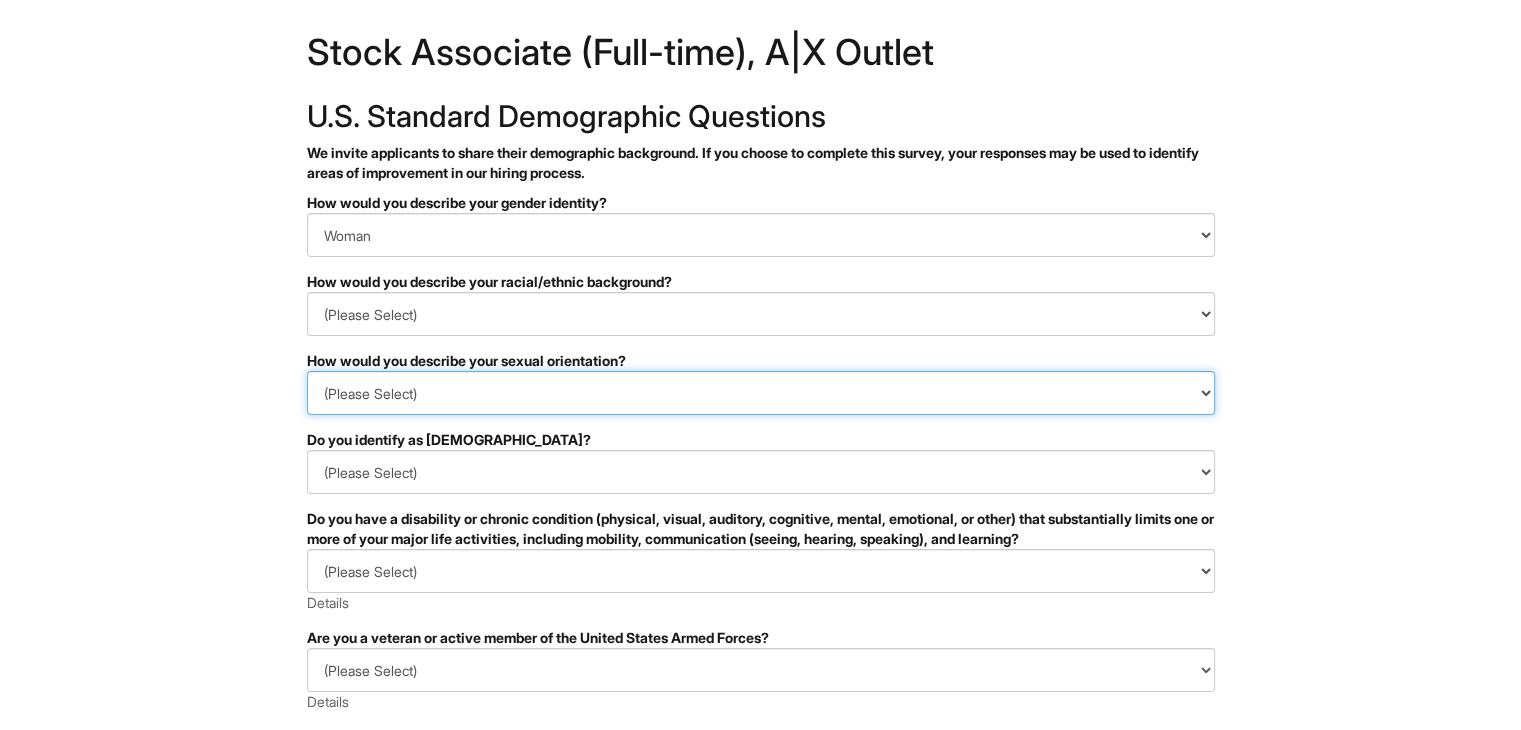 click on "(Please Select) Asexual Bisexual and/or pansexual Gay Heterosexual Lesbian Queer I prefer to self-describe I don't wish to answer" at bounding box center (761, 393) 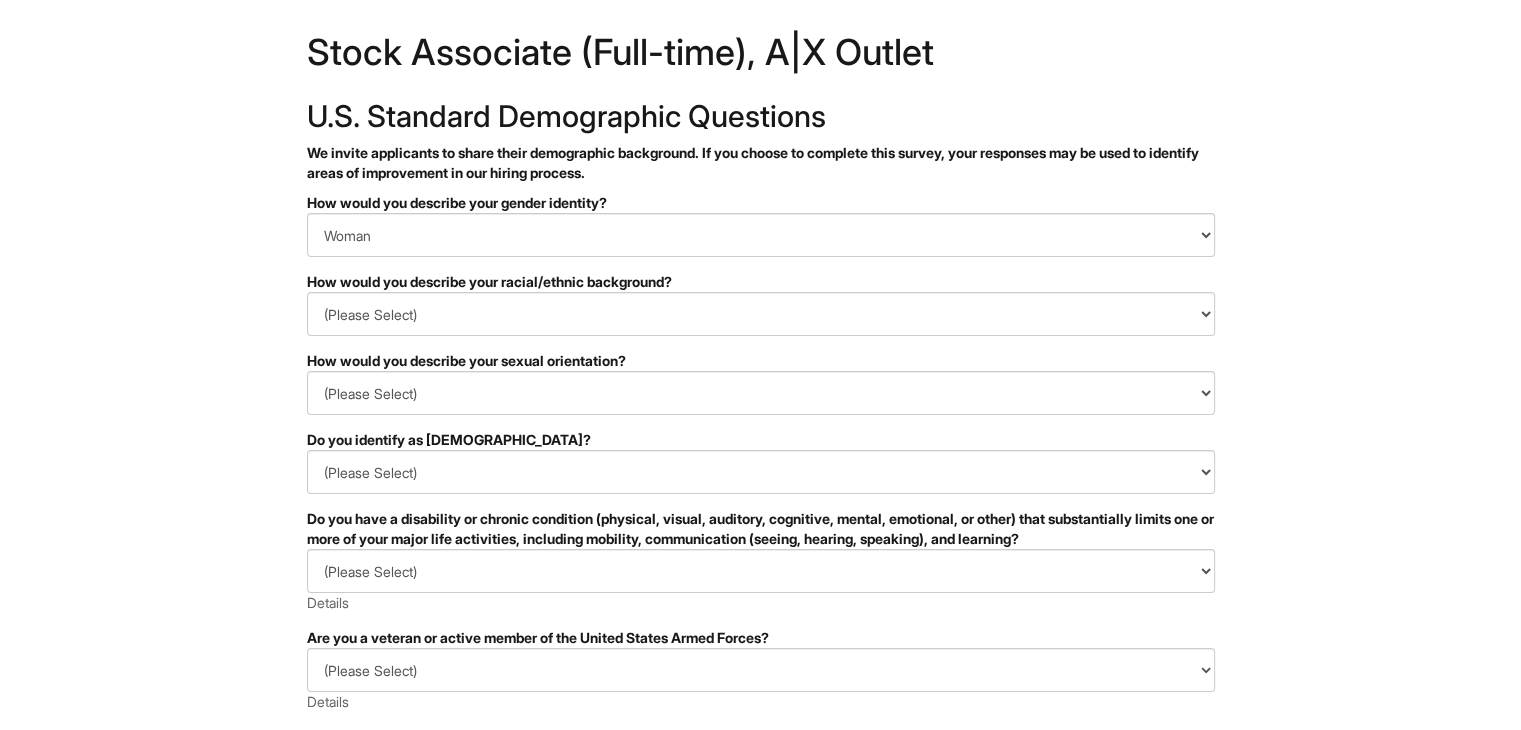 click on "&nbsp; ✔ 2 3 Stock Associate (Full-time), A|X Outlet U.S. Standard Demographic Questions We invite applicants to share their demographic background. If you choose to complete this survey, your responses may be used to identify
areas of improvement in our hiring process. PLEASE COMPLETE ALL REQUIRED FIELDS How would you describe your gender identity? (Please Select) Man Woman Non-binary I prefer to self-describe I don't wish to answer How would you describe your racial/ethnic background? (Please Select) Black or of African descent    East Asian    Hispanic, Latinx or of Spanish Origin    Indigenous, American Indian or Alaska Native    Middle Eastern or North African    Native Hawaiian or Pacific Islander    South Asian    Southeast Asian    White or European    I prefer to self-describe    I don't wish to answer How would you describe your sexual orientation? (Please Select) Asexual Bisexual and/or pansexual Gay Heterosexual Lesbian Queer I prefer to self-describe I don't wish to answer Yes No . x" at bounding box center [760, 537] 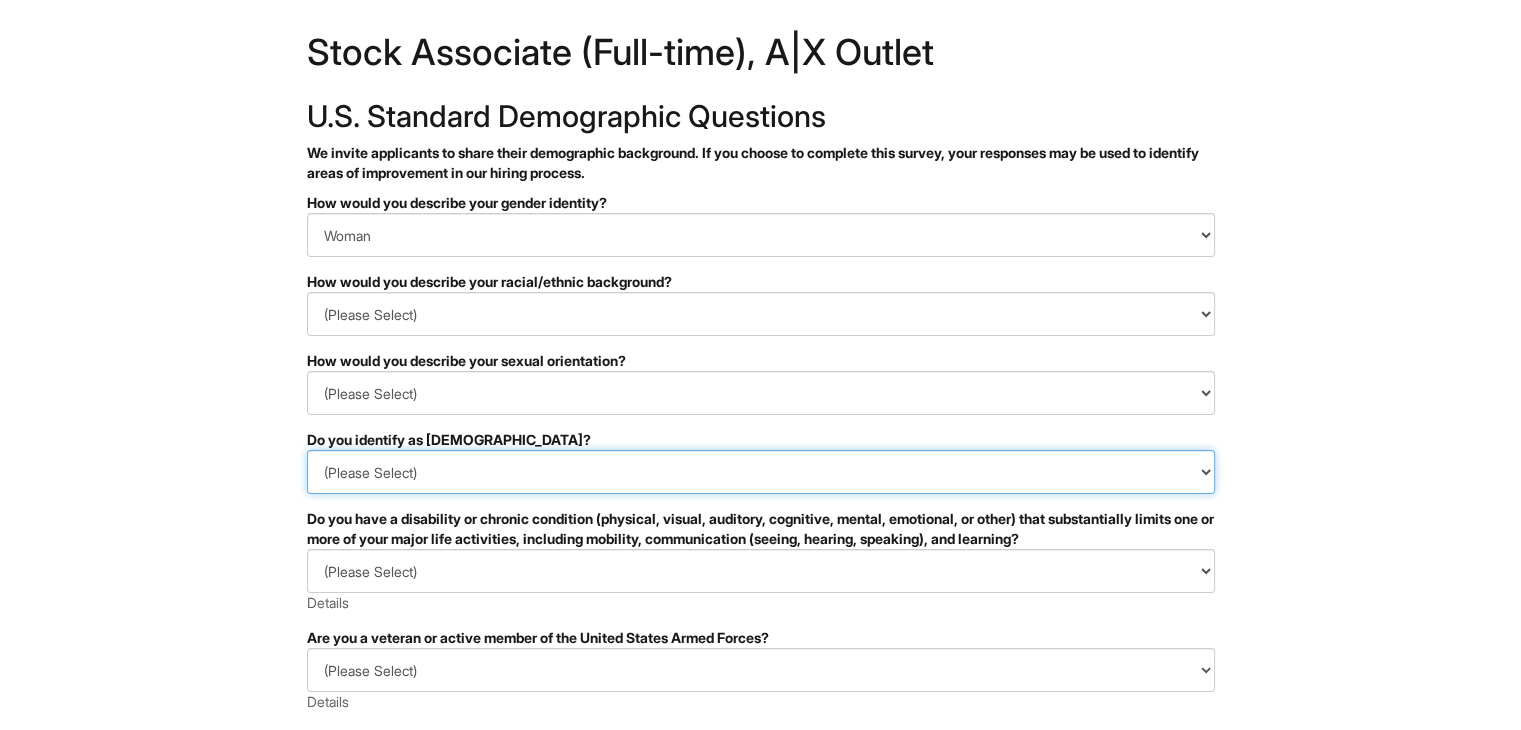 click on "(Please Select) Yes No I prefer to self-describe I don't wish to answer" at bounding box center [761, 472] 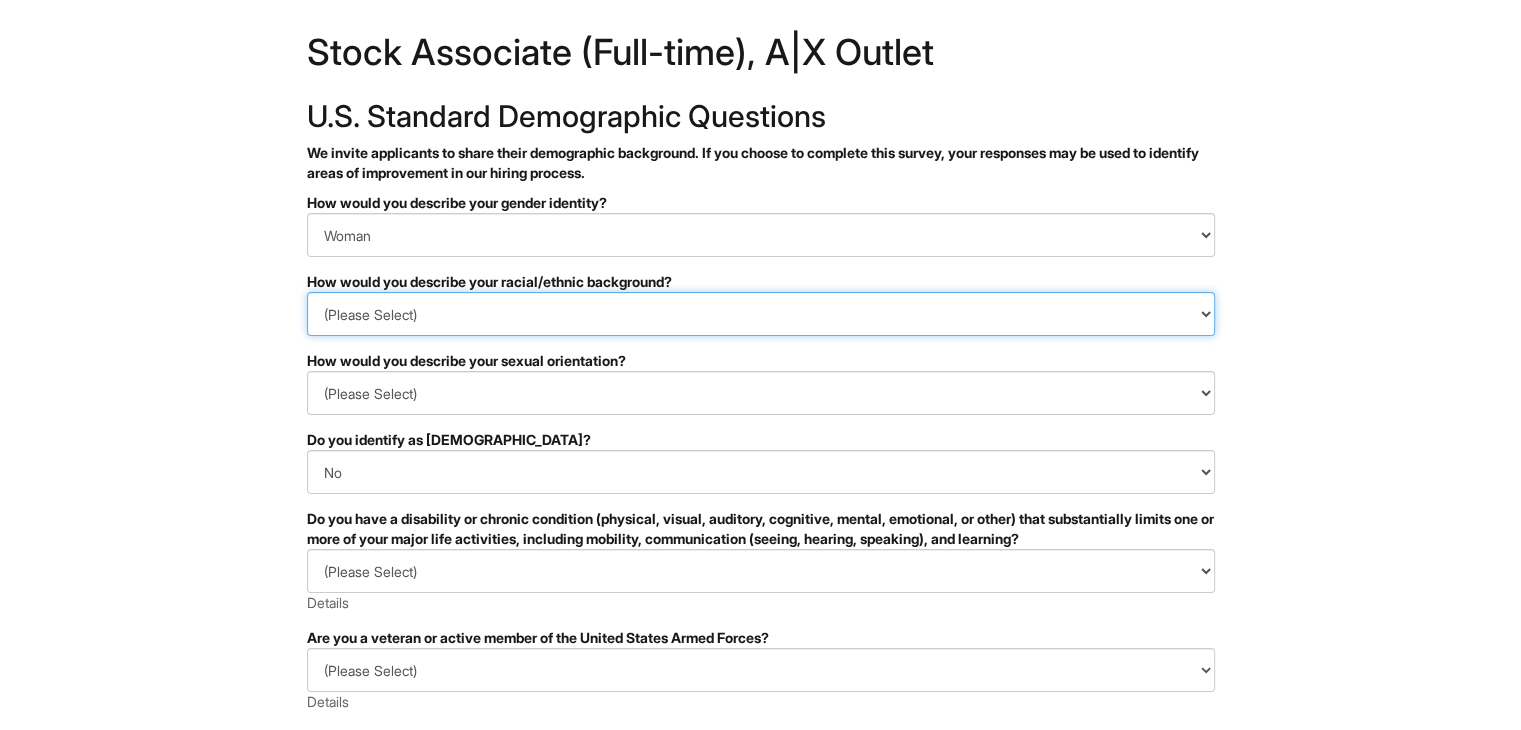 click on "(Please Select) Black or of African descent    East Asian    Hispanic, Latinx or of Spanish Origin    Indigenous, American Indian or Alaska Native    Middle Eastern or North African    Native Hawaiian or Pacific Islander    South Asian    Southeast Asian    White or European    I prefer to self-describe    I don't wish to answer" at bounding box center (761, 314) 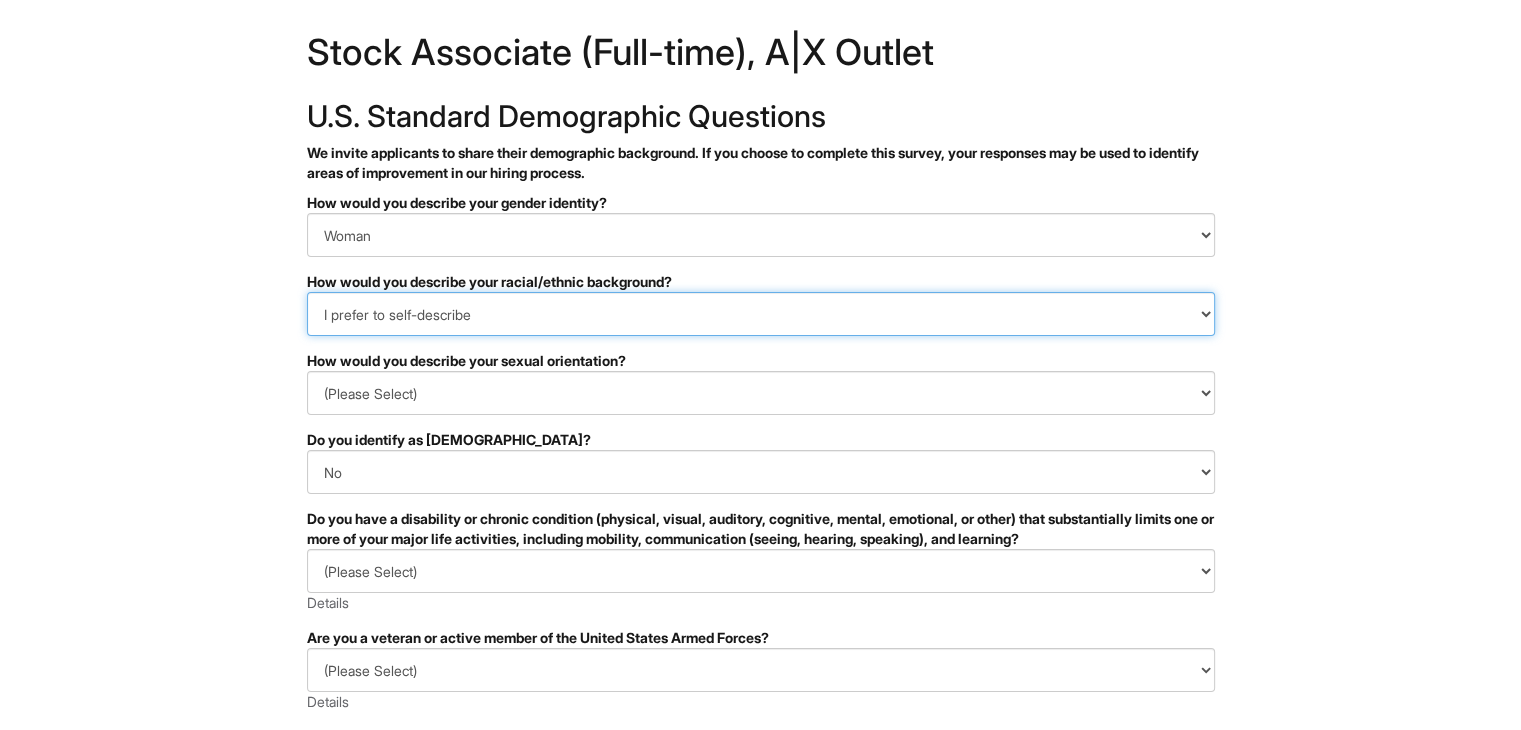 click on "(Please Select) Black or of African descent    East Asian    Hispanic, Latinx or of Spanish Origin    Indigenous, American Indian or Alaska Native    Middle Eastern or North African    Native Hawaiian or Pacific Islander    South Asian    Southeast Asian    White or European    I prefer to self-describe    I don't wish to answer" at bounding box center [761, 314] 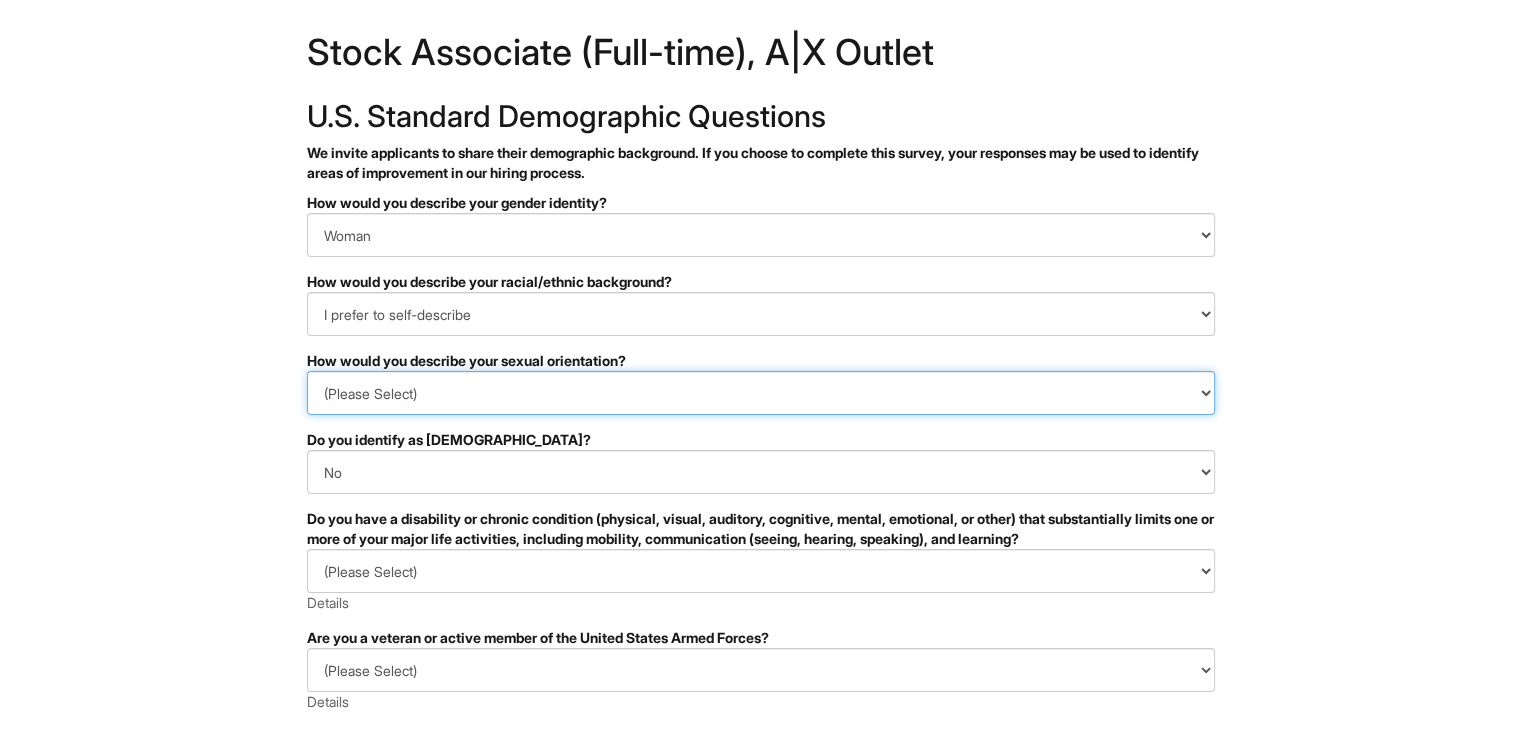 click on "(Please Select) Asexual Bisexual and/or pansexual Gay Heterosexual Lesbian Queer I prefer to self-describe I don't wish to answer" at bounding box center (761, 393) 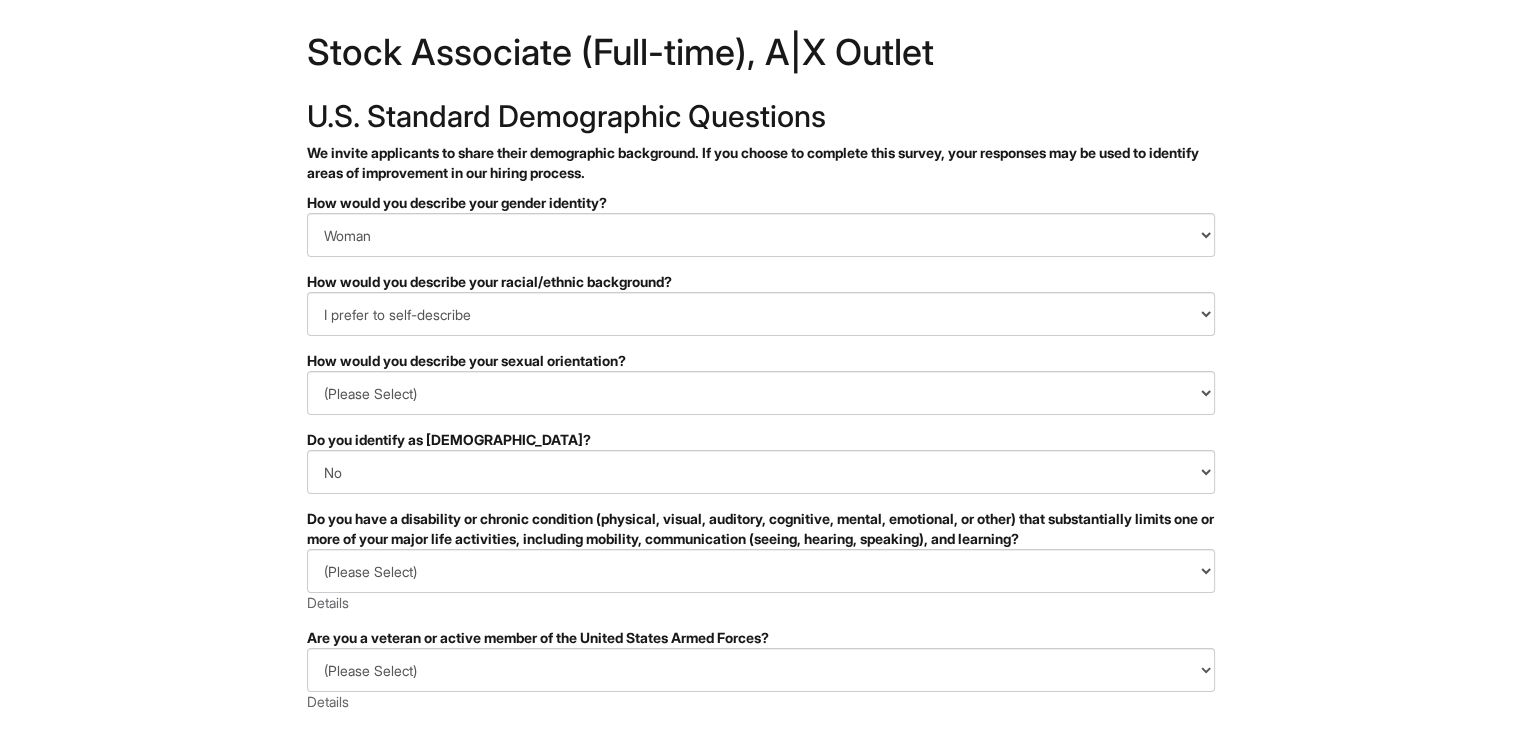 click on "&nbsp; ✔ 2 3 Stock Associate (Full-time), A|X Outlet U.S. Standard Demographic Questions We invite applicants to share their demographic background. If you choose to complete this survey, your responses may be used to identify
areas of improvement in our hiring process. PLEASE COMPLETE ALL REQUIRED FIELDS How would you describe your gender identity? (Please Select) Man Woman Non-binary I prefer to self-describe I don't wish to answer How would you describe your racial/ethnic background? (Please Select) Black or of African descent    East Asian    Hispanic, Latinx or of Spanish Origin    Indigenous, American Indian or Alaska Native    Middle Eastern or North African    Native Hawaiian or Pacific Islander    South Asian    Southeast Asian    White or European    I prefer to self-describe    I don't wish to answer How would you describe your sexual orientation? (Please Select) Asexual Bisexual and/or pansexual Gay Heterosexual Lesbian Queer I prefer to self-describe I don't wish to answer Yes No . x" at bounding box center [760, 537] 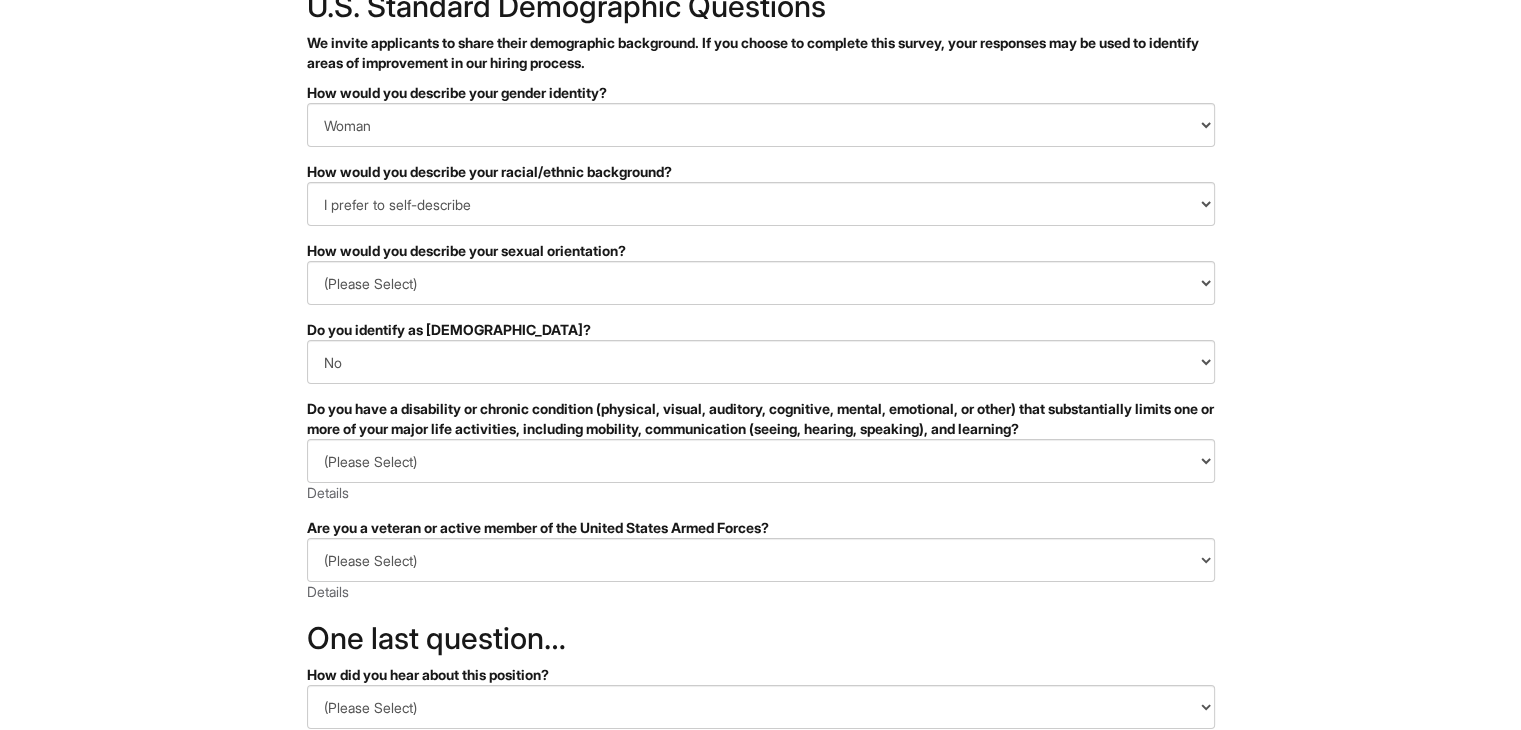 scroll, scrollTop: 144, scrollLeft: 0, axis: vertical 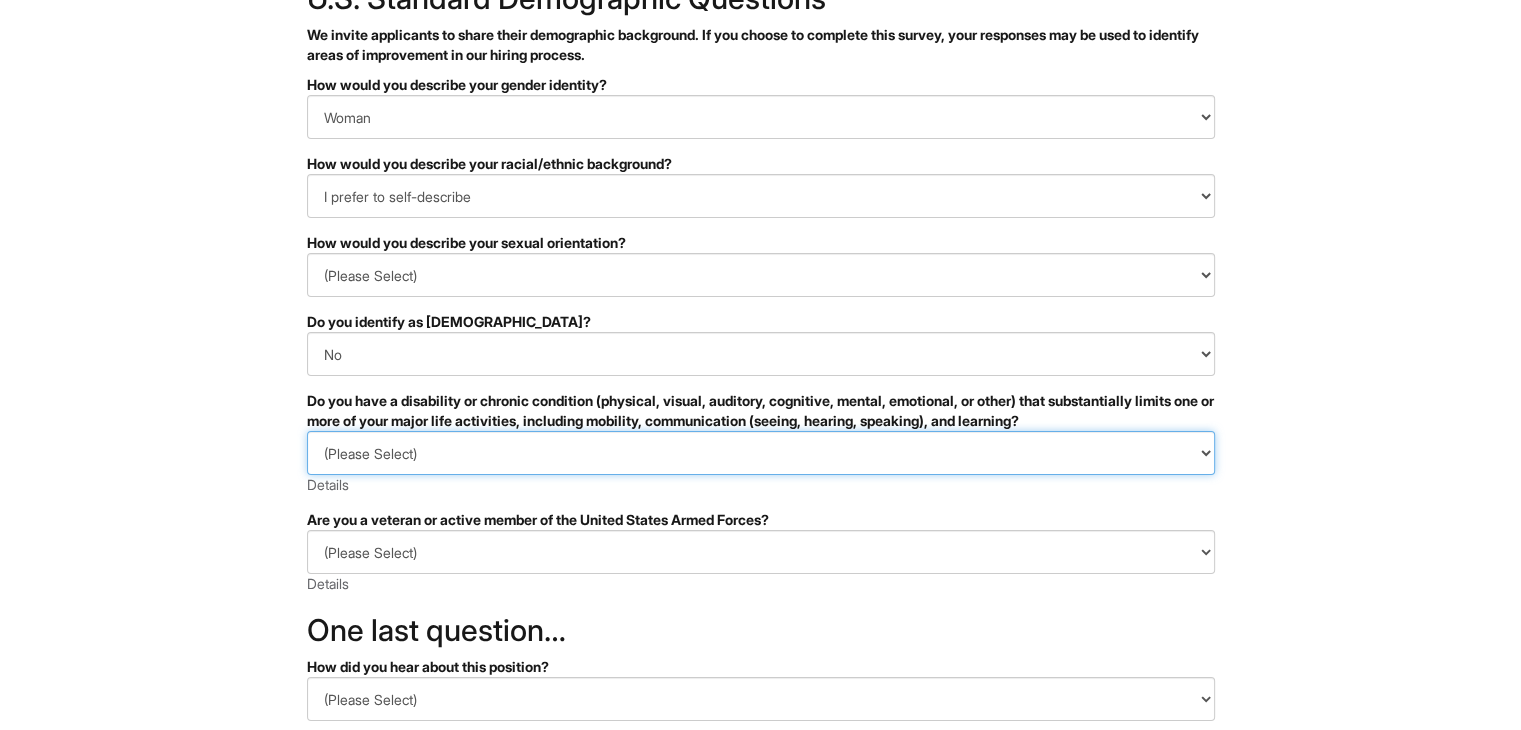 click on "(Please Select) YES, I HAVE A DISABILITY (or previously had a disability) NO, I DON'T HAVE A DISABILITY I DON'T WISH TO ANSWER" at bounding box center (761, 453) 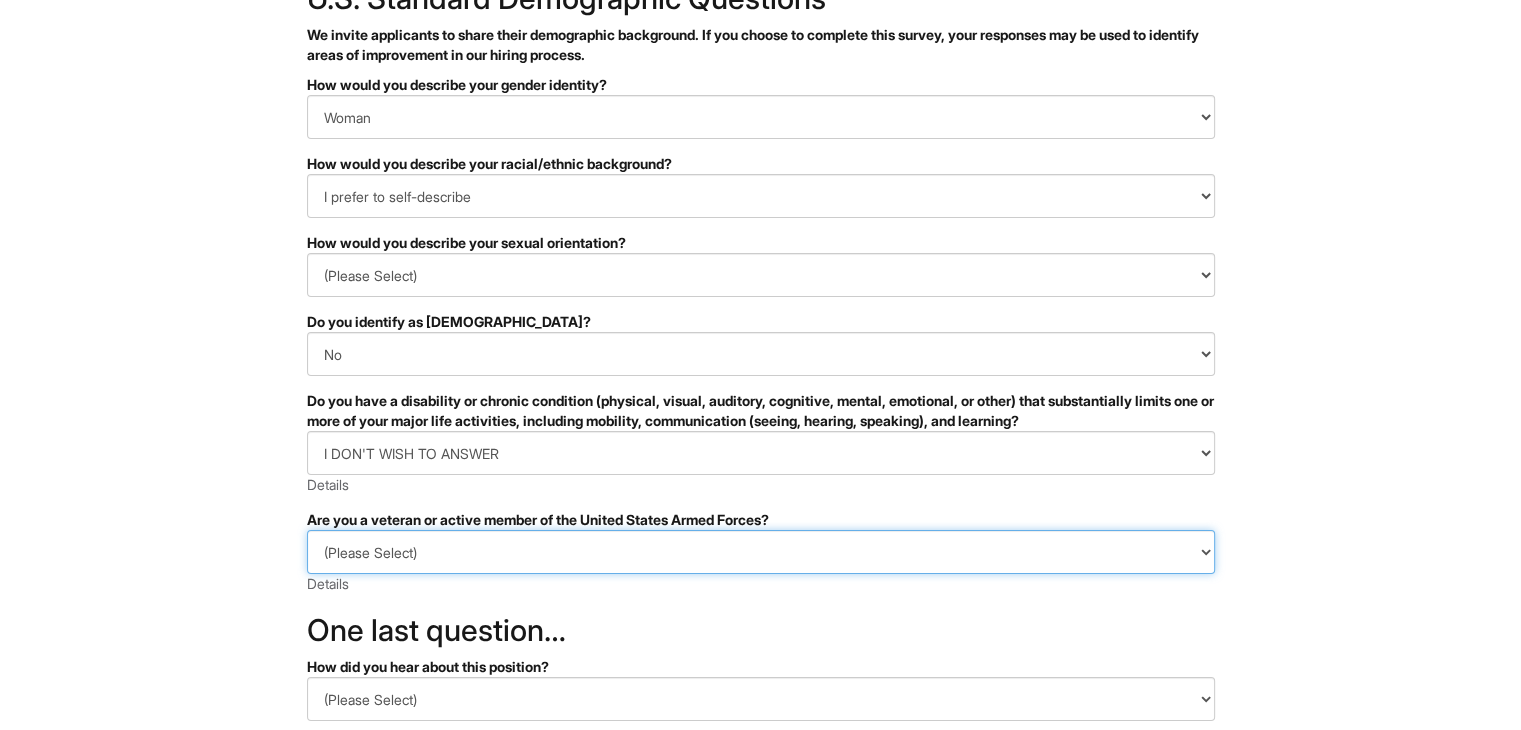 click on "(Please Select) I IDENTIFY AS ONE OR MORE OF THE CLASSIFICATIONS OF PROTECTED VETERANS LISTED I AM NOT A PROTECTED VETERAN I PREFER NOT TO ANSWER" at bounding box center (761, 552) 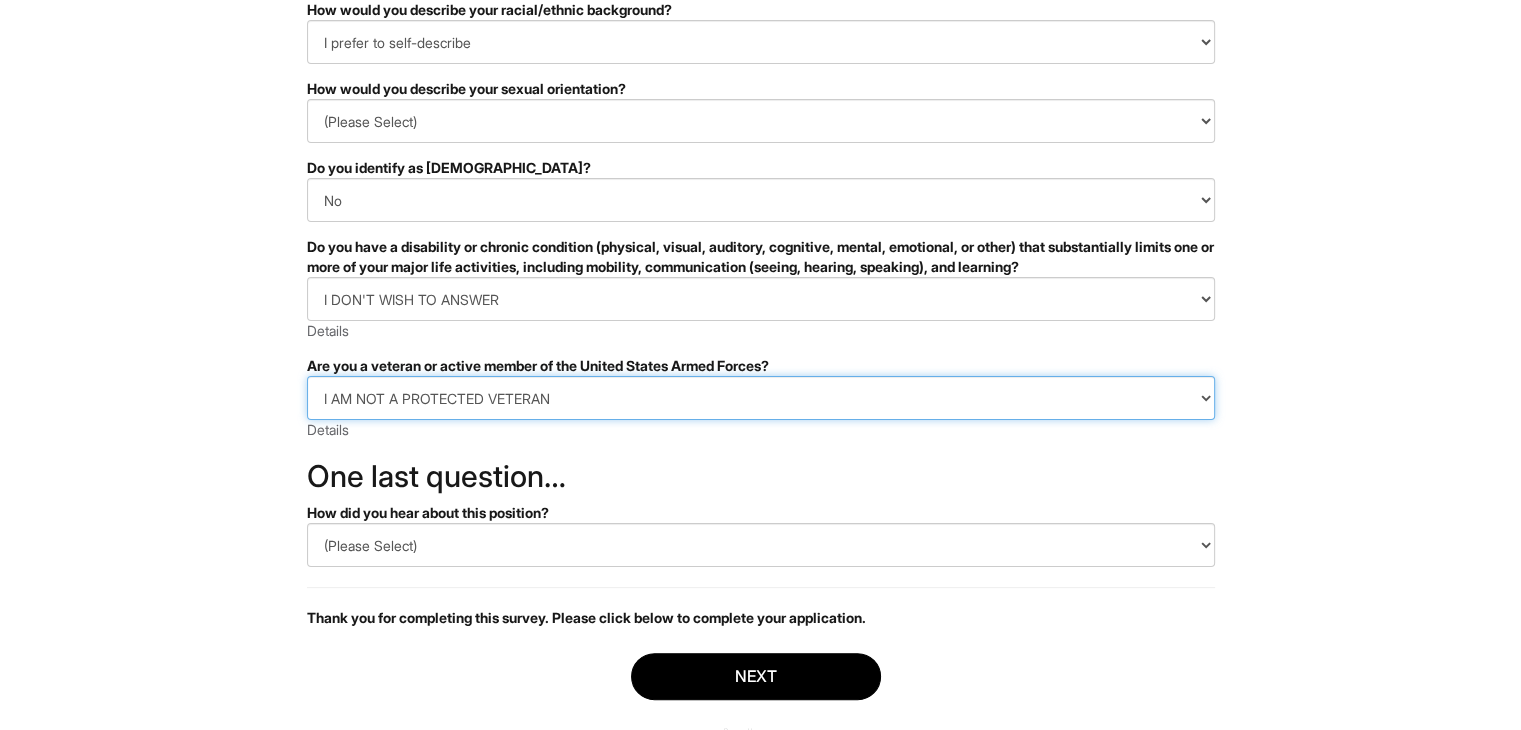 scroll, scrollTop: 300, scrollLeft: 0, axis: vertical 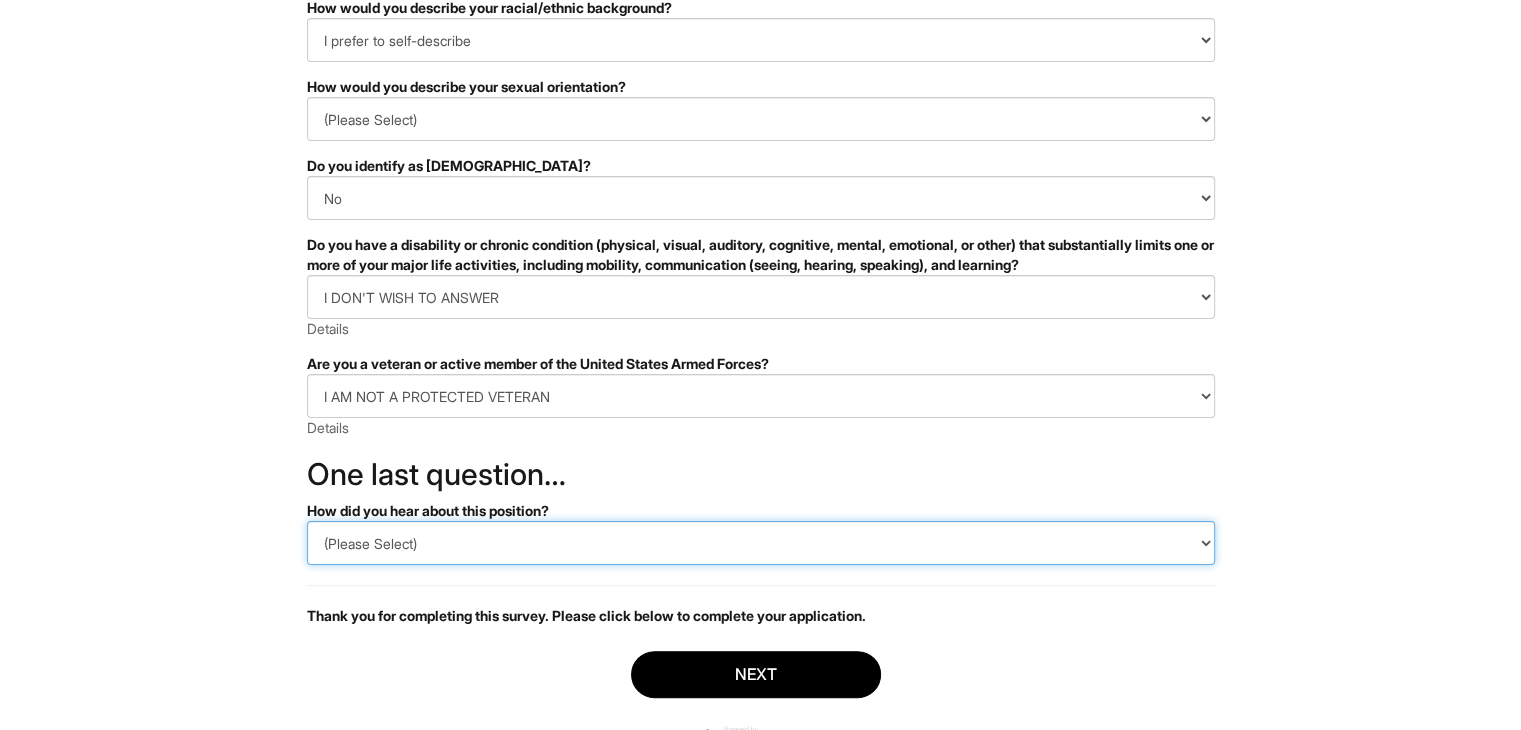 click on "(Please Select) CareerBuilder Indeed LinkedIn Monster Referral Other" at bounding box center [761, 543] 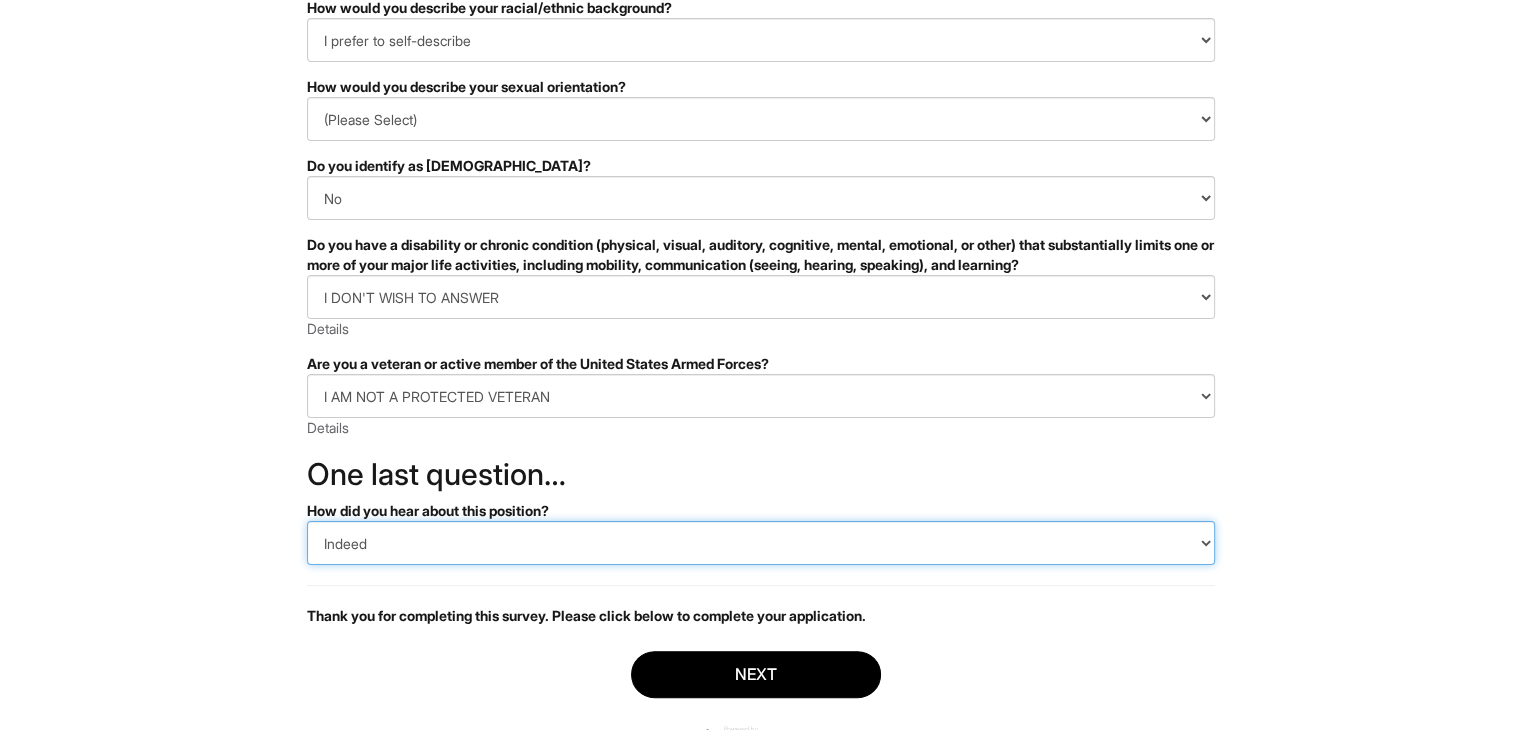 click on "(Please Select) CareerBuilder Indeed LinkedIn Monster Referral Other" at bounding box center [761, 543] 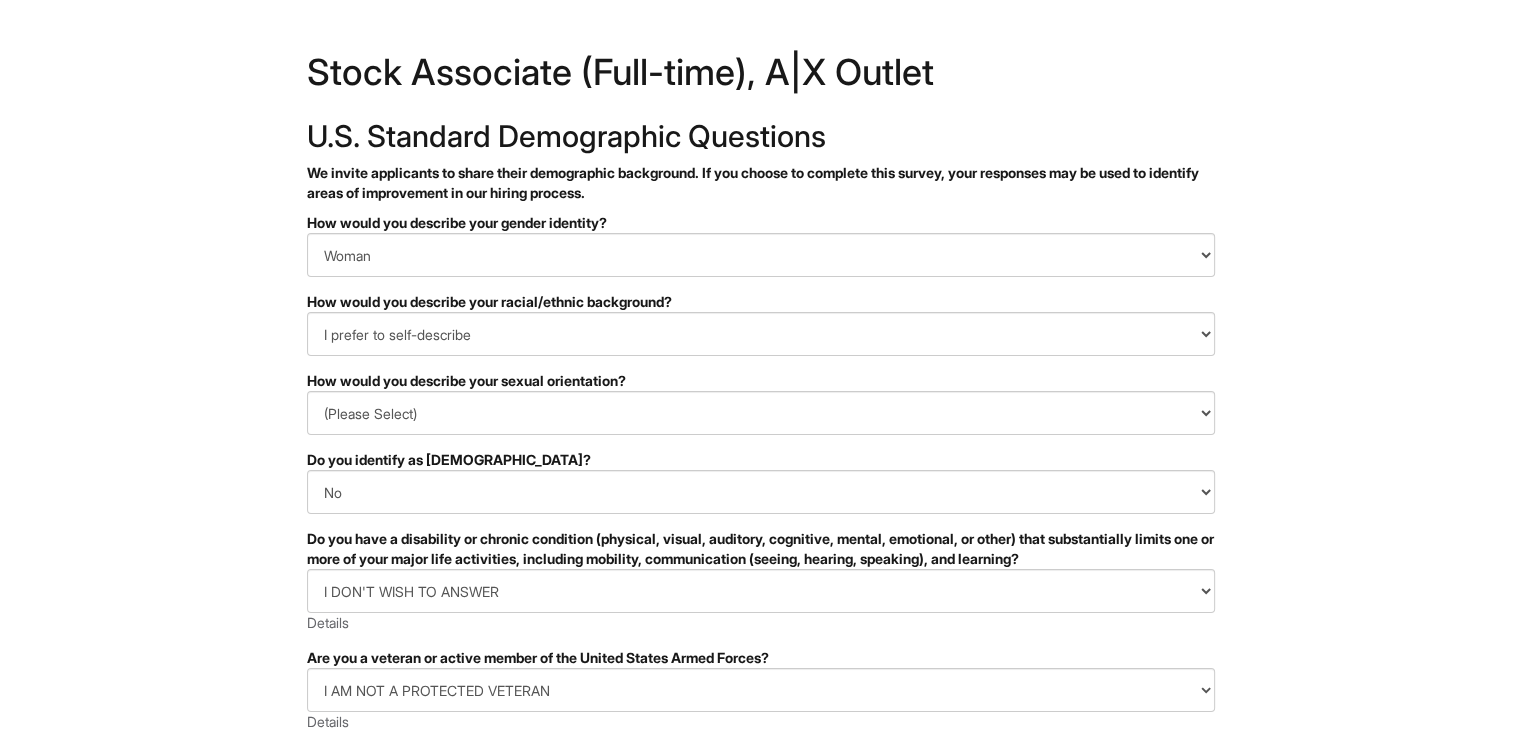 scroll, scrollTop: 0, scrollLeft: 0, axis: both 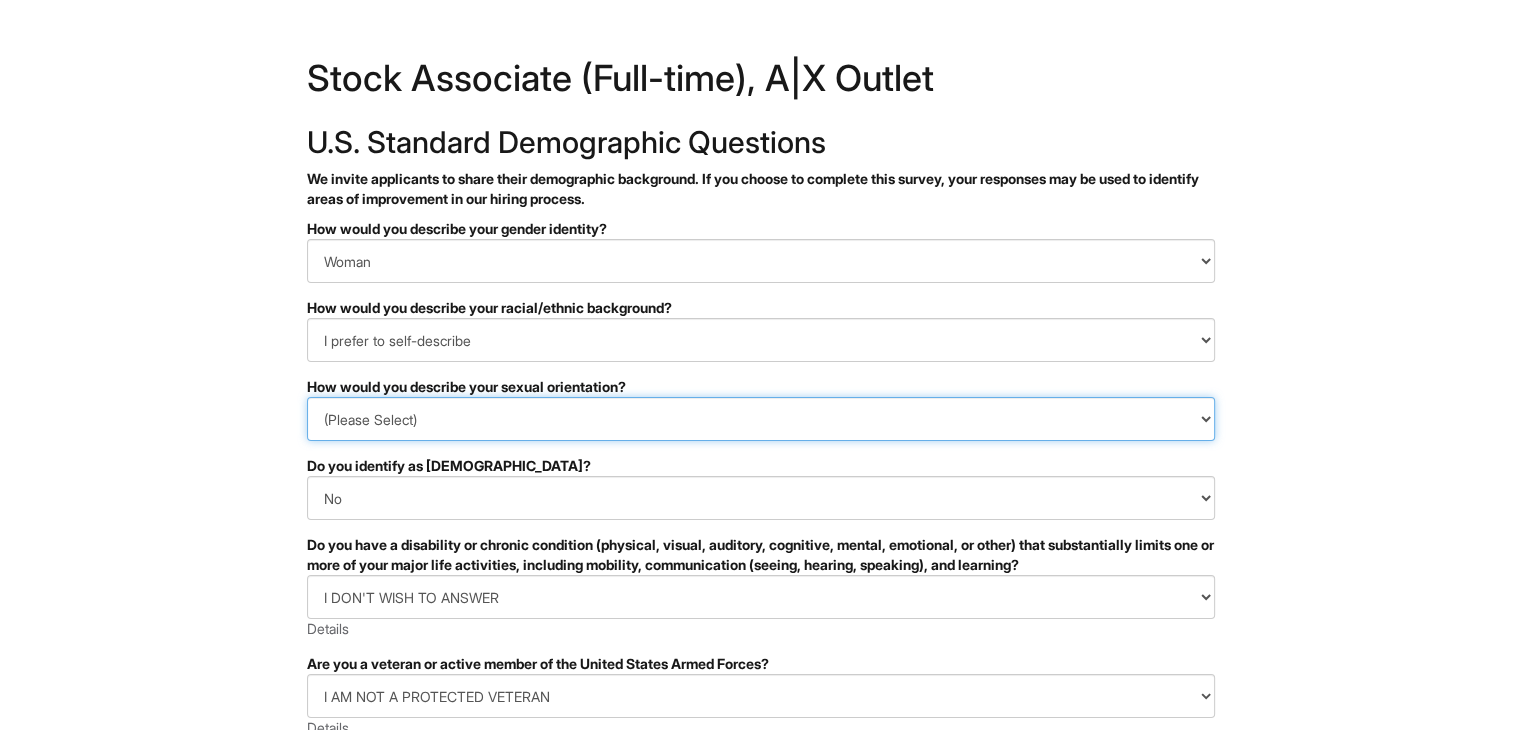 click on "(Please Select) Asexual Bisexual and/or pansexual Gay Heterosexual Lesbian Queer I prefer to self-describe I don't wish to answer" at bounding box center [761, 419] 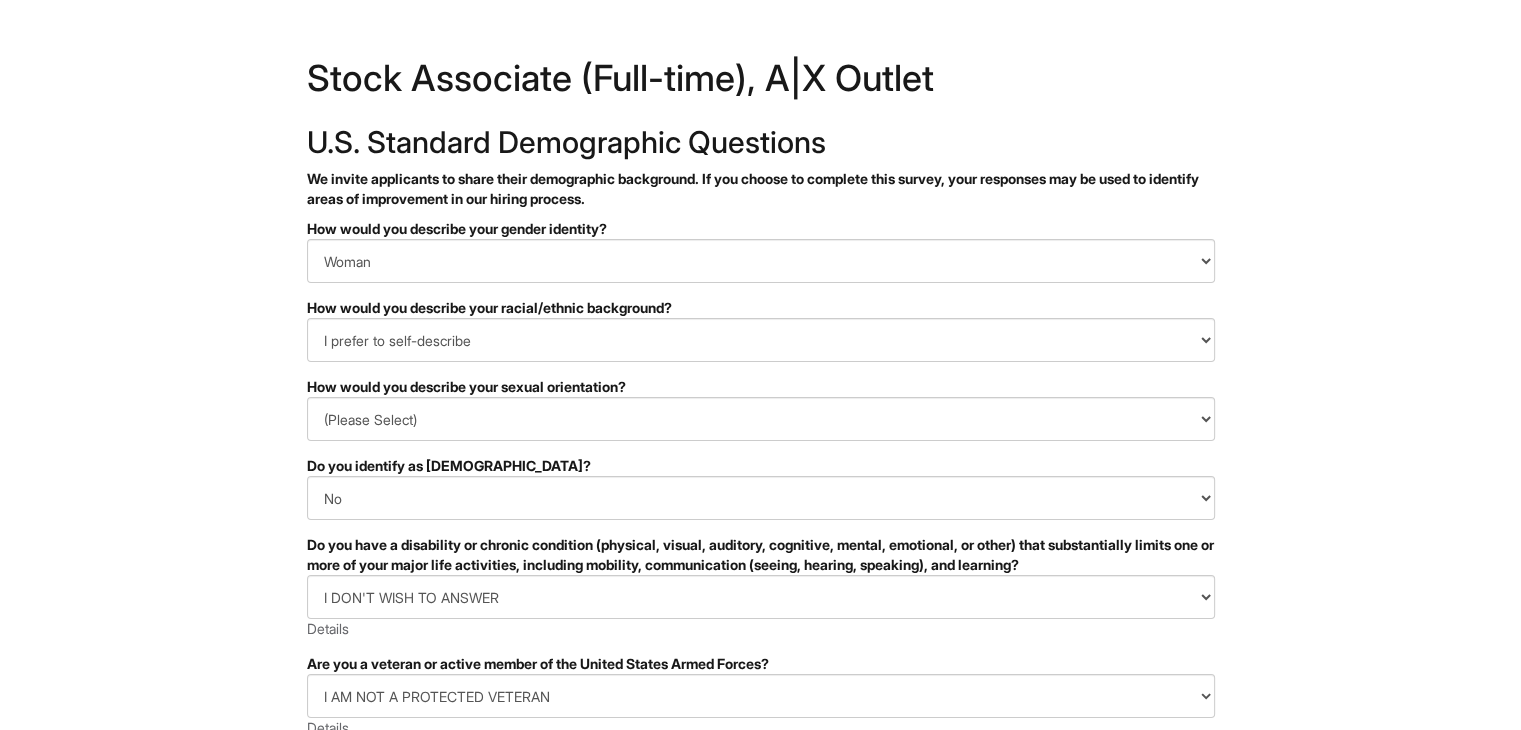click on "&nbsp; ✔ 2 3 Stock Associate (Full-time), A|X Outlet U.S. Standard Demographic Questions We invite applicants to share their demographic background. If you choose to complete this survey, your responses may be used to identify
areas of improvement in our hiring process. PLEASE COMPLETE ALL REQUIRED FIELDS How would you describe your gender identity? (Please Select) Man Woman Non-binary I prefer to self-describe I don't wish to answer How would you describe your racial/ethnic background? (Please Select) Black or of African descent    East Asian    Hispanic, Latinx or of Spanish Origin    Indigenous, American Indian or Alaska Native    Middle Eastern or North African    Native Hawaiian or Pacific Islander    South Asian    Southeast Asian    White or European    I prefer to self-describe    I don't wish to answer How would you describe your sexual orientation? (Please Select) Asexual Bisexual and/or pansexual Gay Heterosexual Lesbian Queer I prefer to self-describe I don't wish to answer Yes No . x" at bounding box center [760, 563] 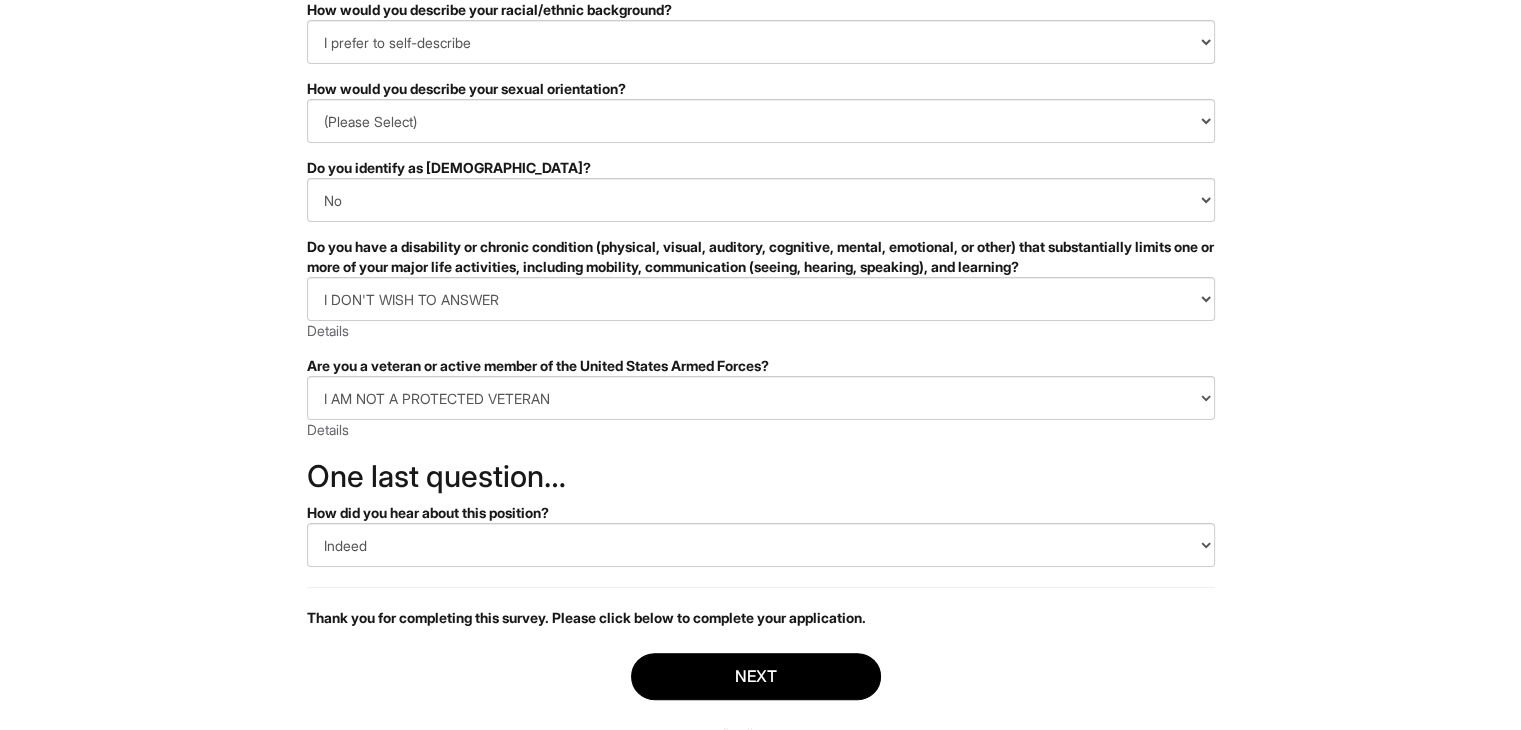 scroll, scrollTop: 396, scrollLeft: 0, axis: vertical 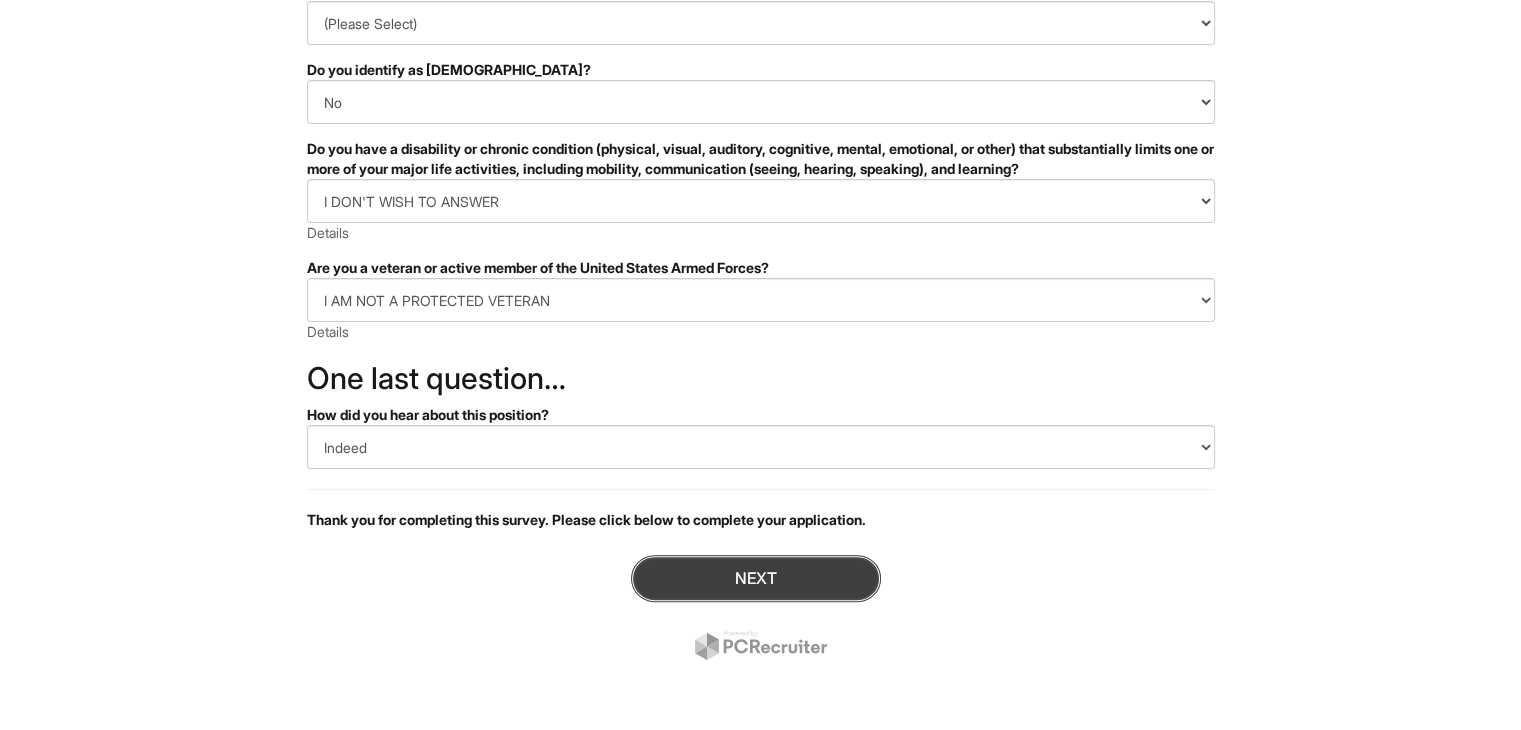 click on "Next" at bounding box center (756, 578) 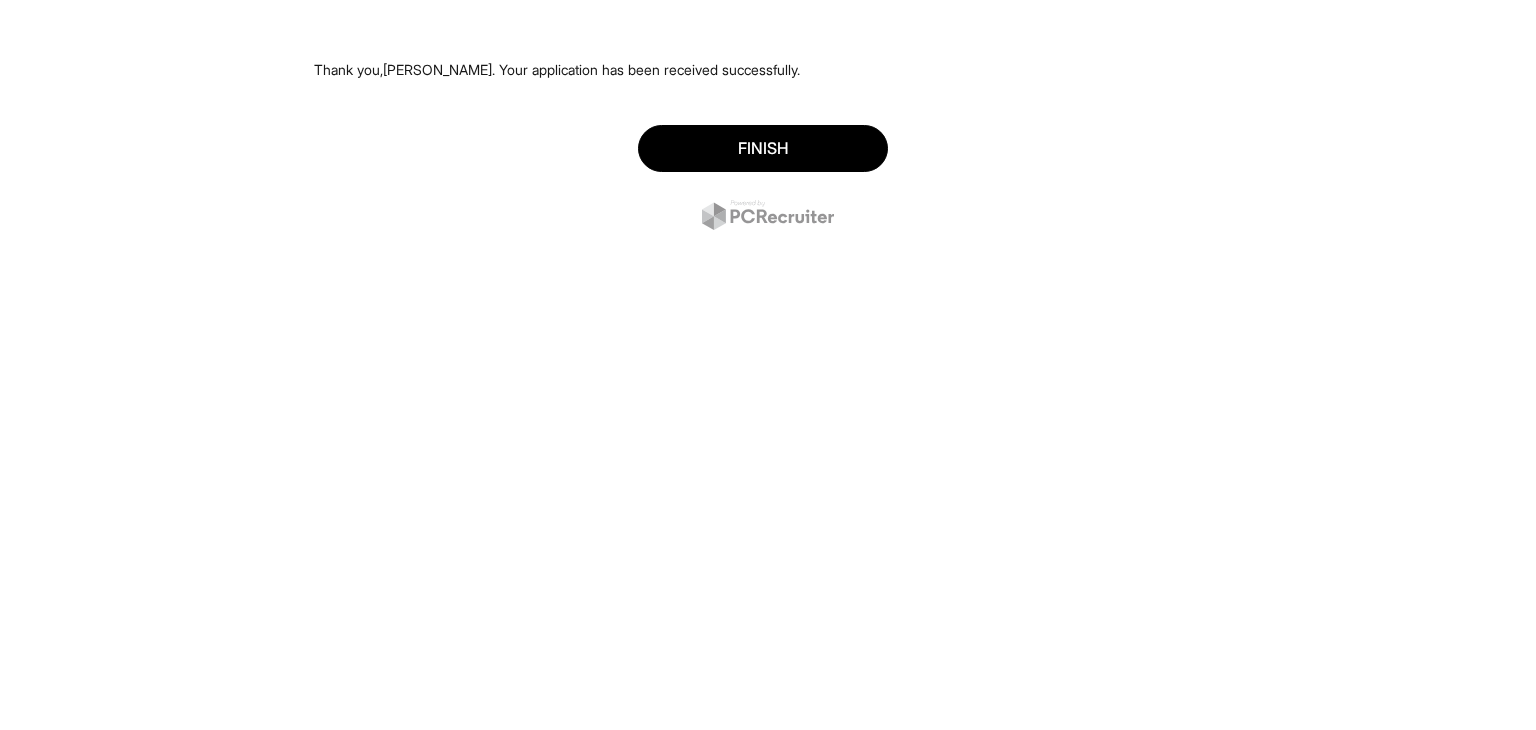scroll, scrollTop: 0, scrollLeft: 0, axis: both 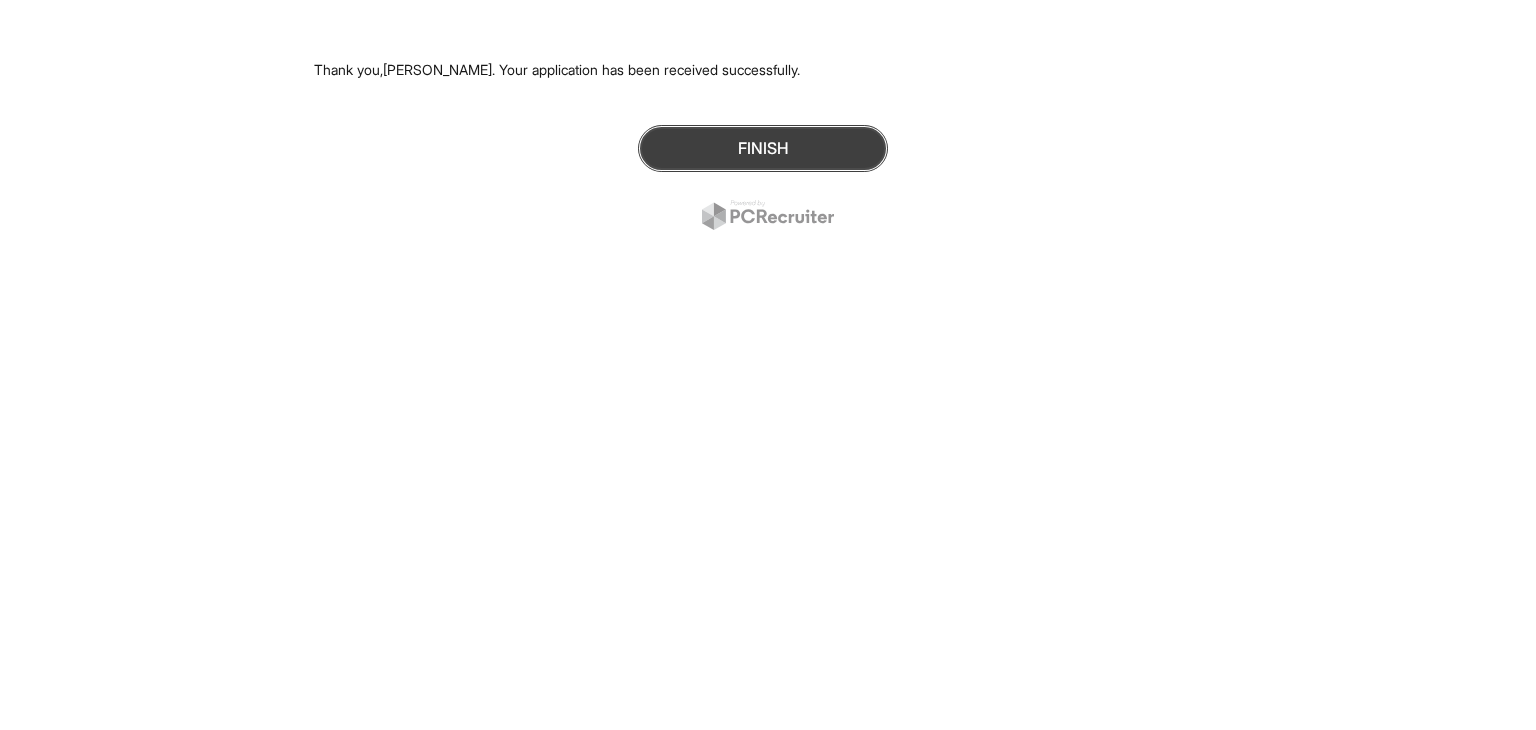 click on "Finish" at bounding box center (763, 148) 